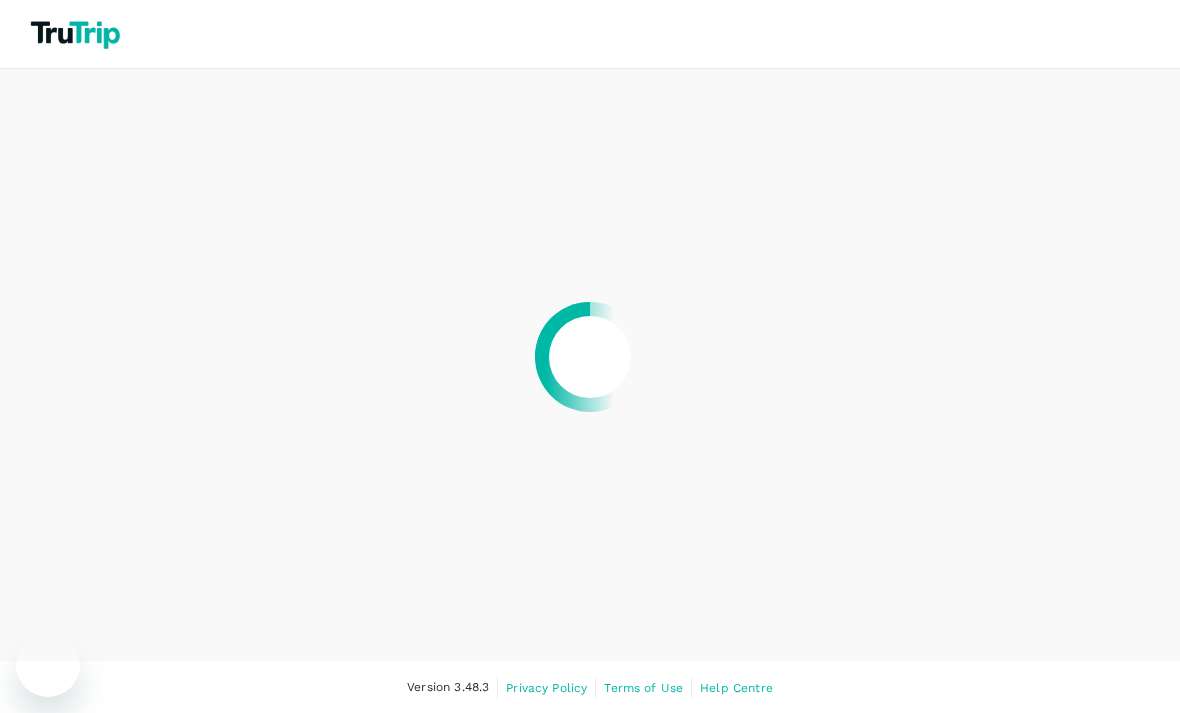 scroll, scrollTop: 0, scrollLeft: 0, axis: both 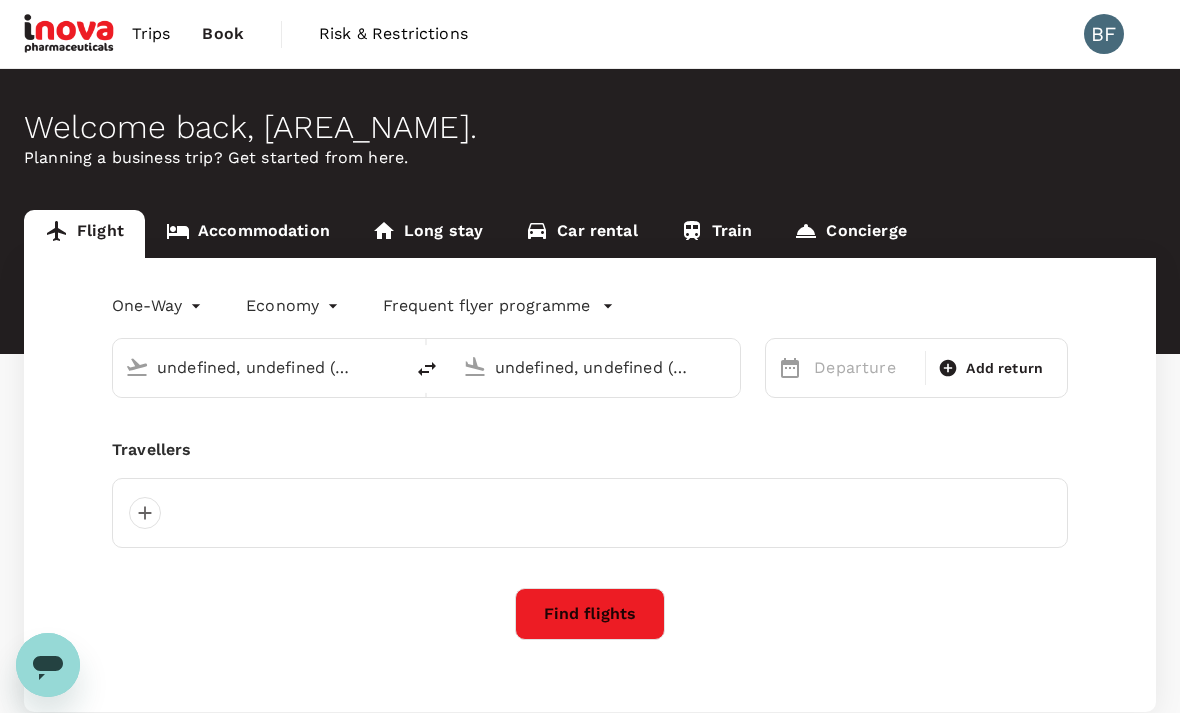 type 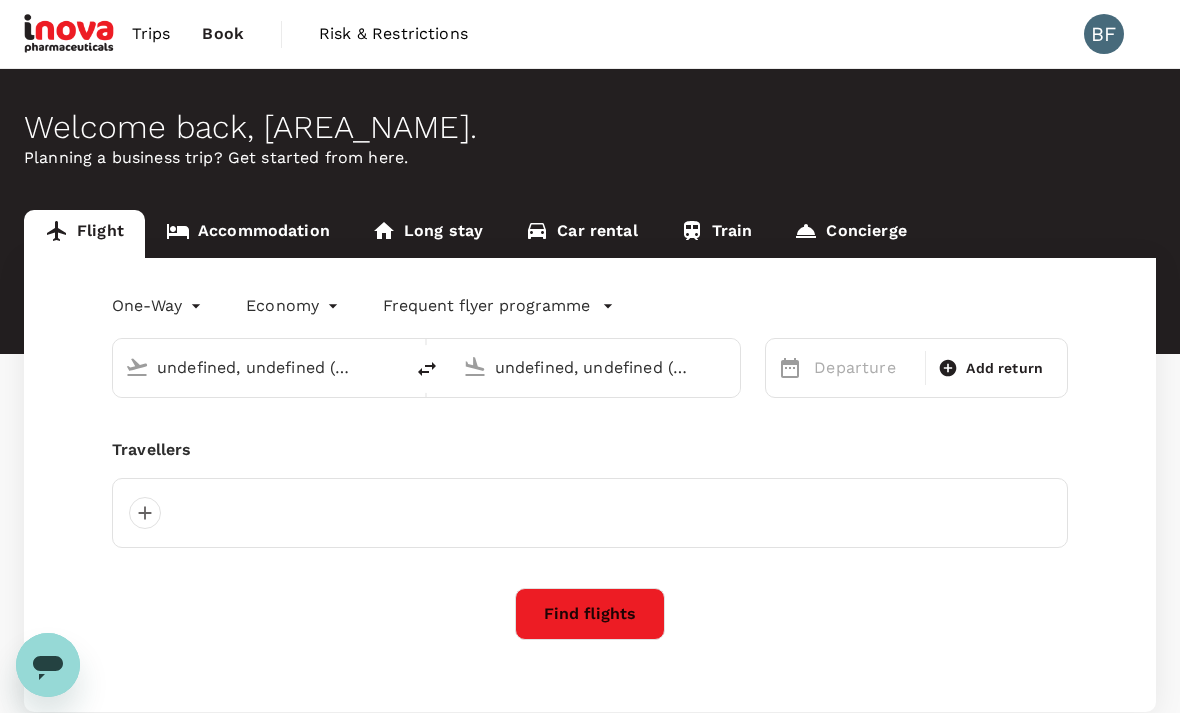 type 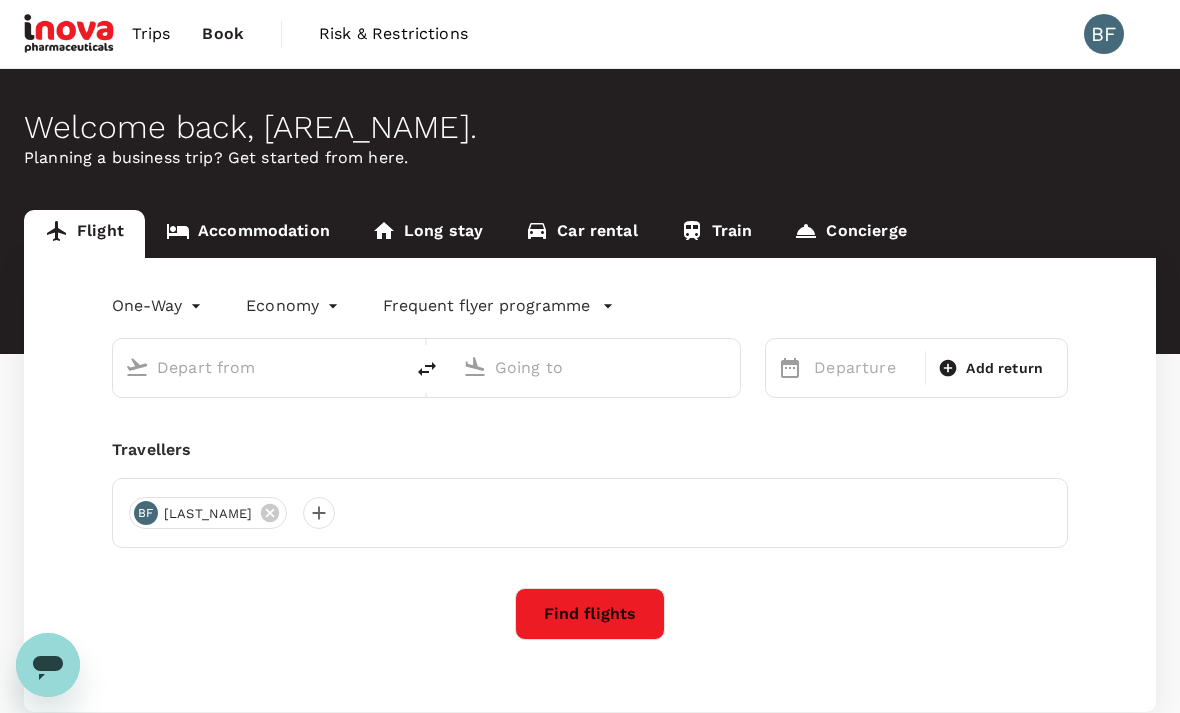 click on "Accommodation" at bounding box center [248, 234] 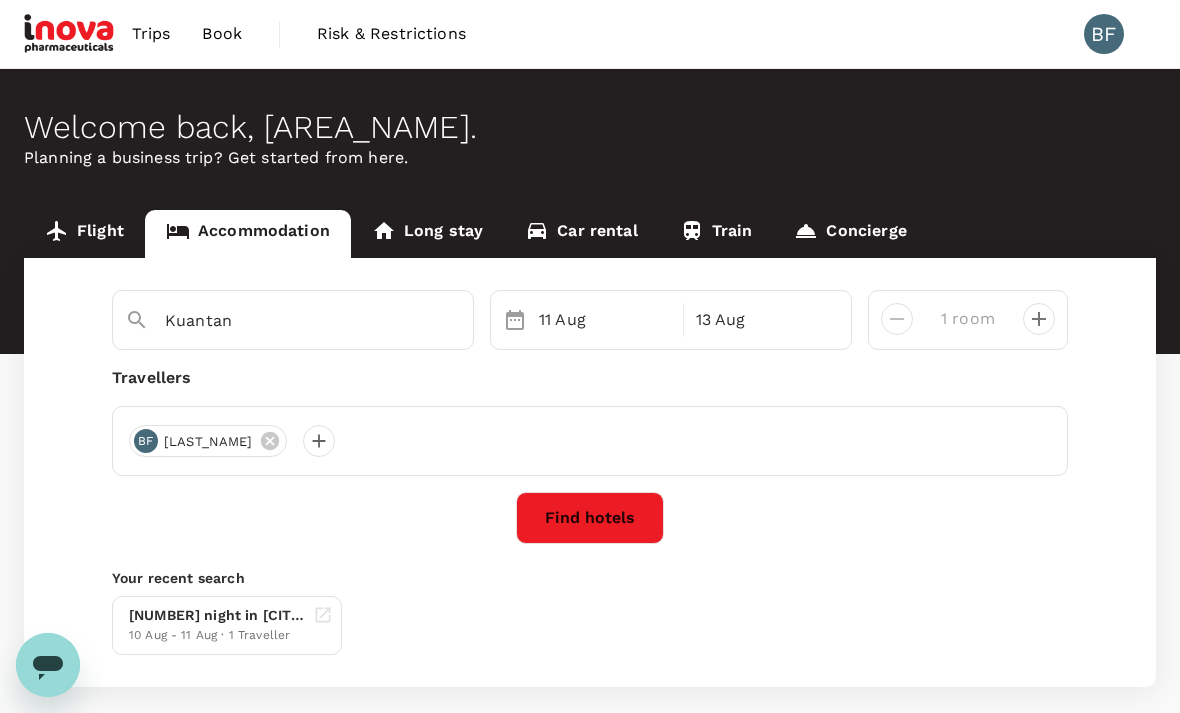 click on "Kuantan" at bounding box center [285, 320] 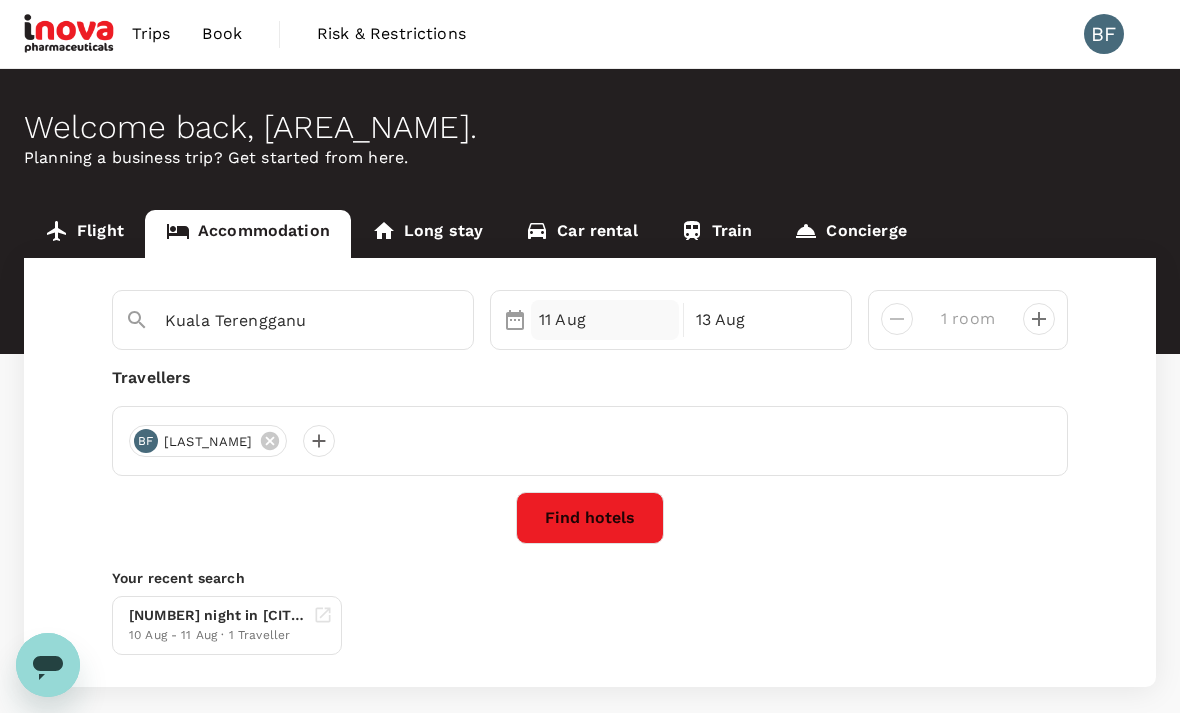 click on "11 Aug" at bounding box center (605, 320) 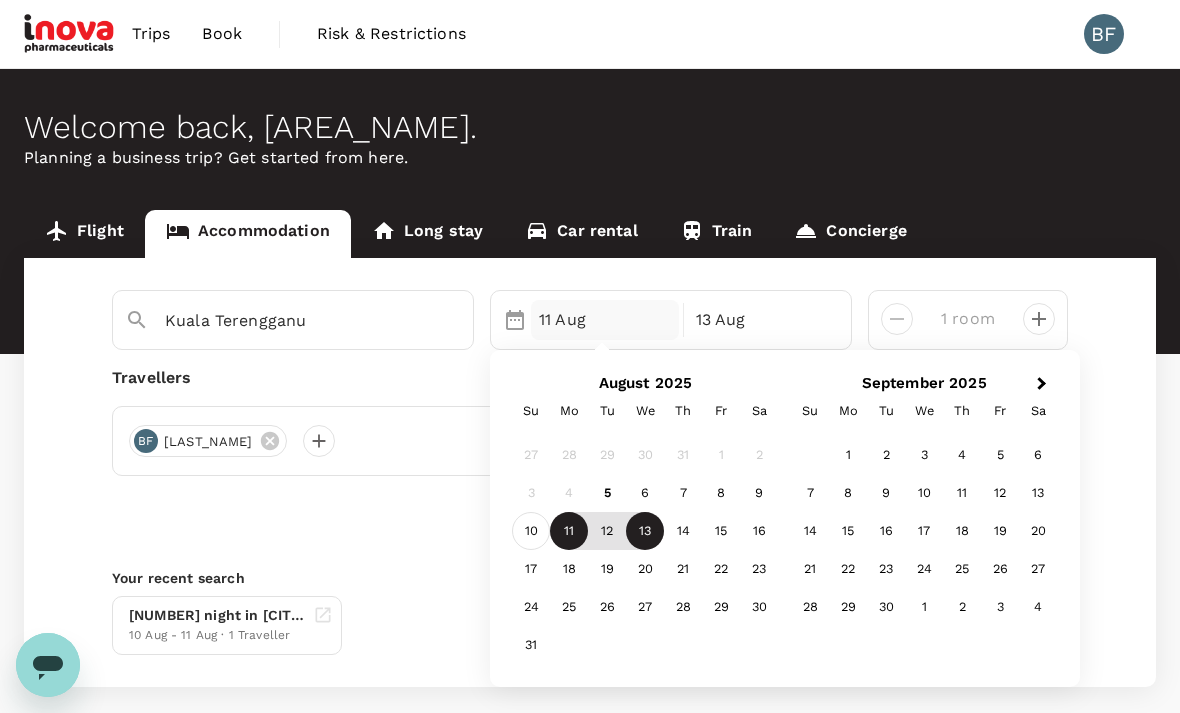 click on "10" at bounding box center (531, 532) 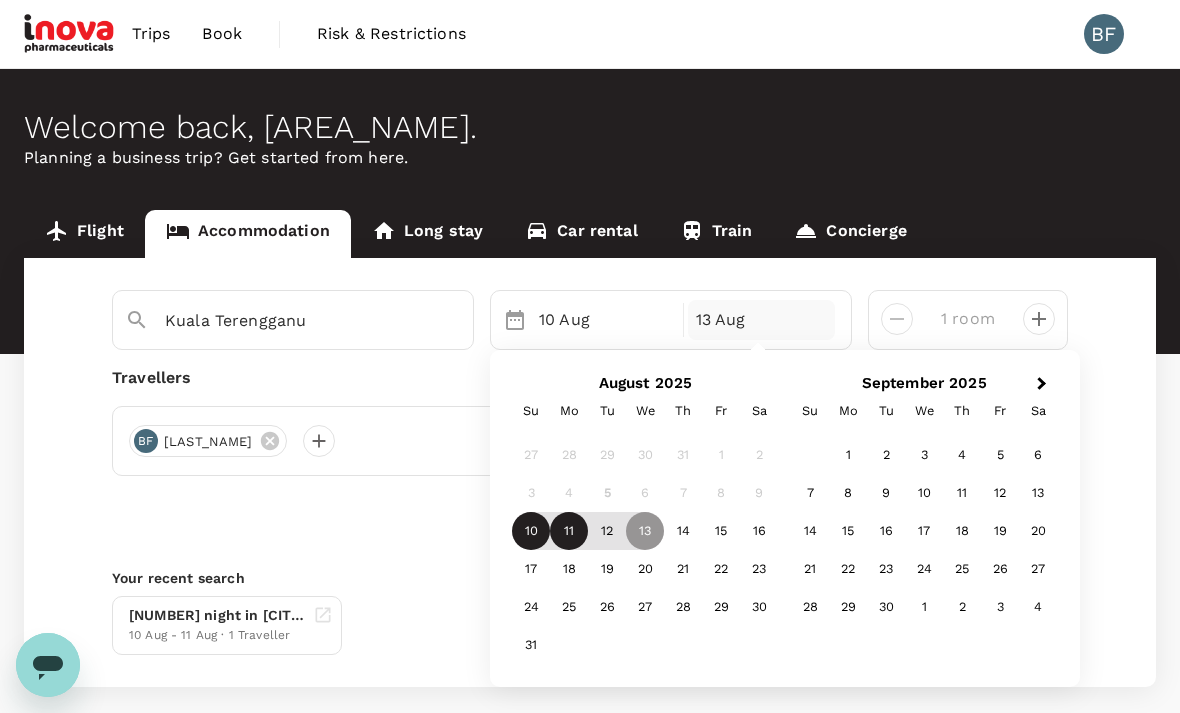 click on "11" at bounding box center [569, 532] 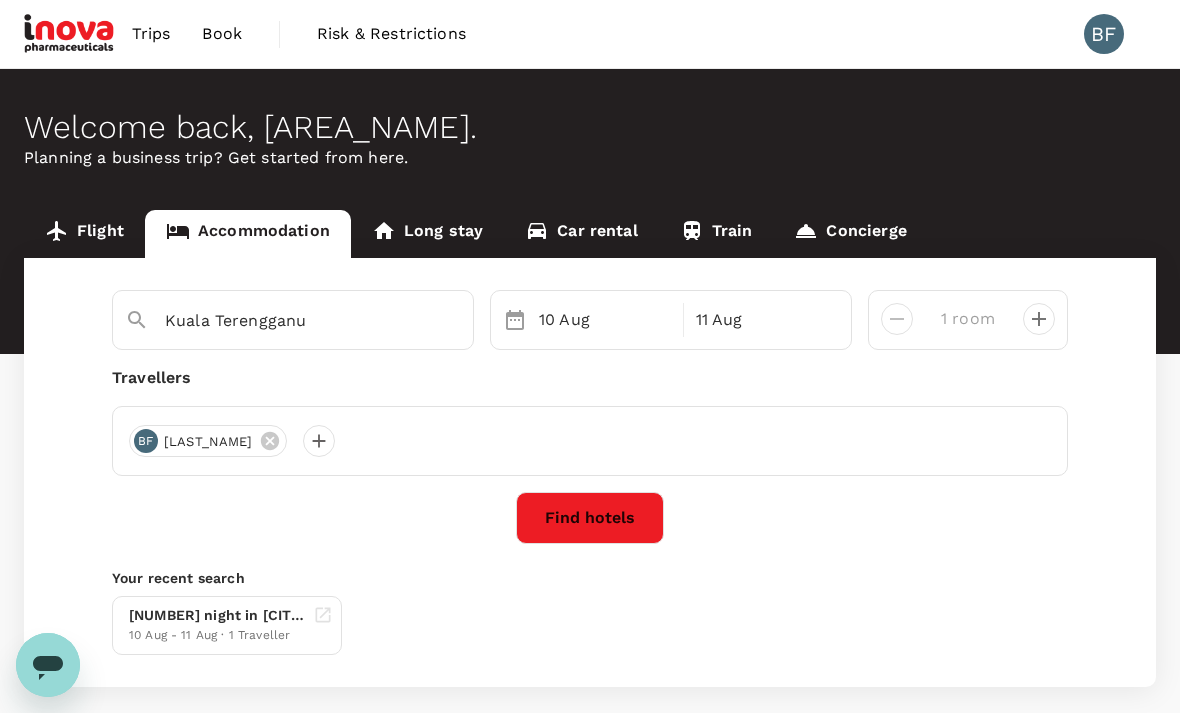 click on "Find hotels" at bounding box center (590, 518) 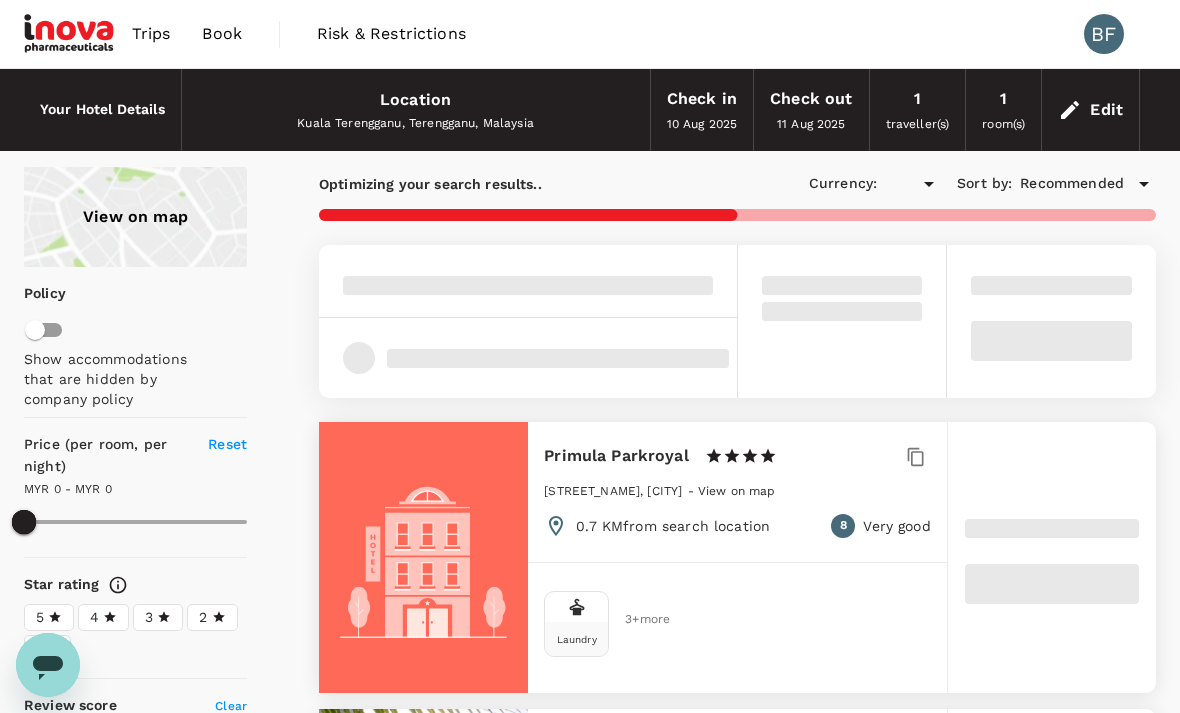 type on "396.44" 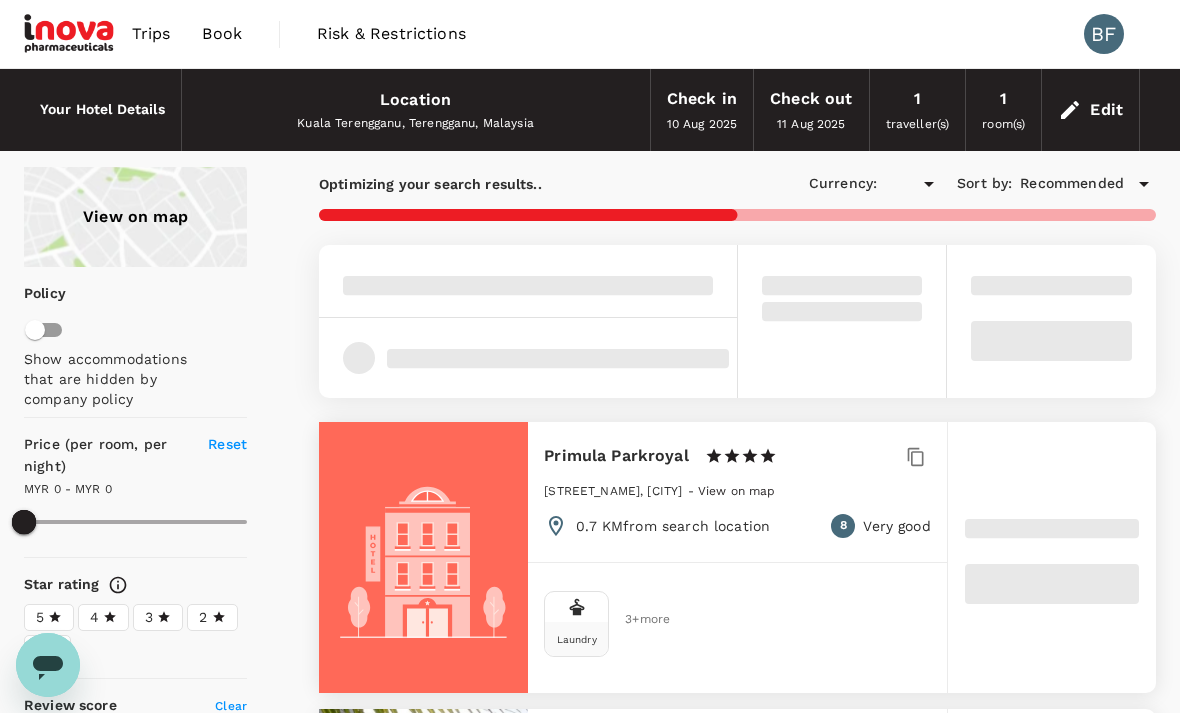 type on "MYR" 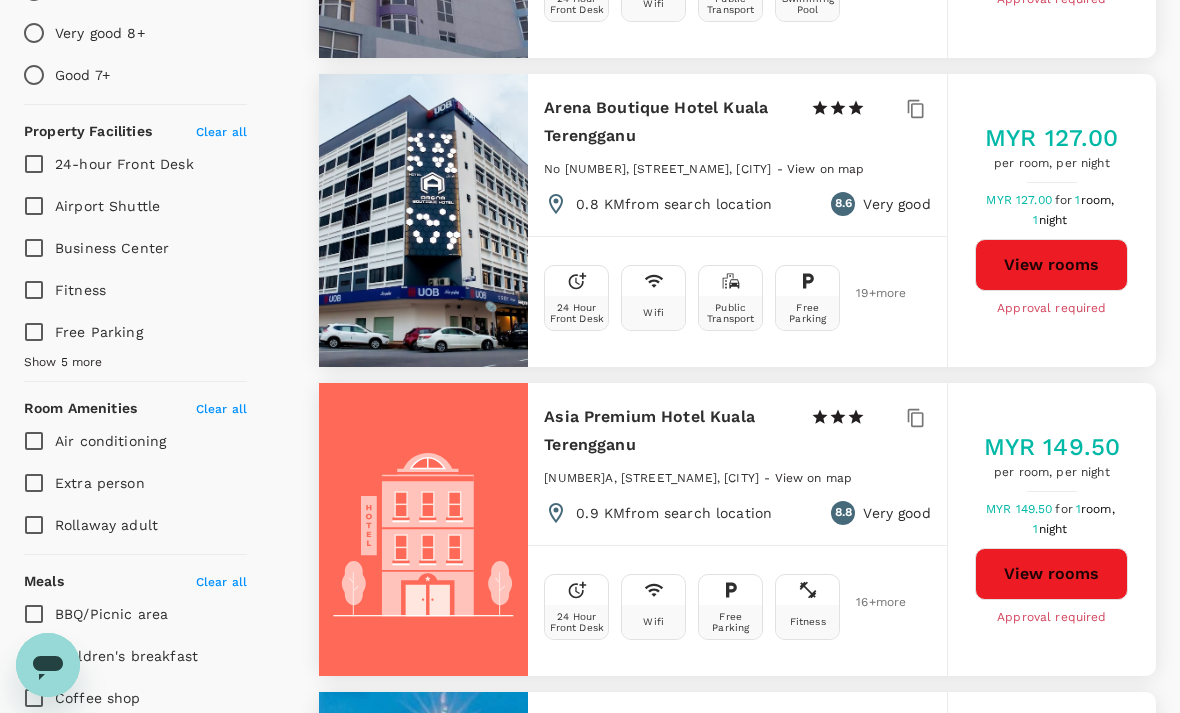 scroll, scrollTop: 782, scrollLeft: 0, axis: vertical 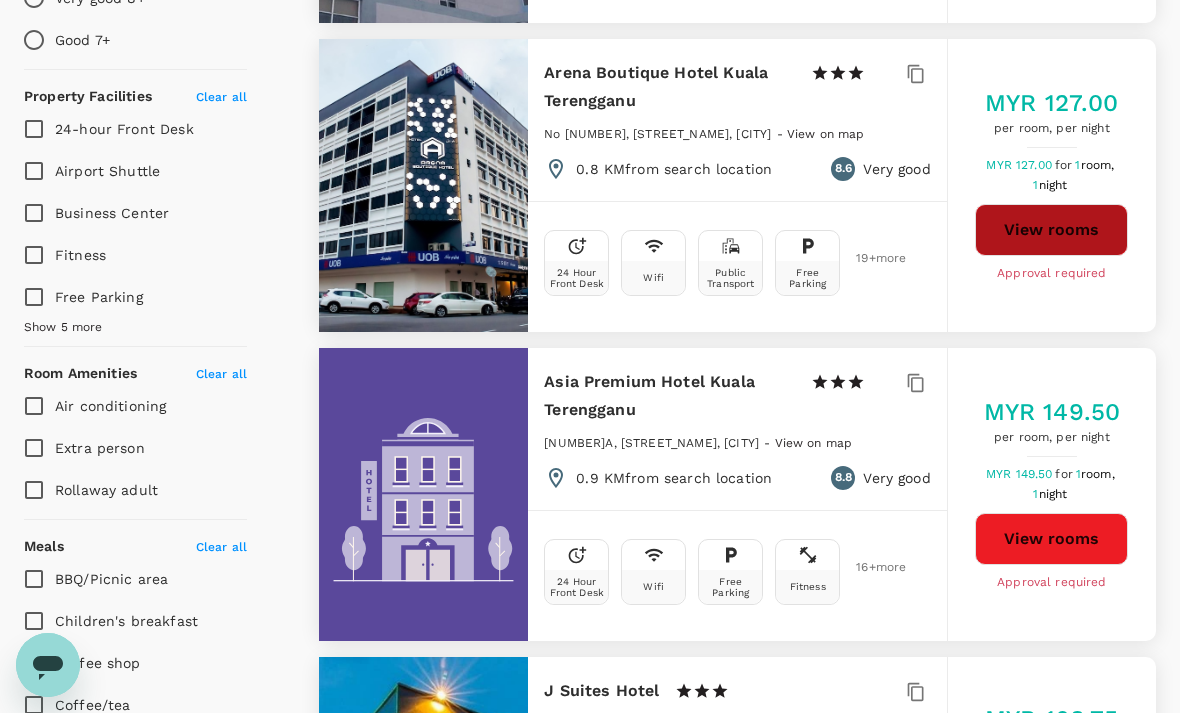 click on "View rooms" at bounding box center [1051, 230] 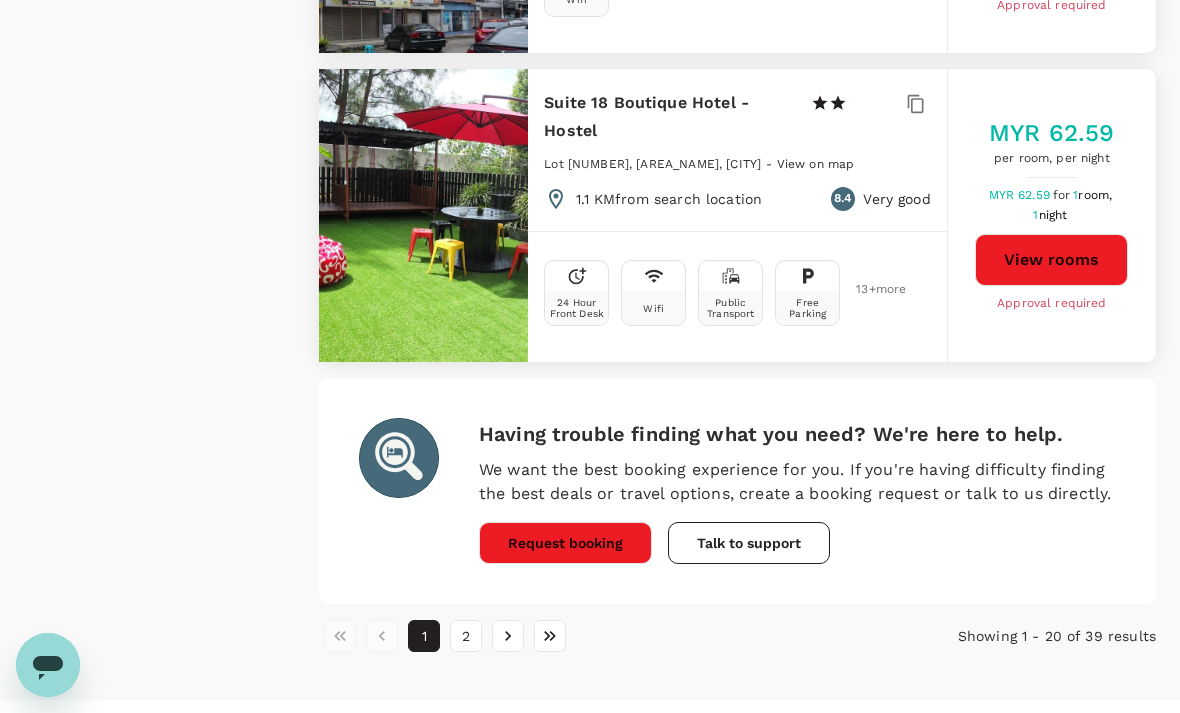 scroll, scrollTop: 5816, scrollLeft: 0, axis: vertical 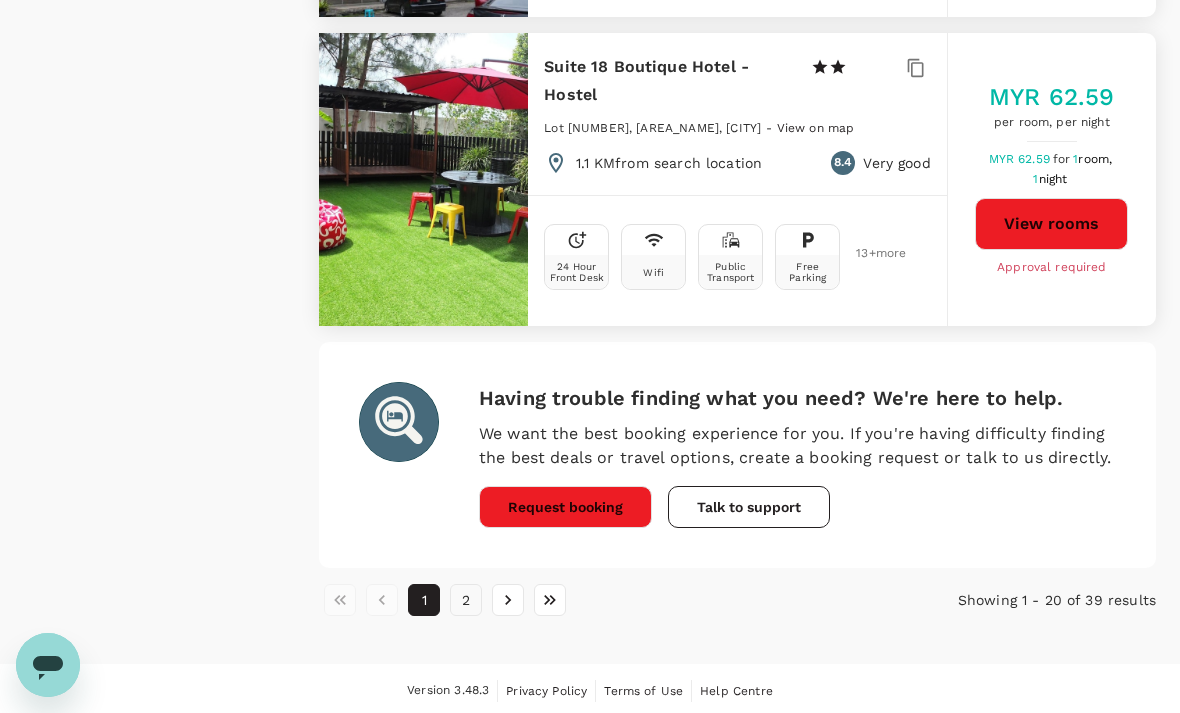 click on "2" at bounding box center (466, 600) 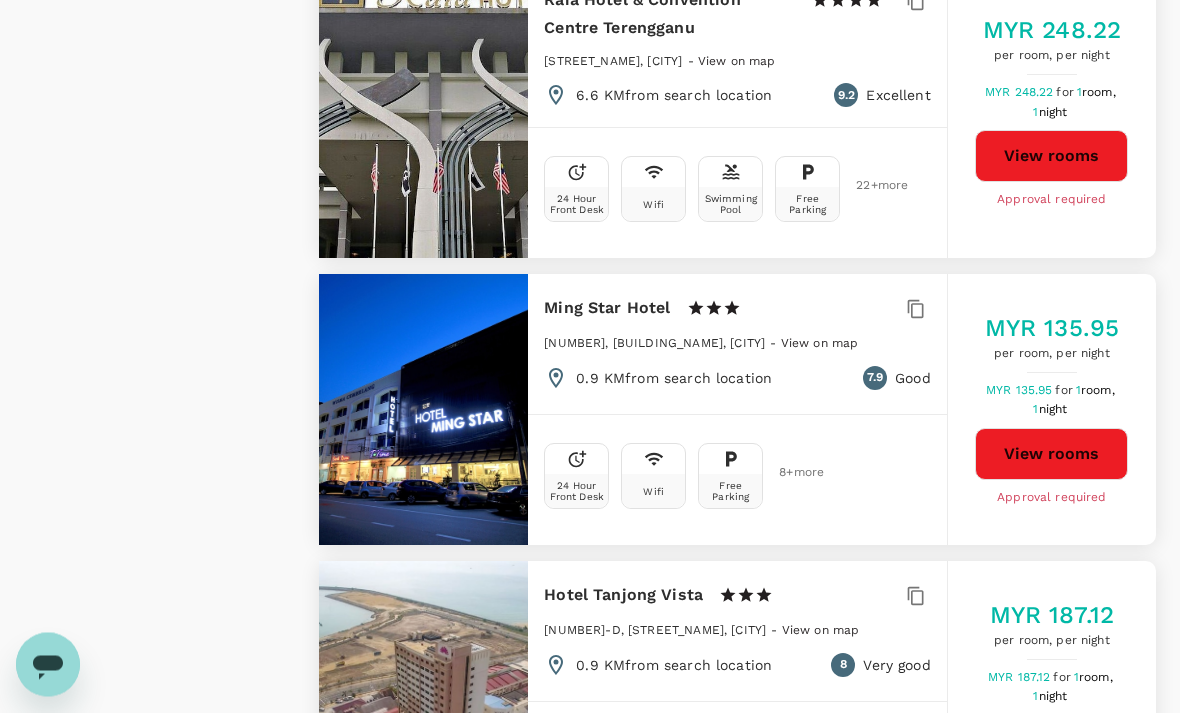 scroll, scrollTop: 0, scrollLeft: 0, axis: both 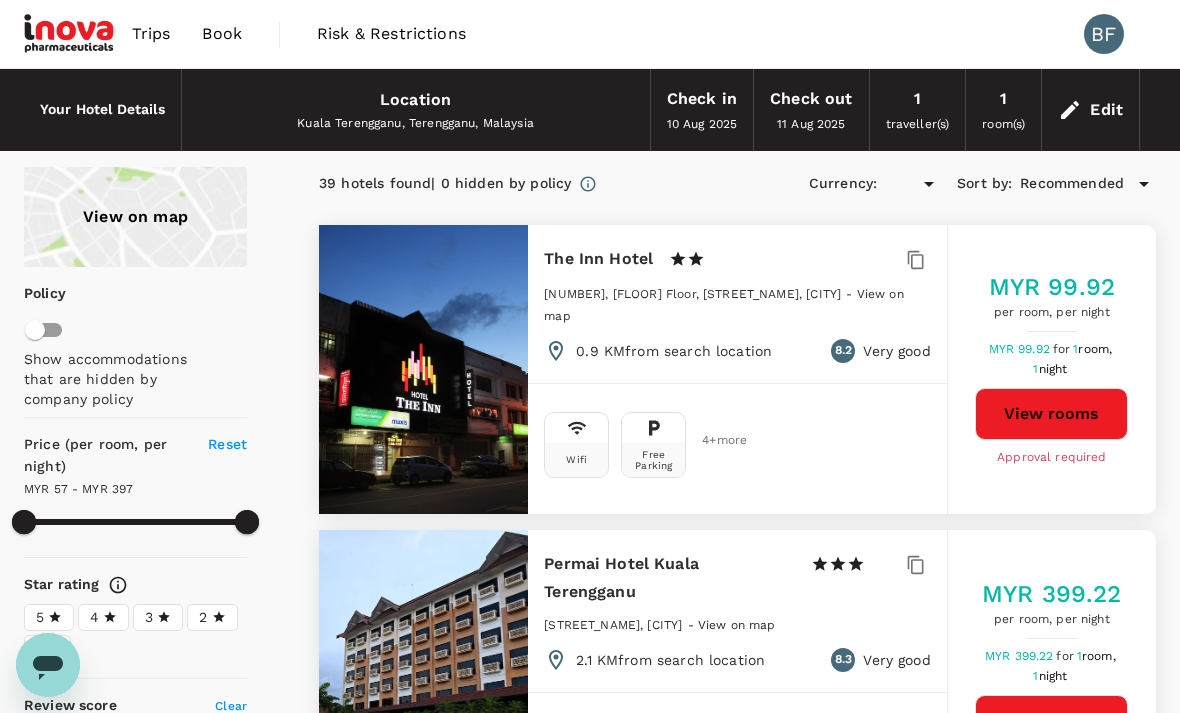 type on "396.44" 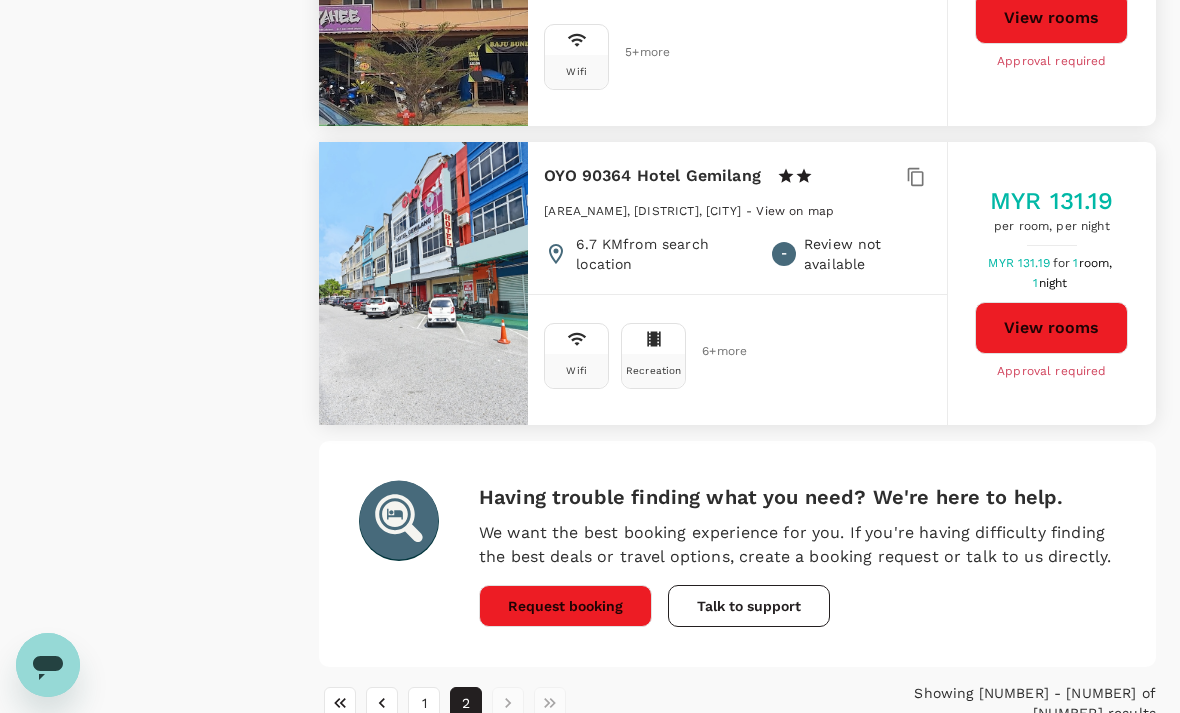 scroll, scrollTop: 5539, scrollLeft: 0, axis: vertical 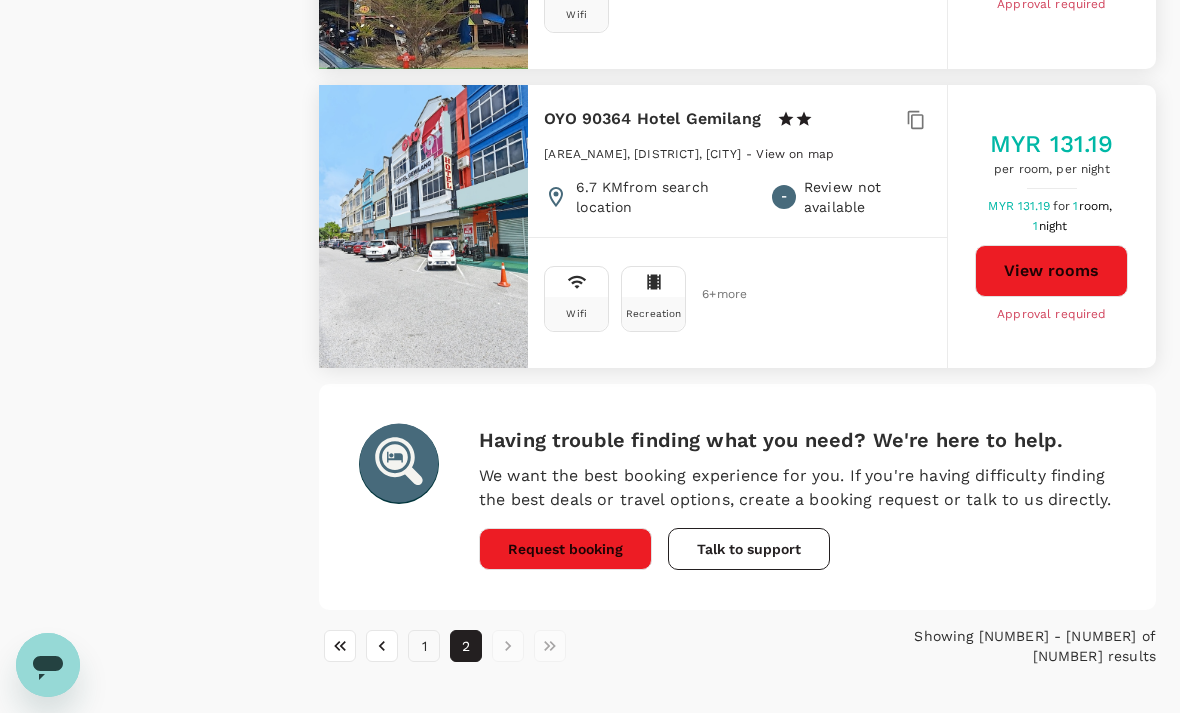 click on "1" at bounding box center (424, 646) 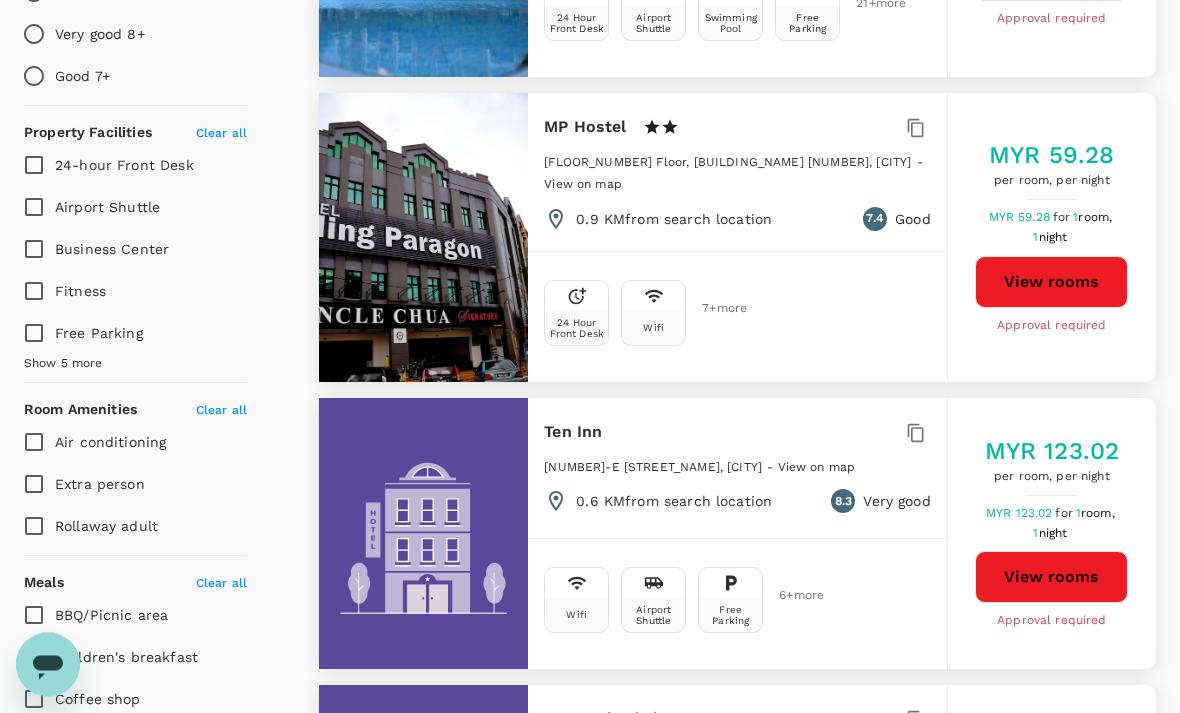 scroll, scrollTop: 0, scrollLeft: 0, axis: both 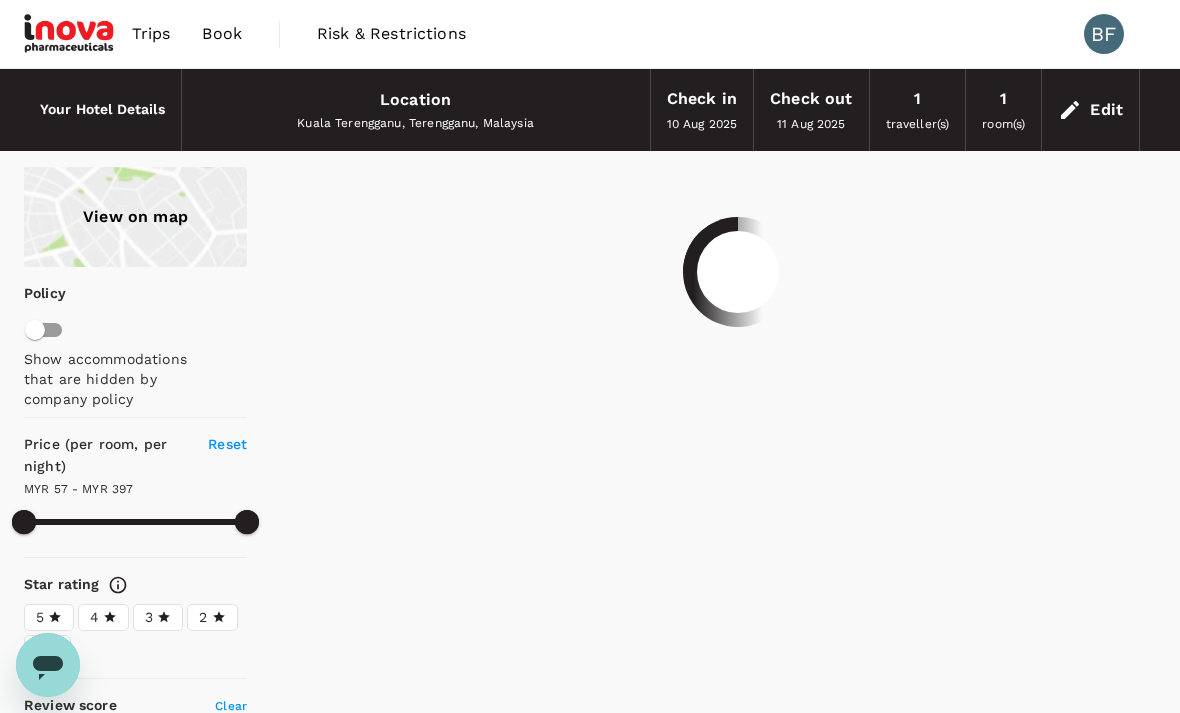 type on "396.44" 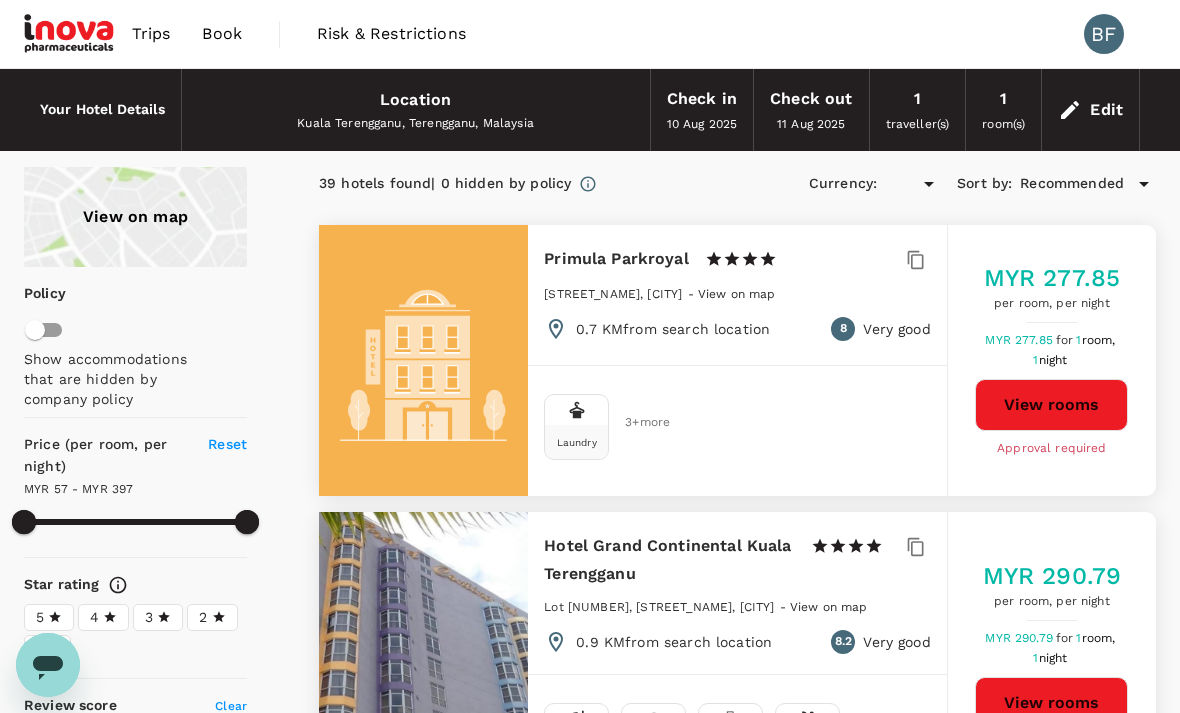 type on "MYR" 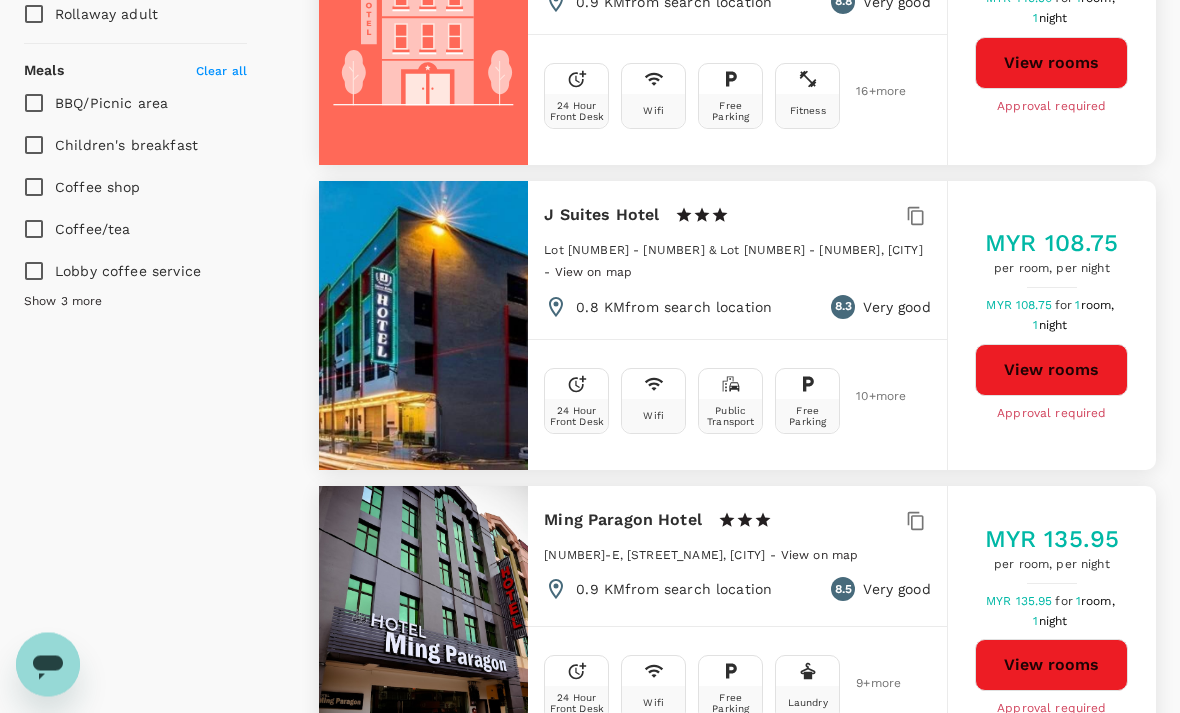 scroll, scrollTop: 1258, scrollLeft: 0, axis: vertical 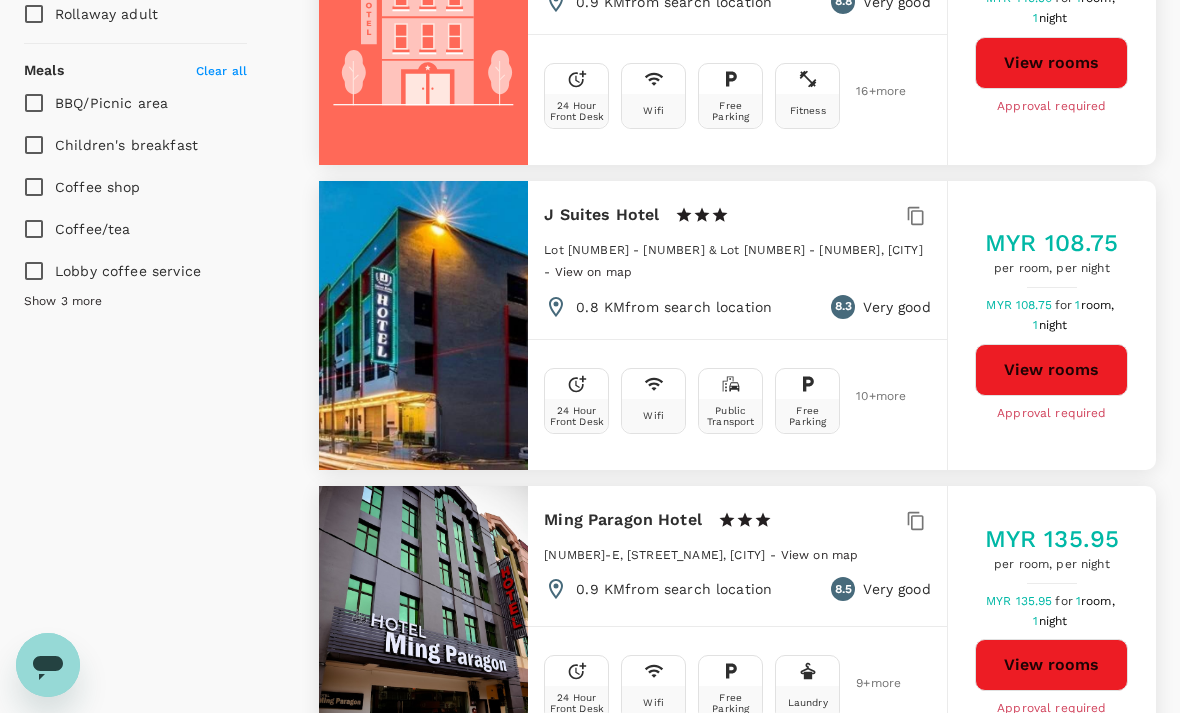 click on "View rooms" at bounding box center (1051, 370) 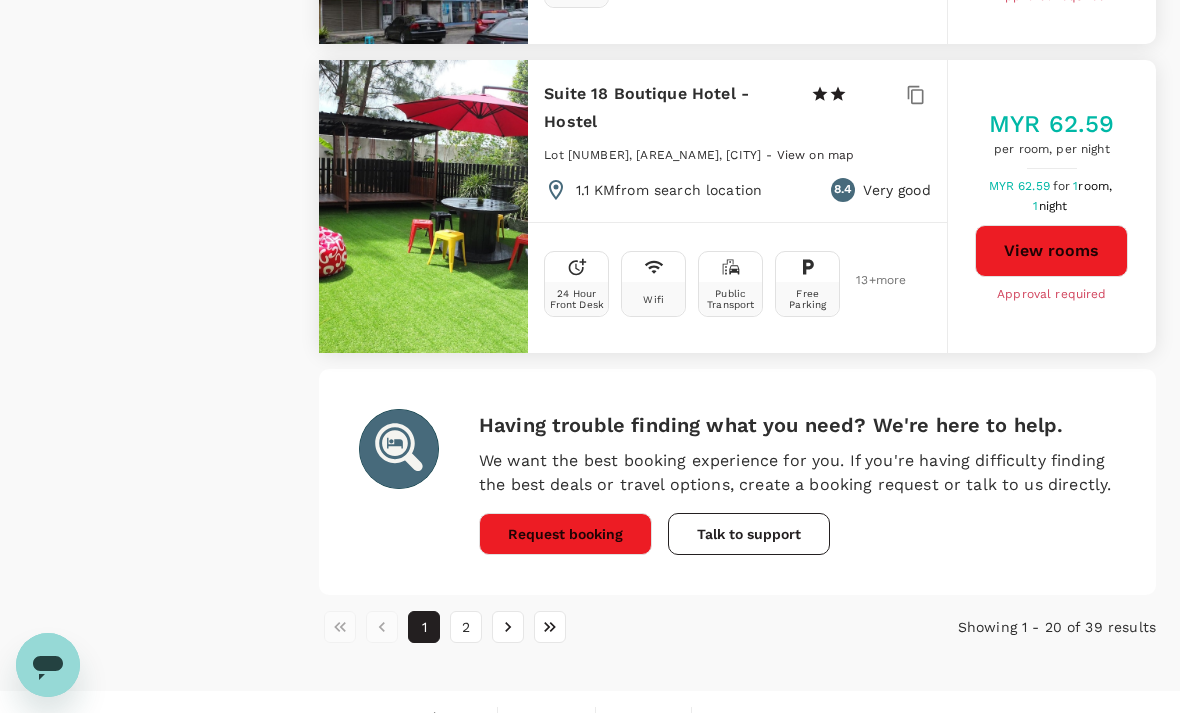 scroll, scrollTop: 5816, scrollLeft: 0, axis: vertical 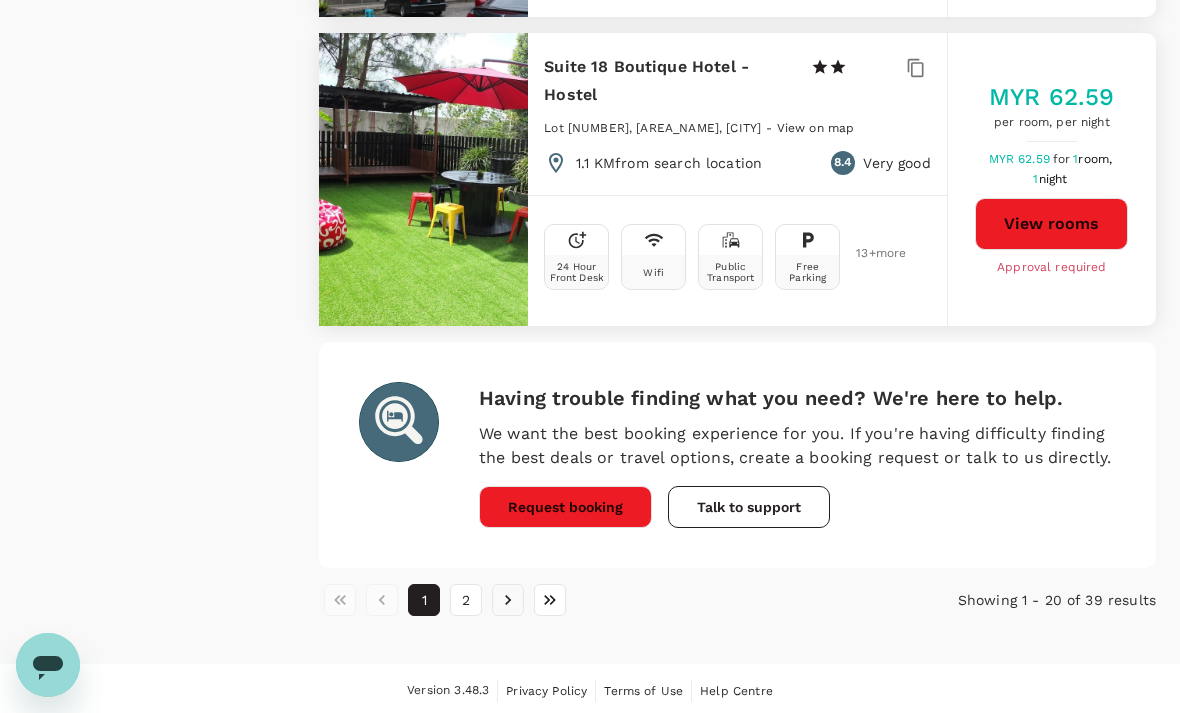 click 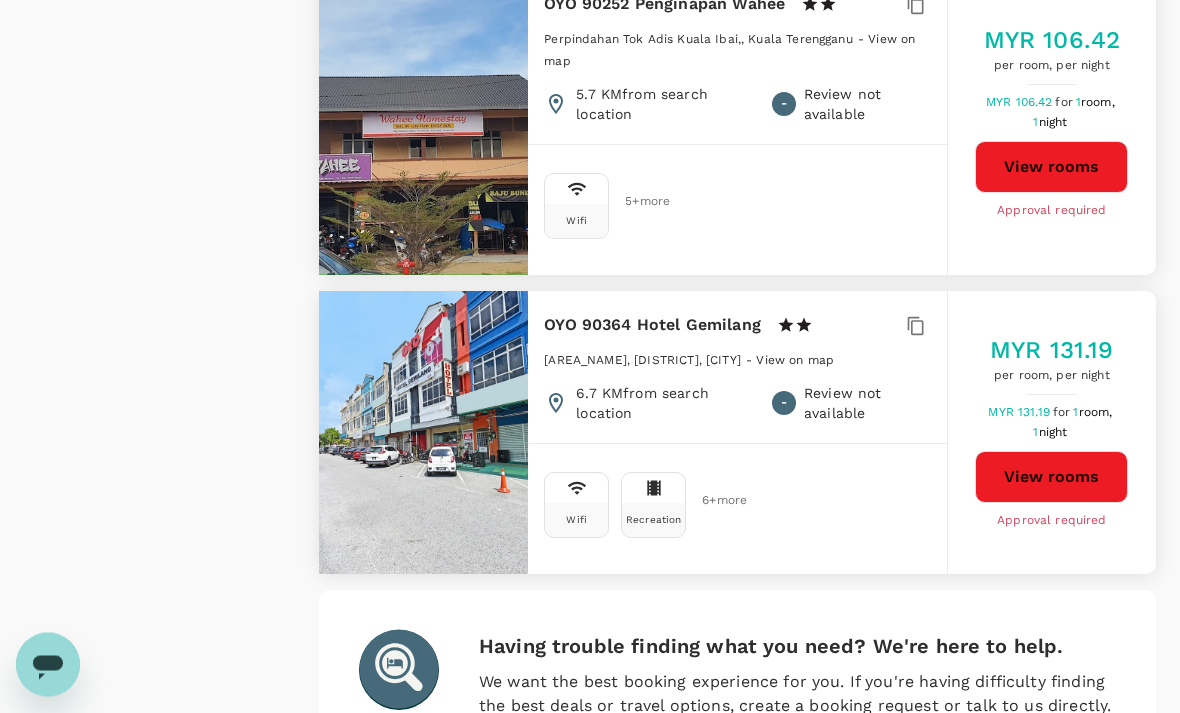 scroll, scrollTop: 5539, scrollLeft: 0, axis: vertical 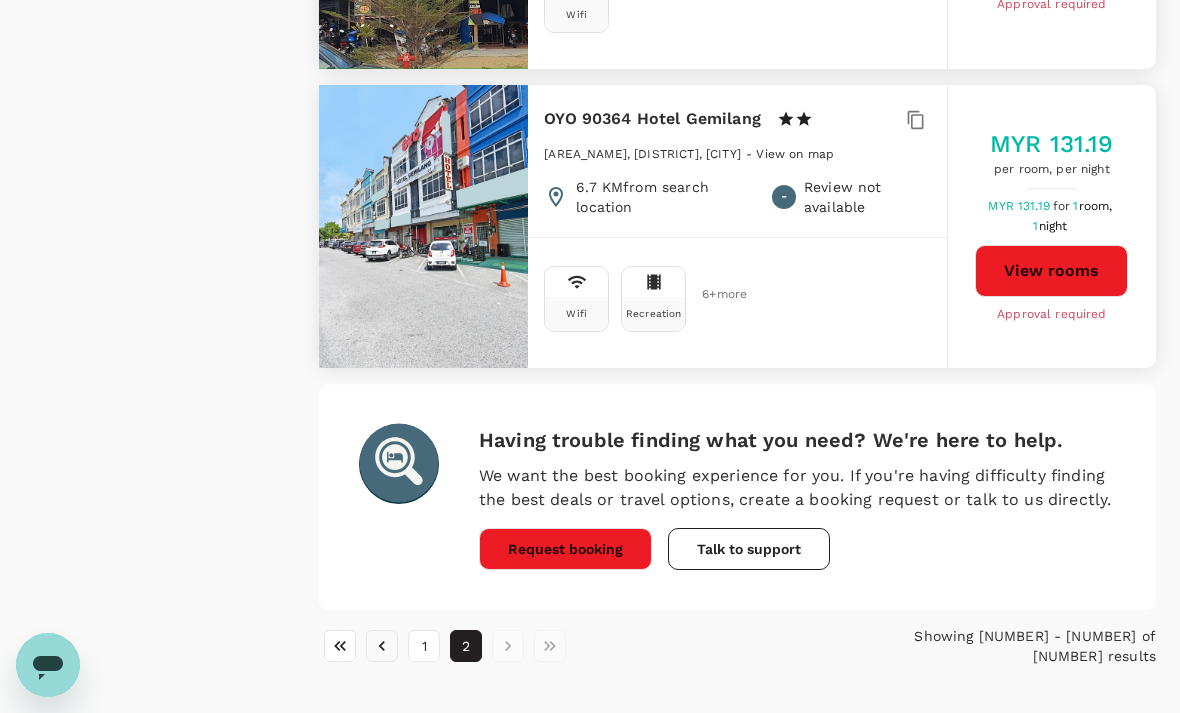 click 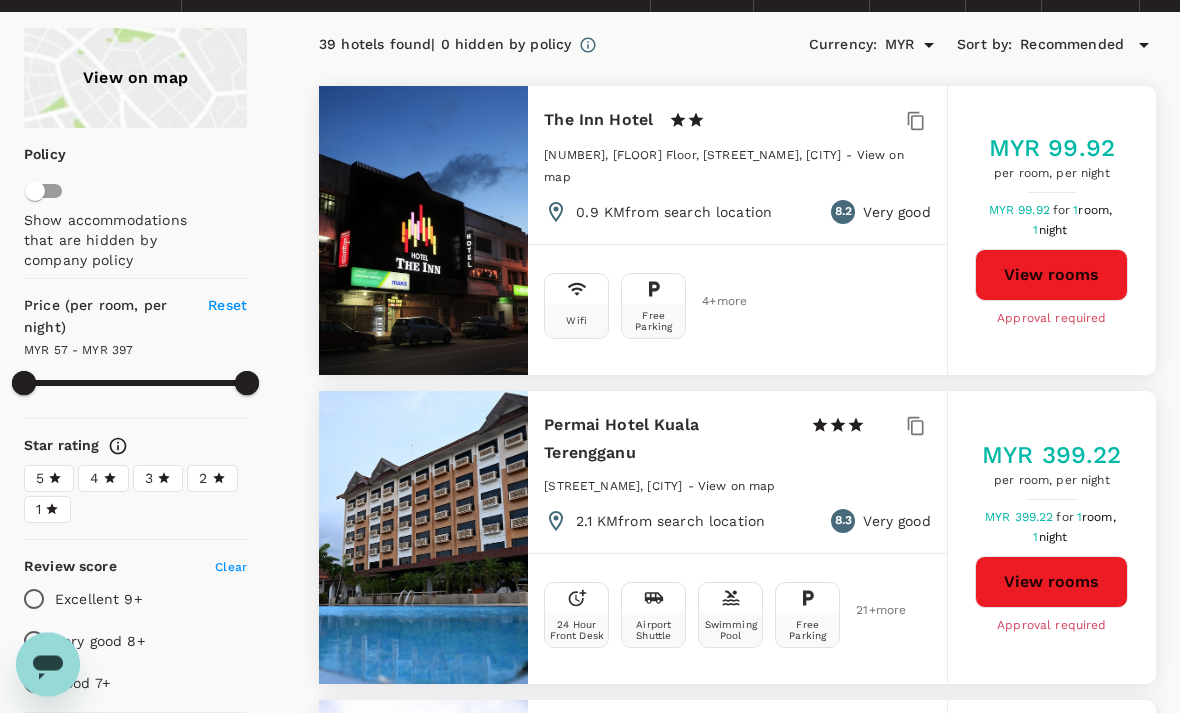 scroll, scrollTop: 0, scrollLeft: 0, axis: both 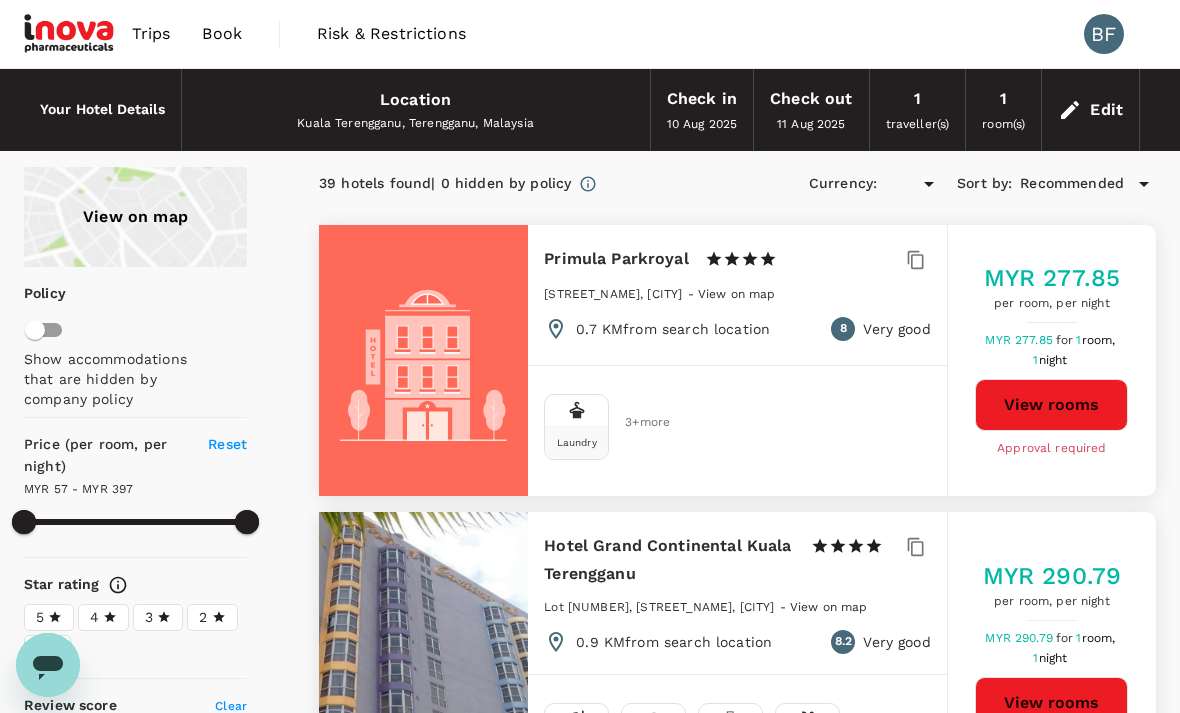 type on "396.44" 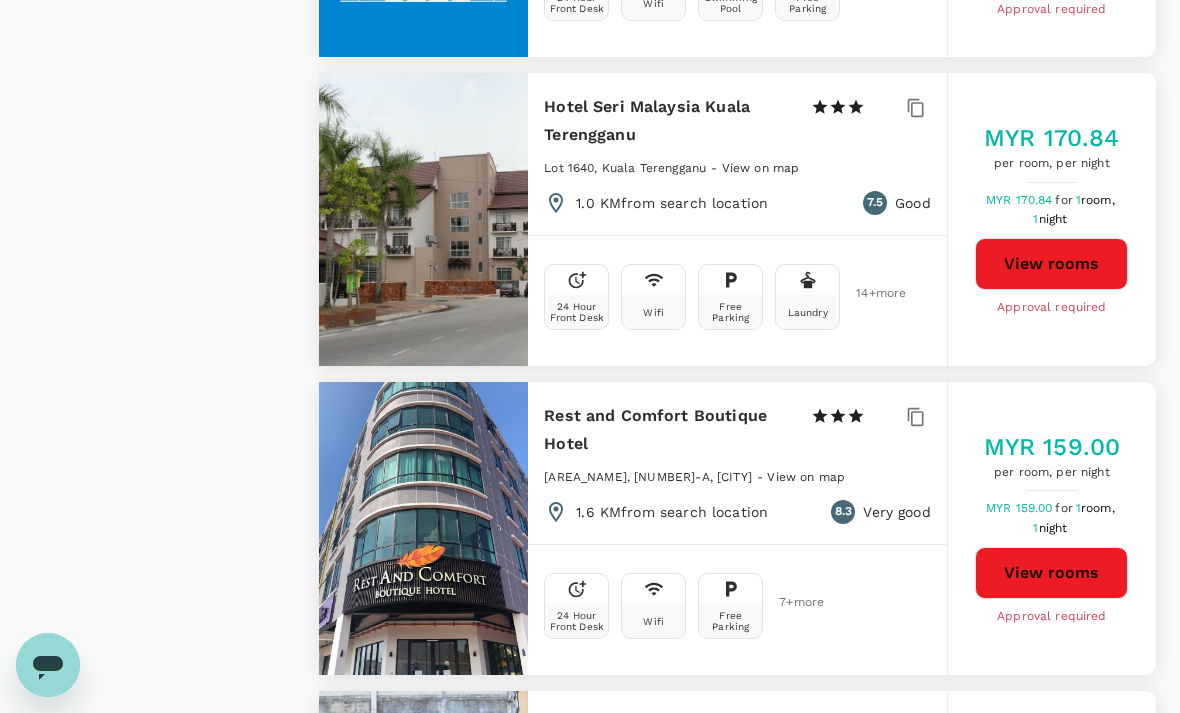 scroll, scrollTop: 3742, scrollLeft: 0, axis: vertical 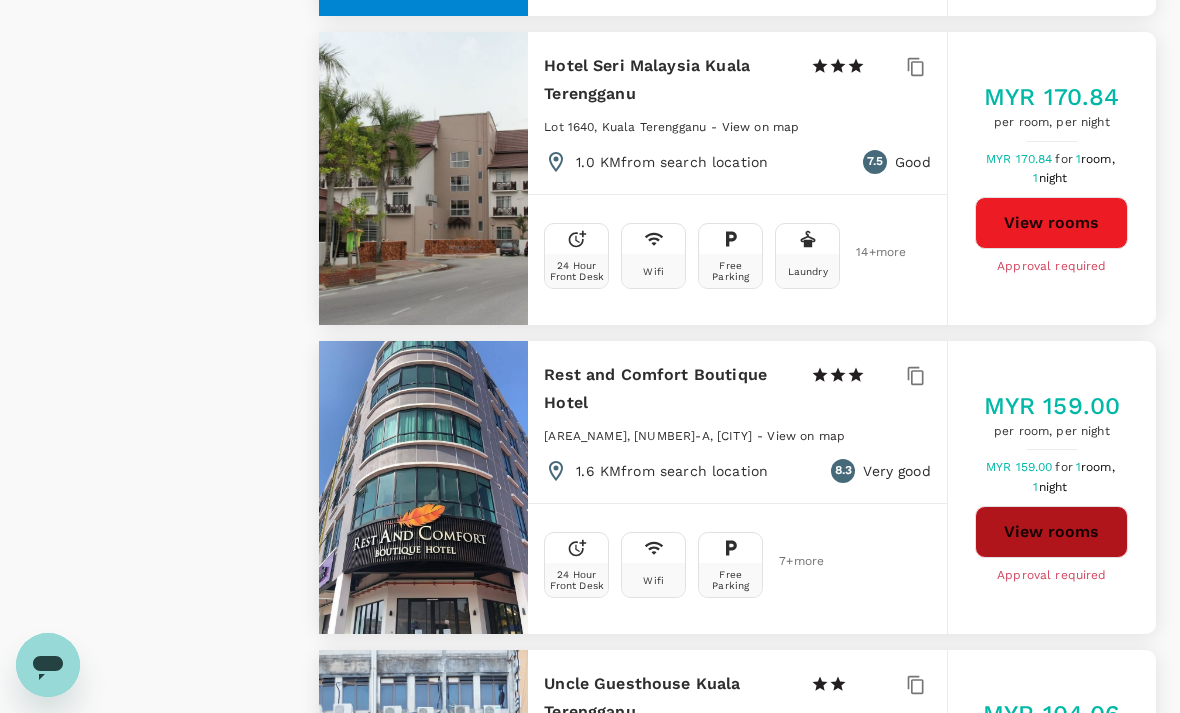 click on "View rooms" at bounding box center (1051, 532) 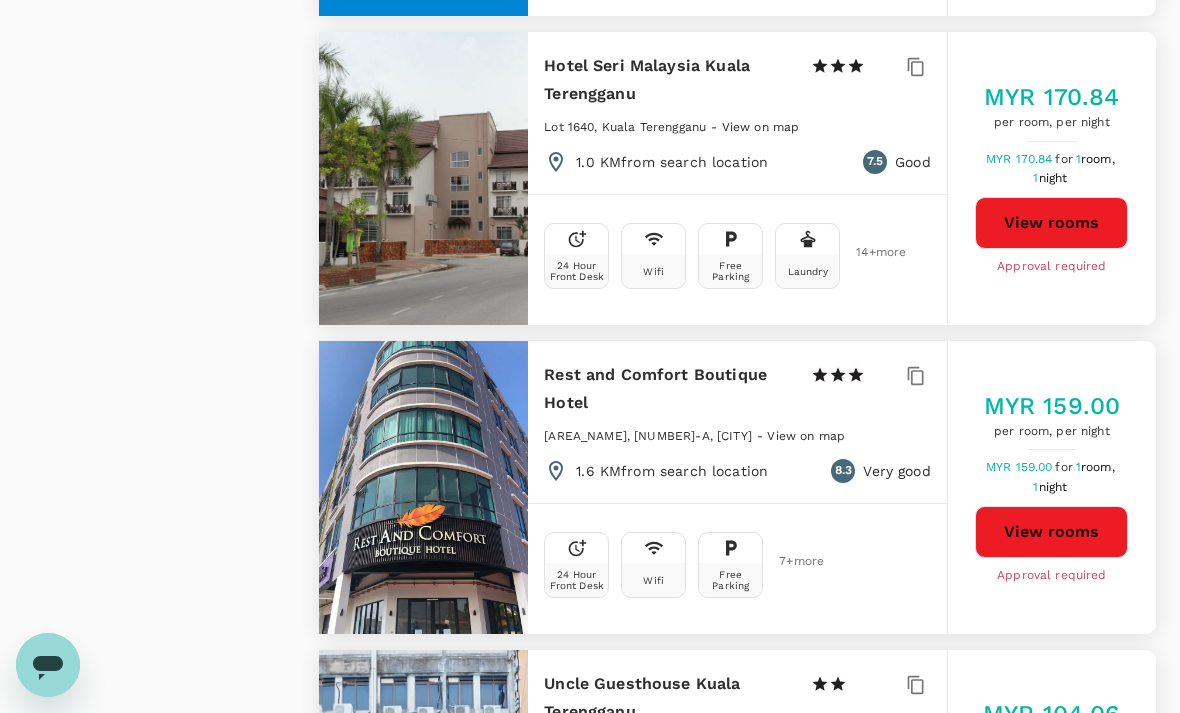 scroll, scrollTop: 3774, scrollLeft: 0, axis: vertical 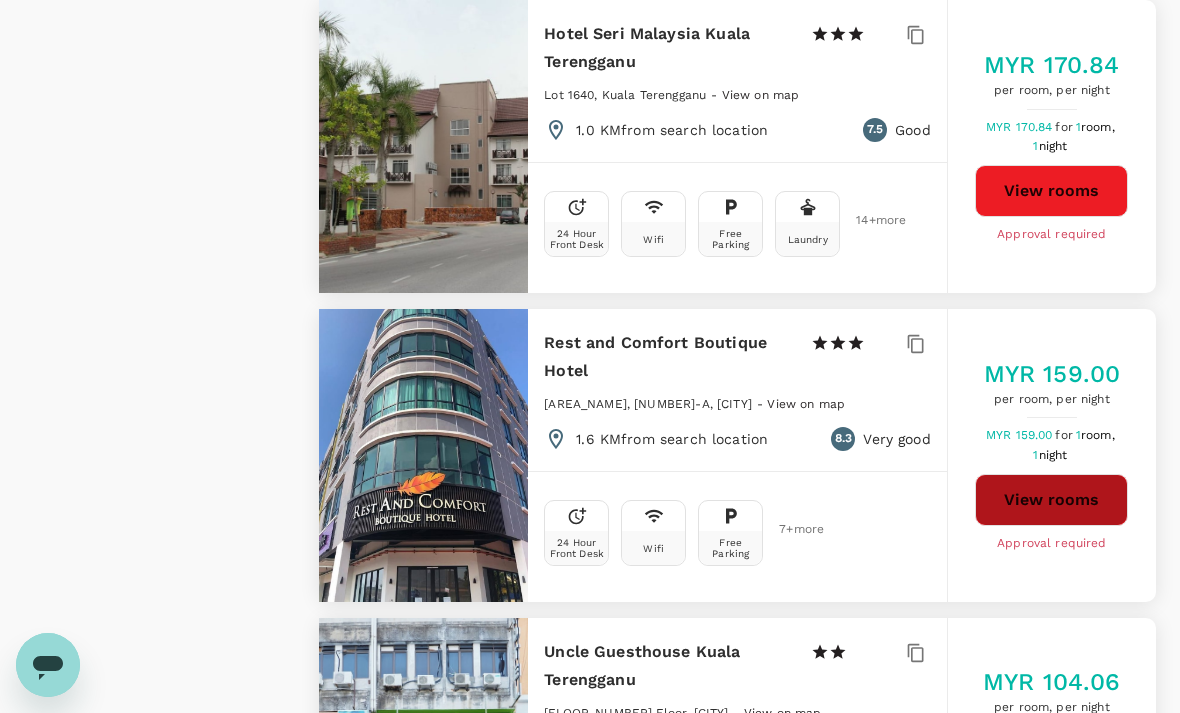 click on "View rooms" at bounding box center (1051, 500) 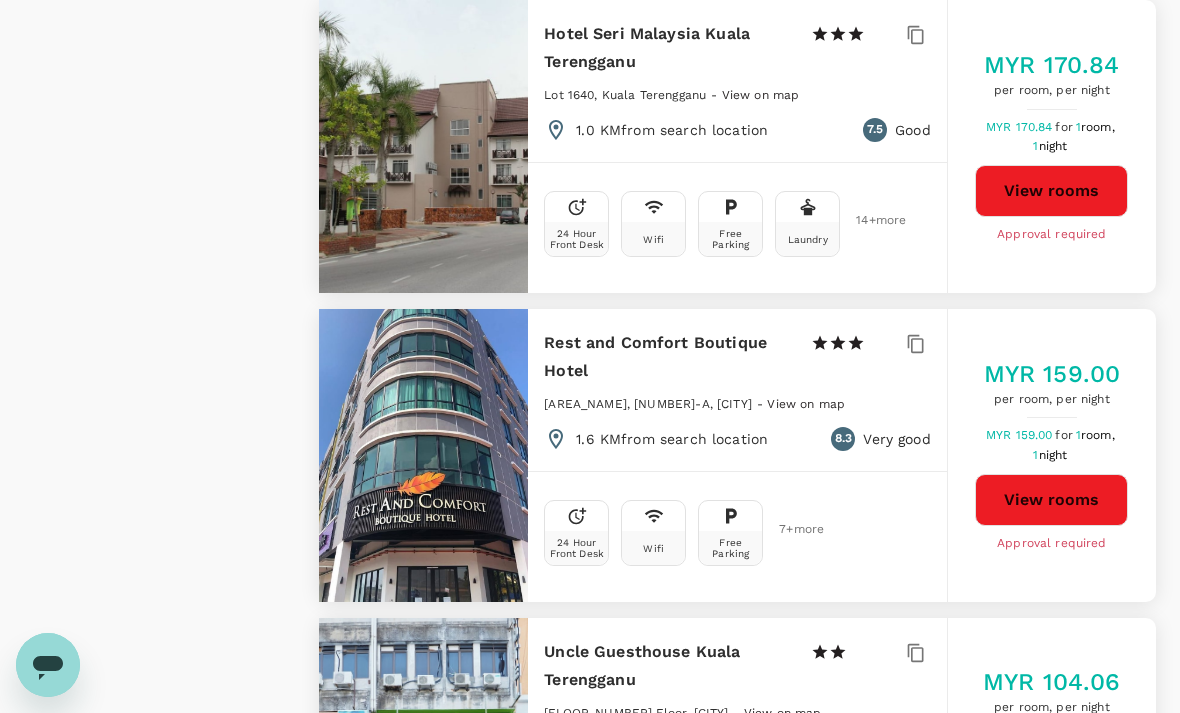 type on "396.44" 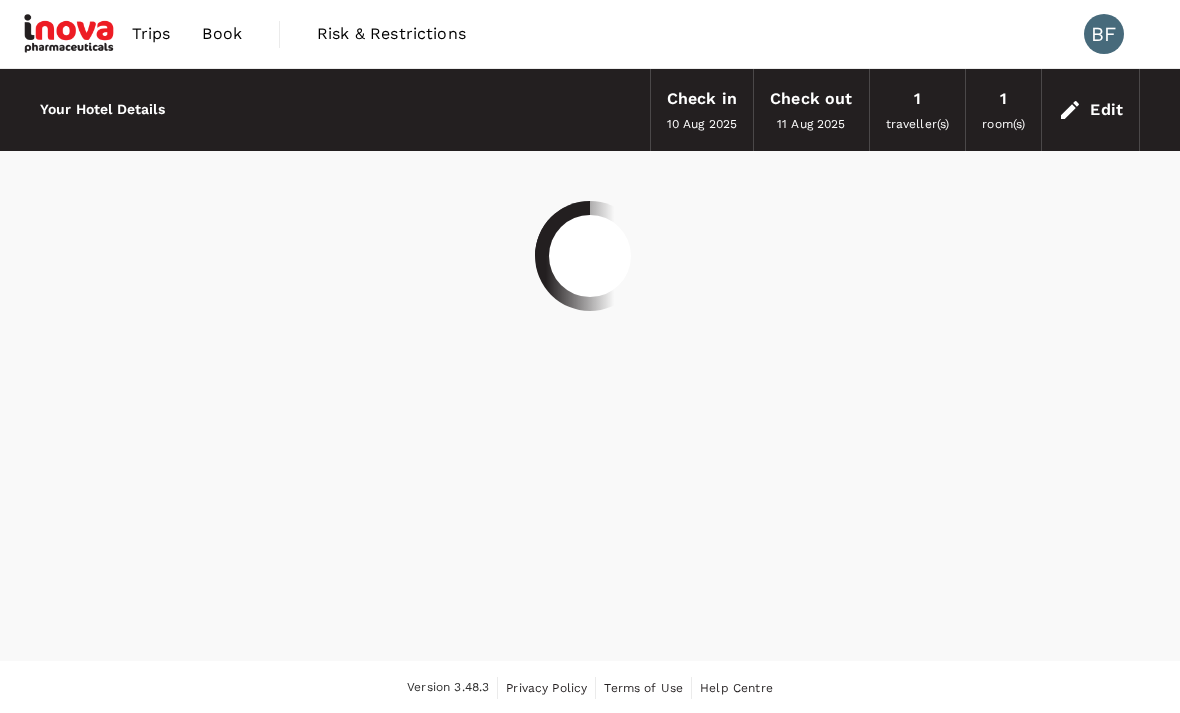 scroll, scrollTop: 0, scrollLeft: 0, axis: both 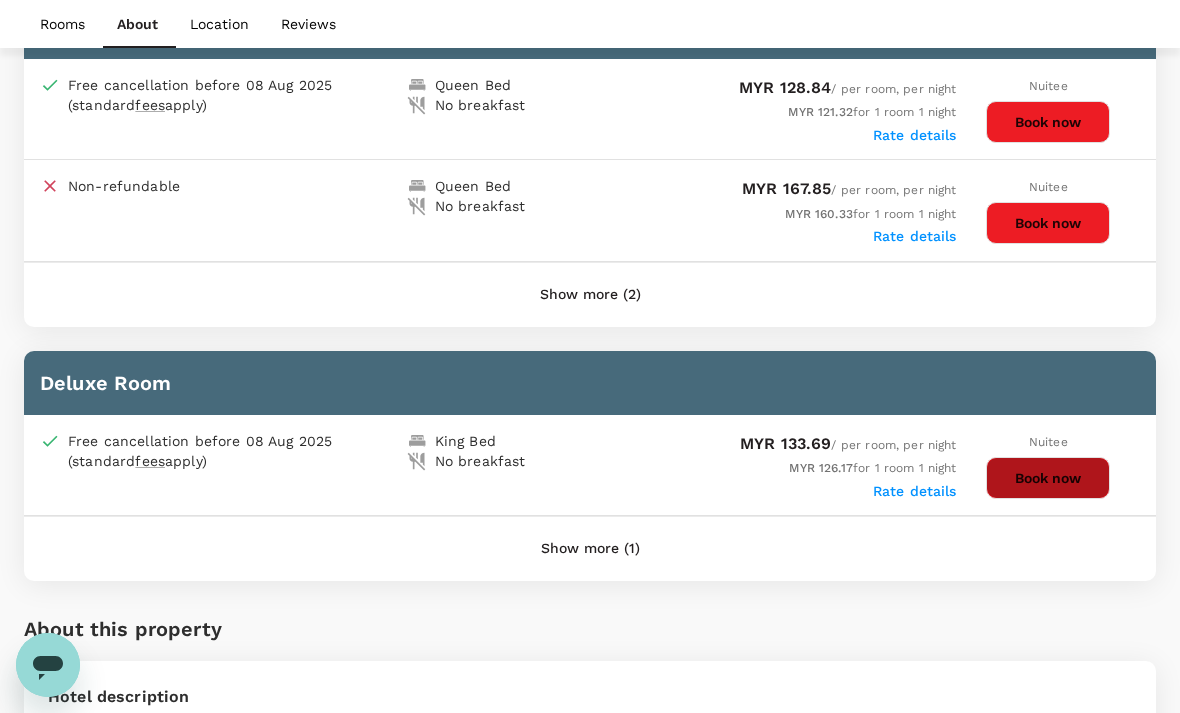 click on "Book now" at bounding box center [1048, 478] 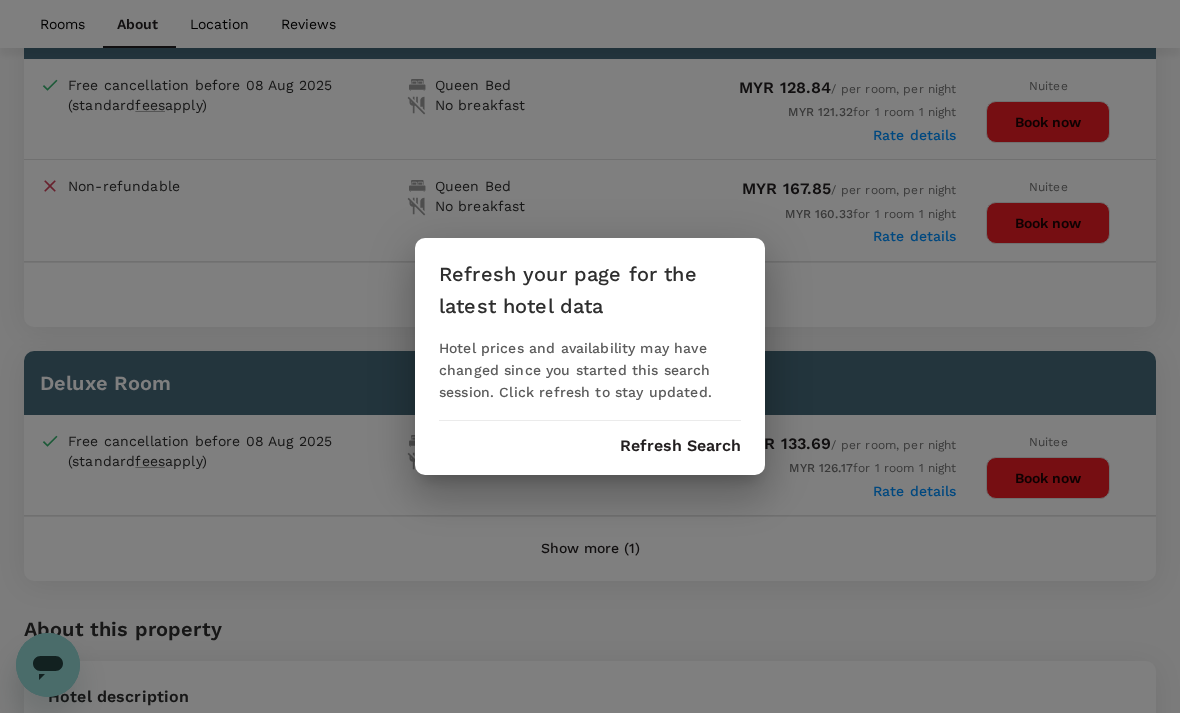 click on "Refresh Search" at bounding box center [680, 446] 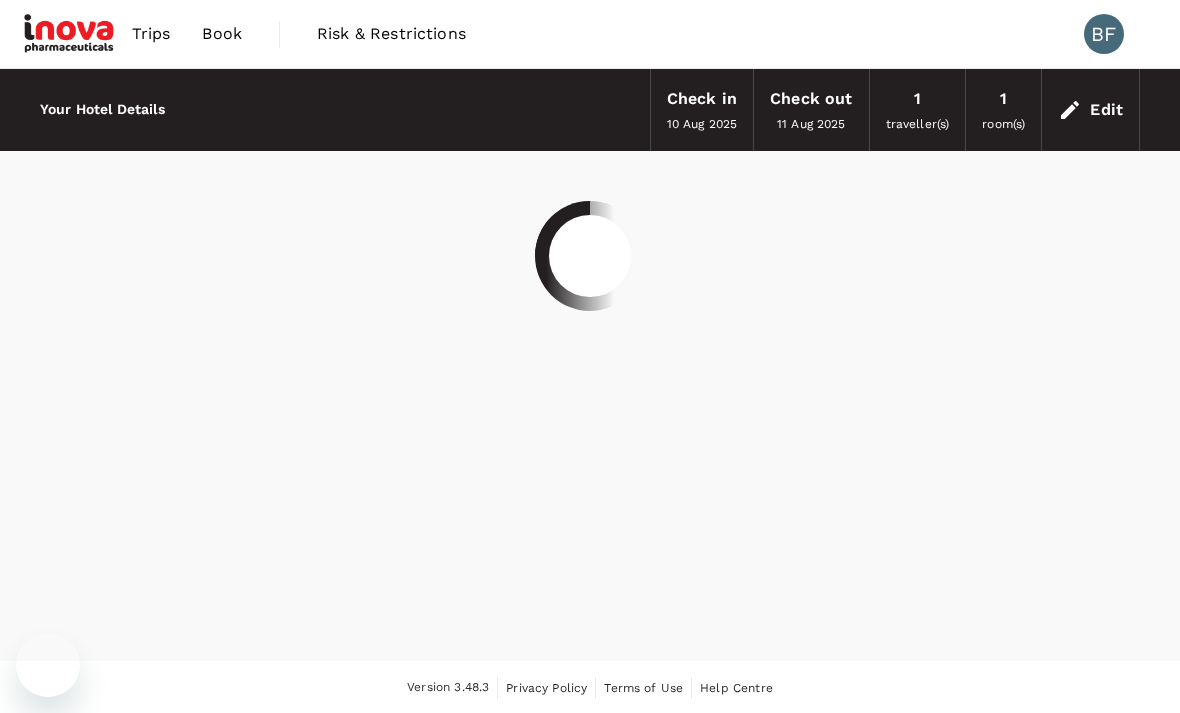 scroll, scrollTop: 0, scrollLeft: 0, axis: both 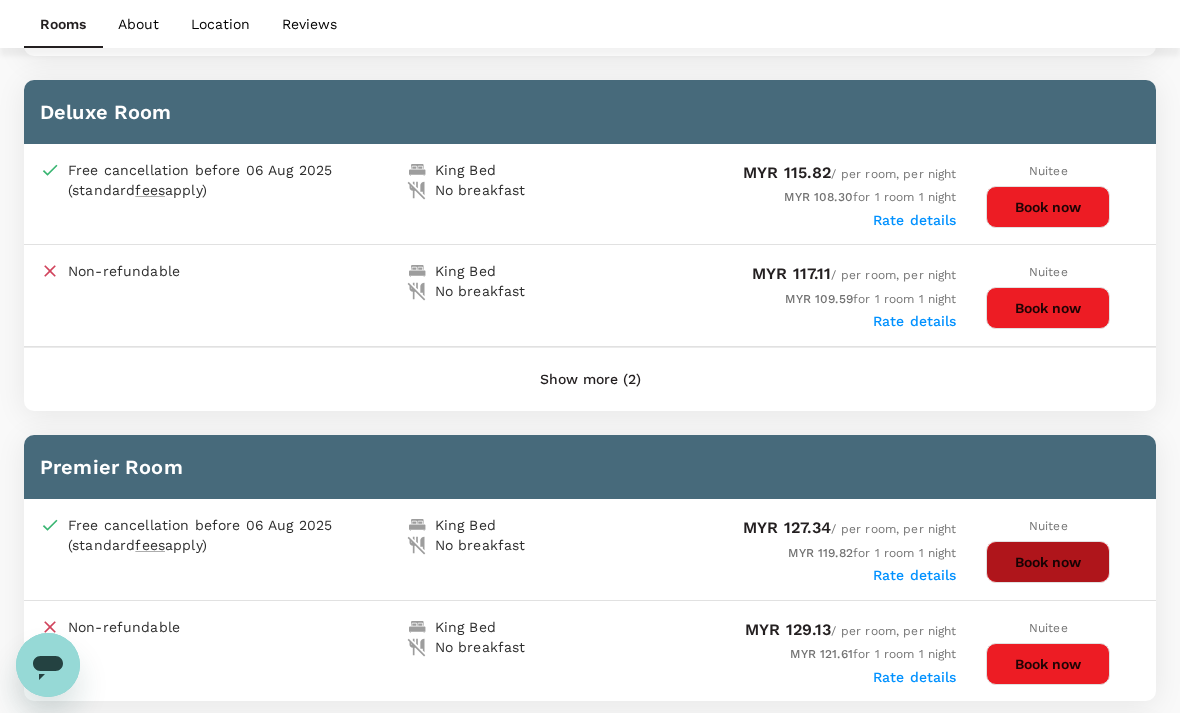 click on "Book now" at bounding box center [1048, 562] 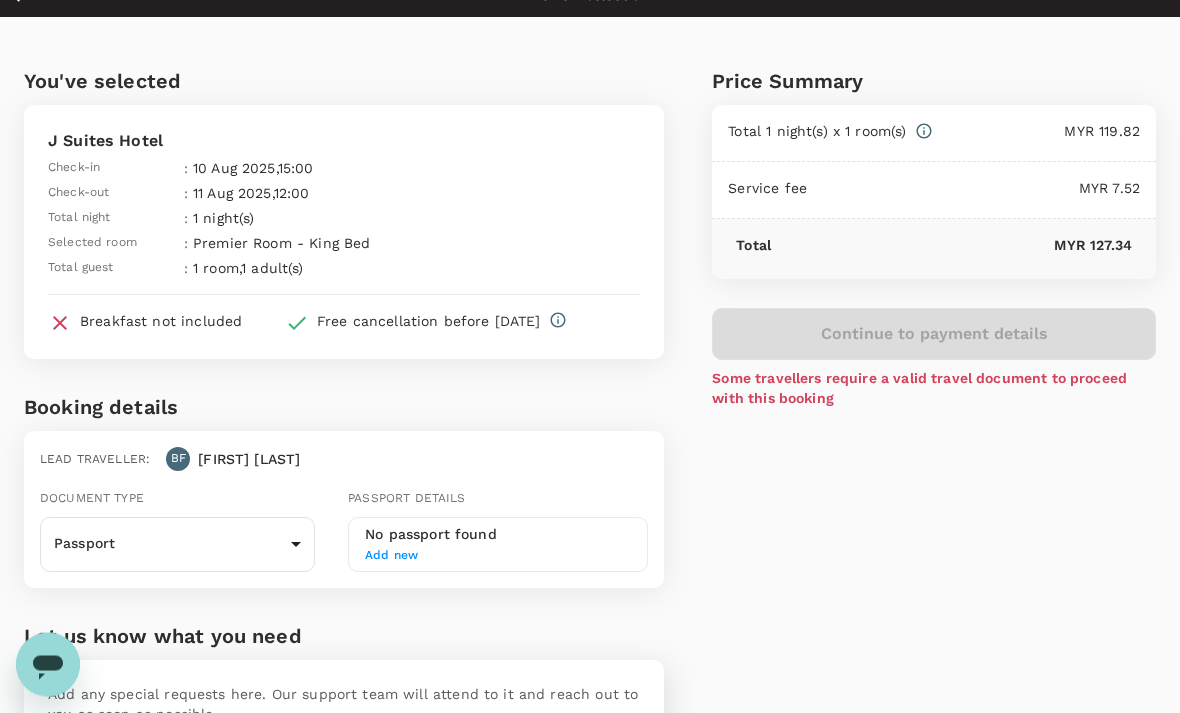 scroll, scrollTop: 0, scrollLeft: 0, axis: both 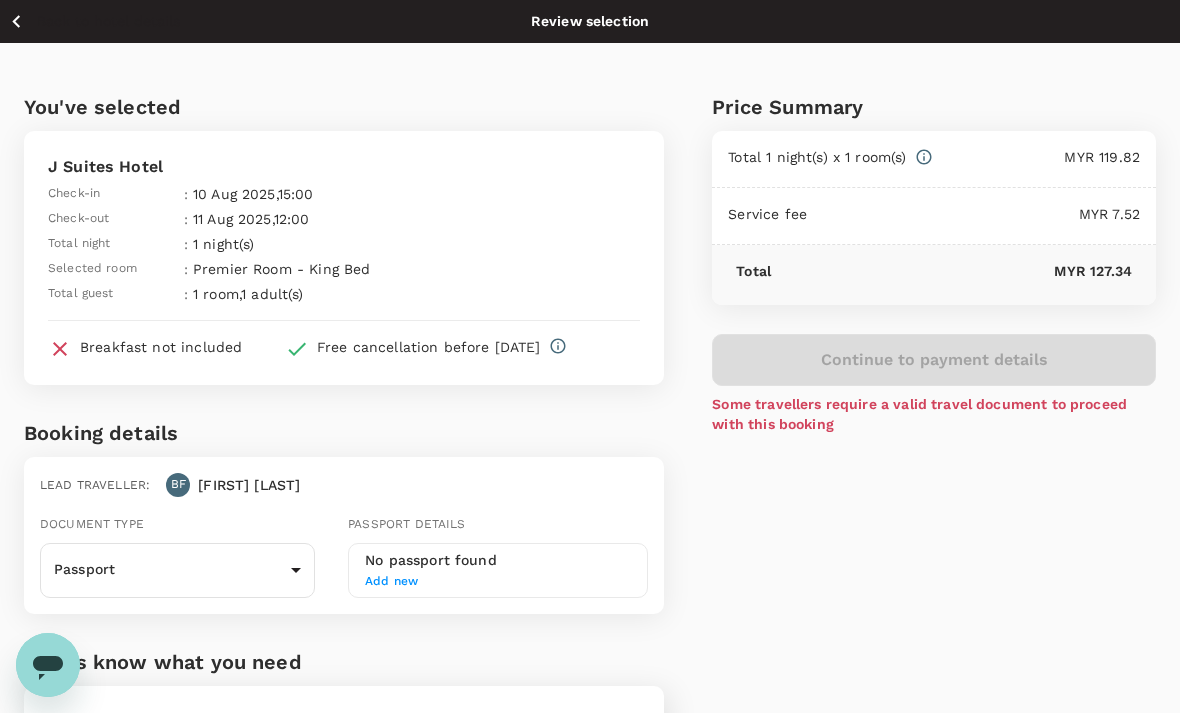 click 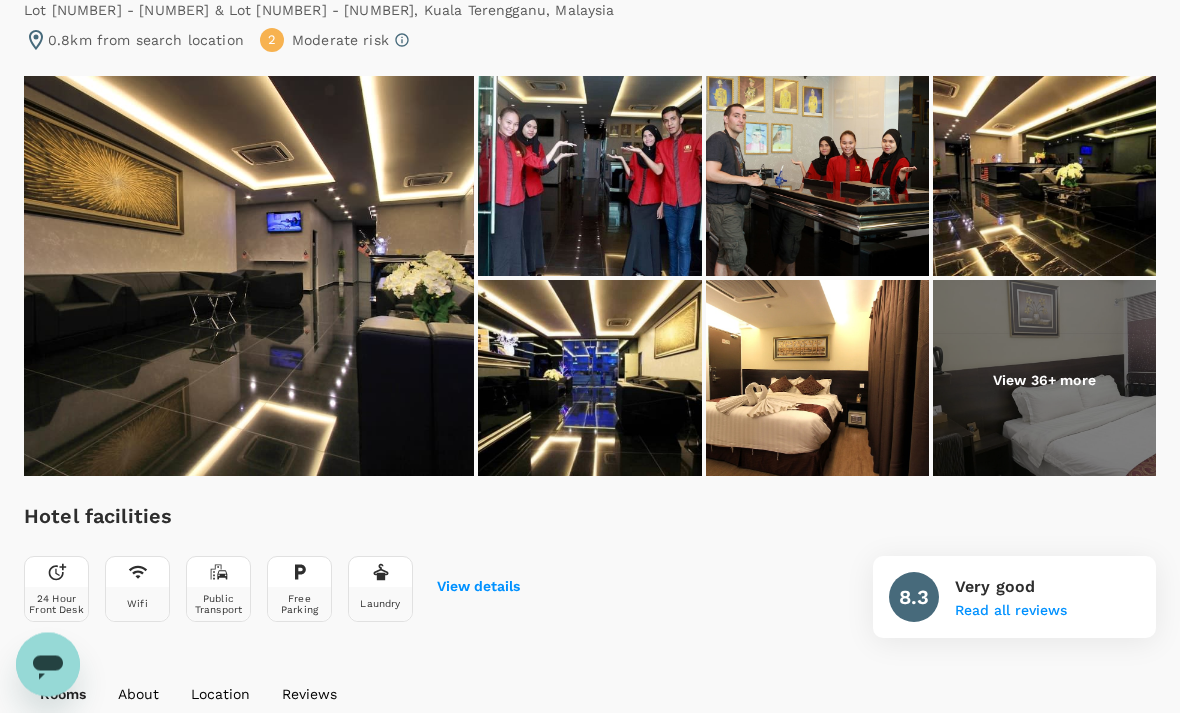 scroll, scrollTop: 231, scrollLeft: 0, axis: vertical 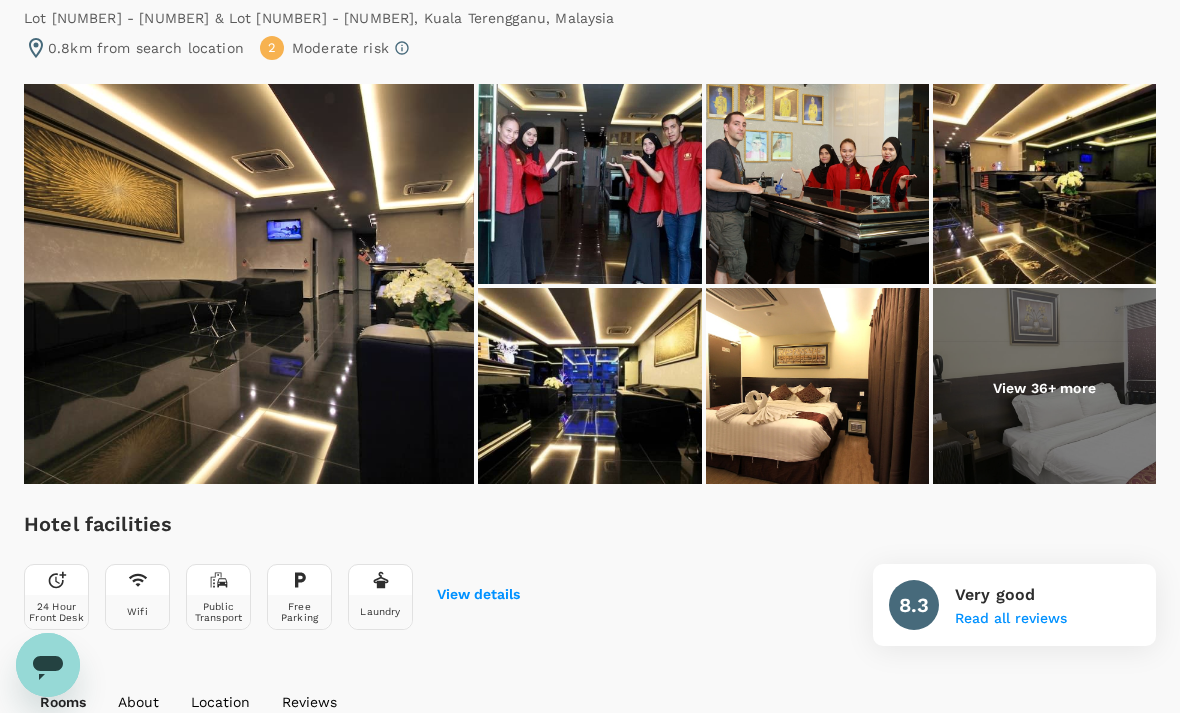 click on "View 36+ more" at bounding box center [1044, 388] 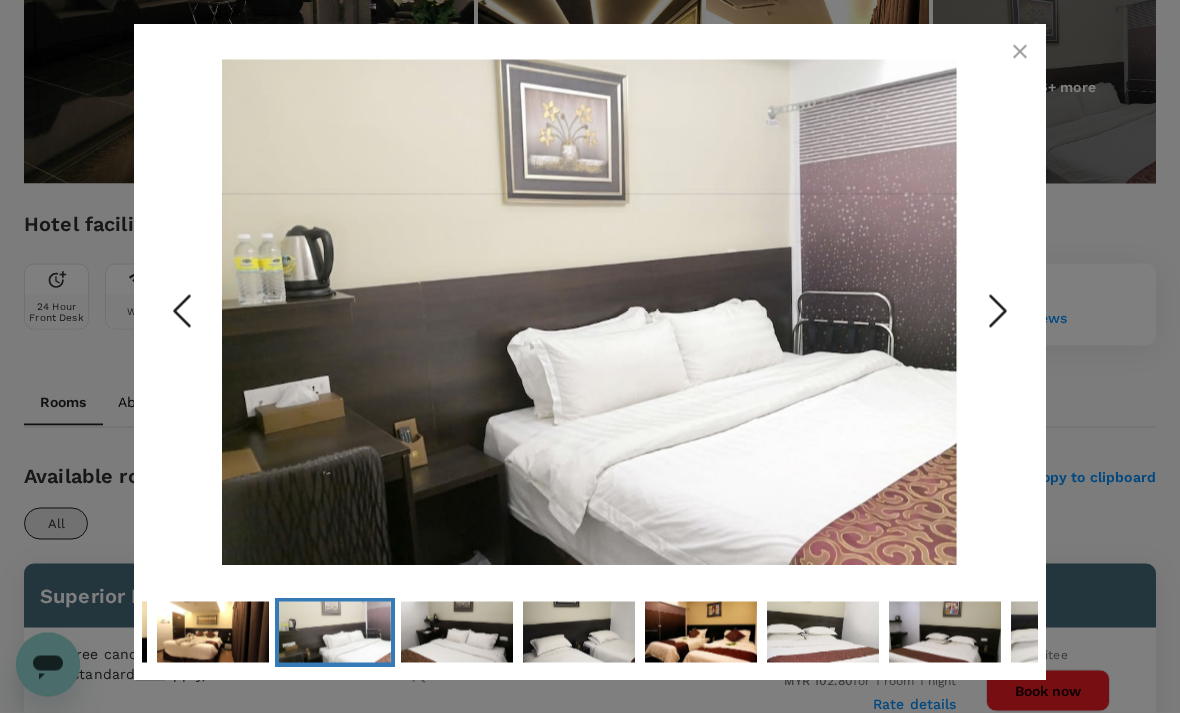 scroll, scrollTop: 534, scrollLeft: 0, axis: vertical 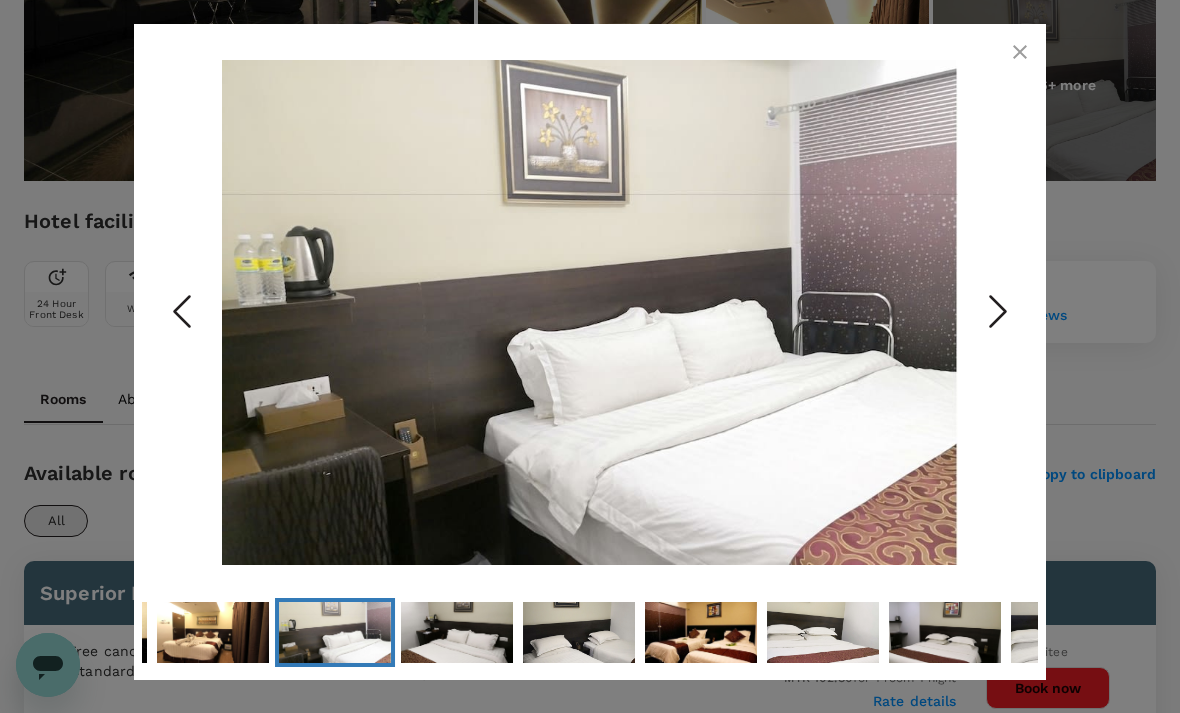 click 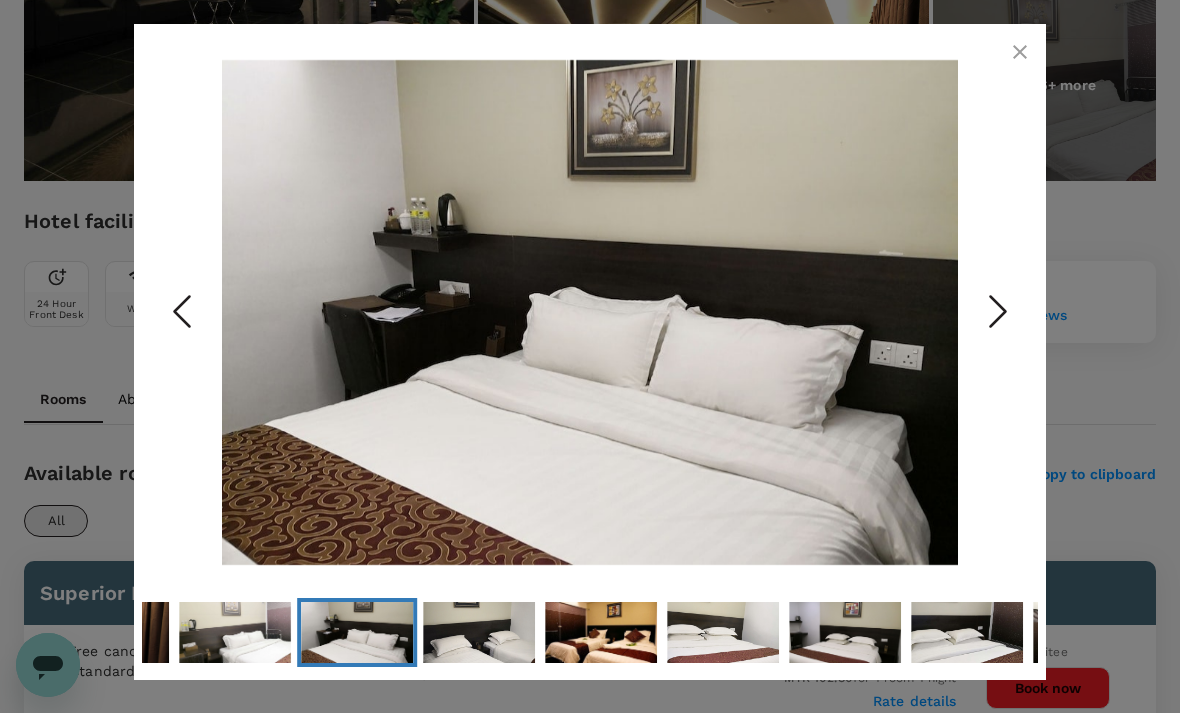 click 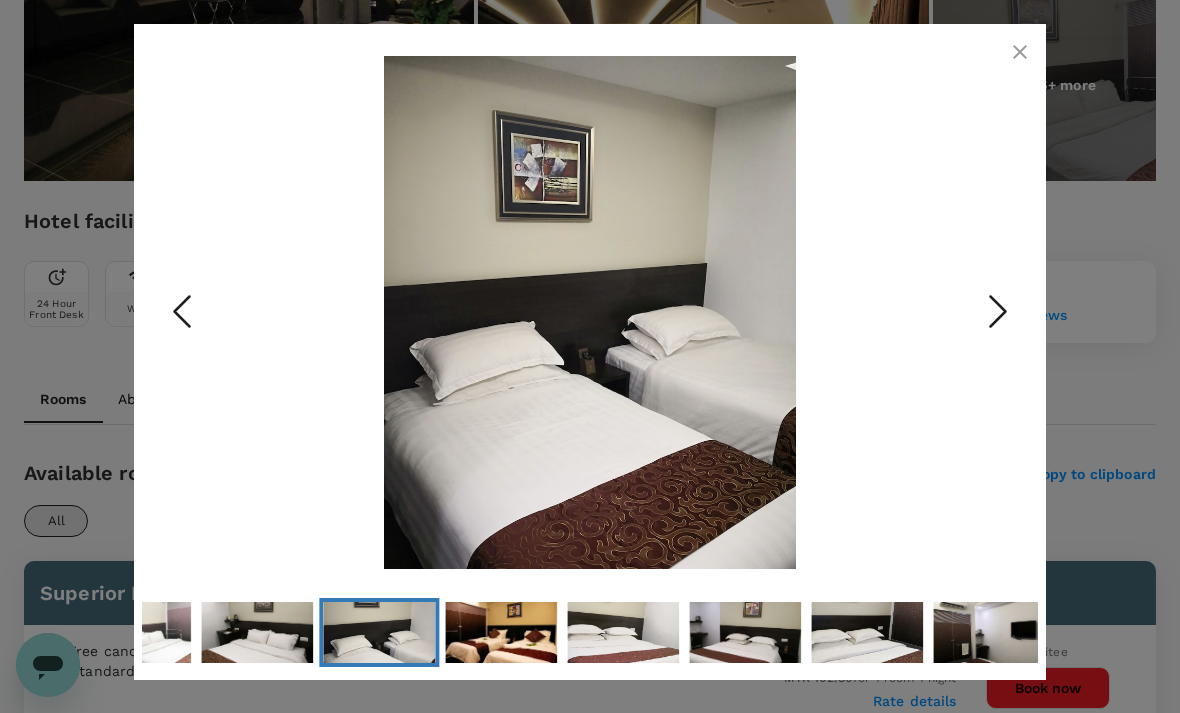 click 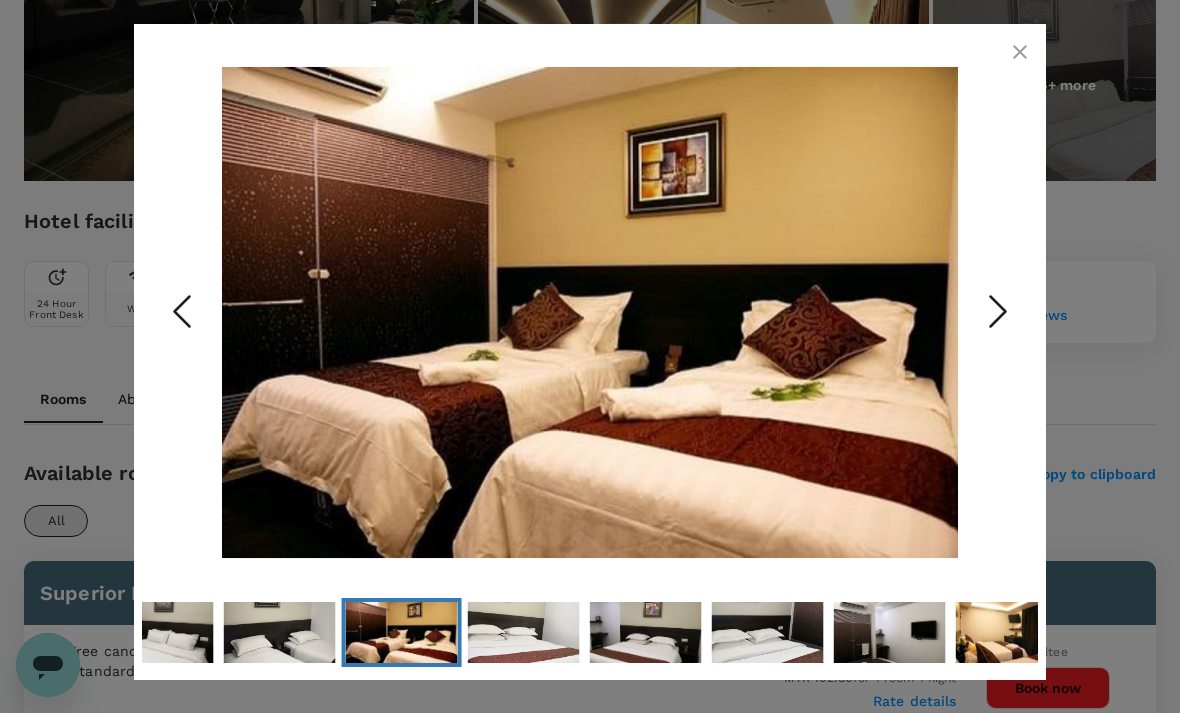 click 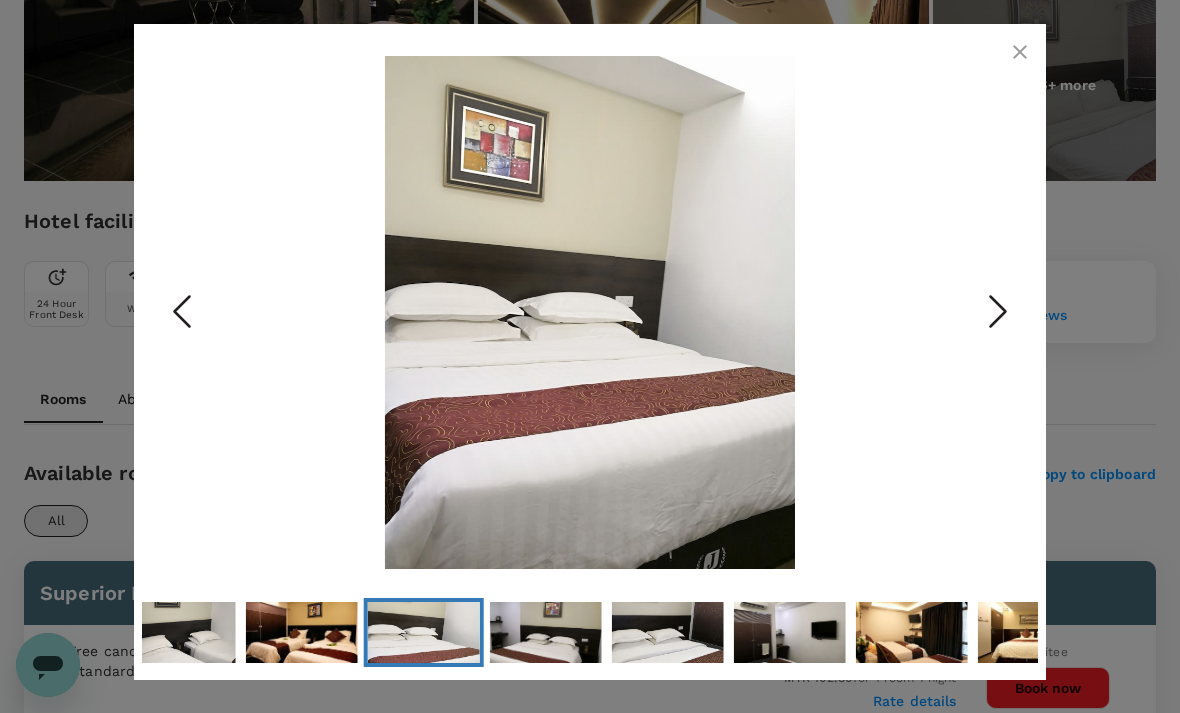 click 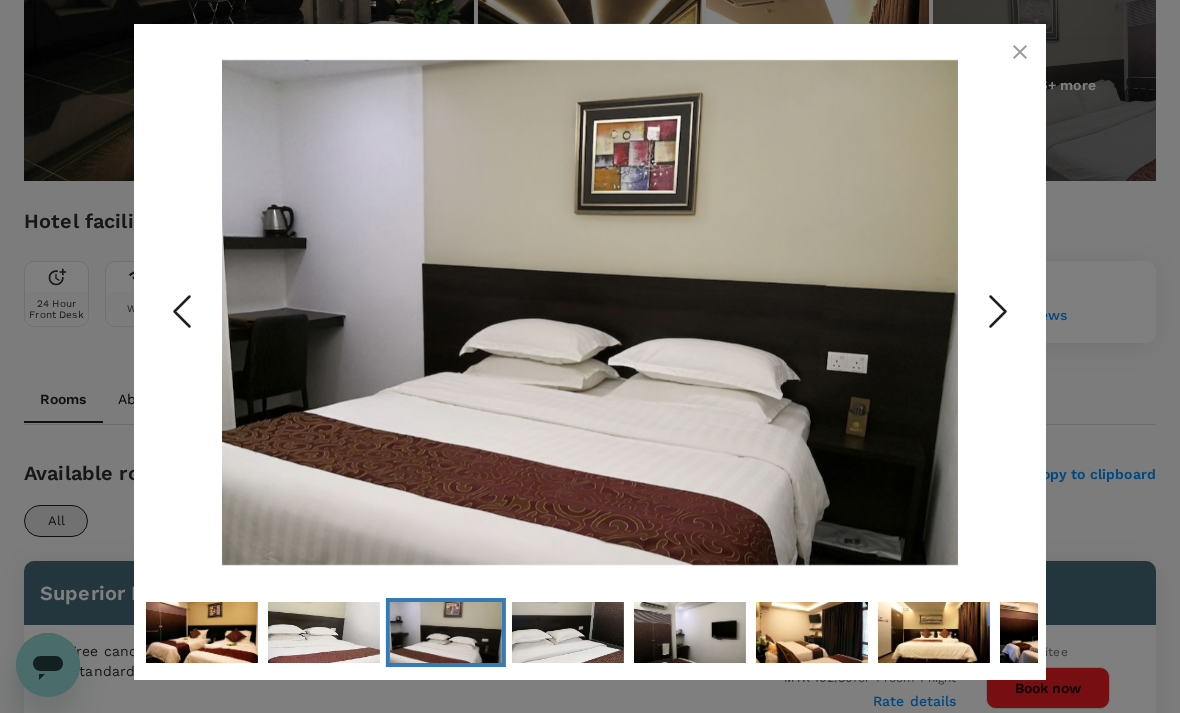 click 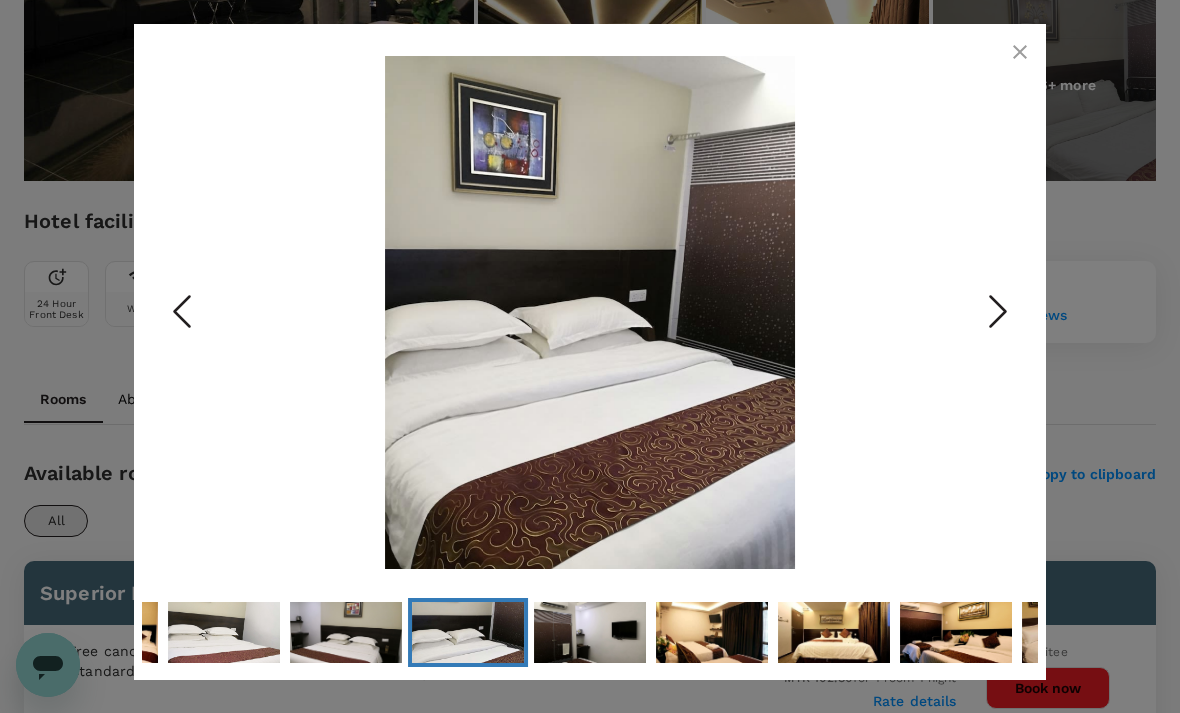 click 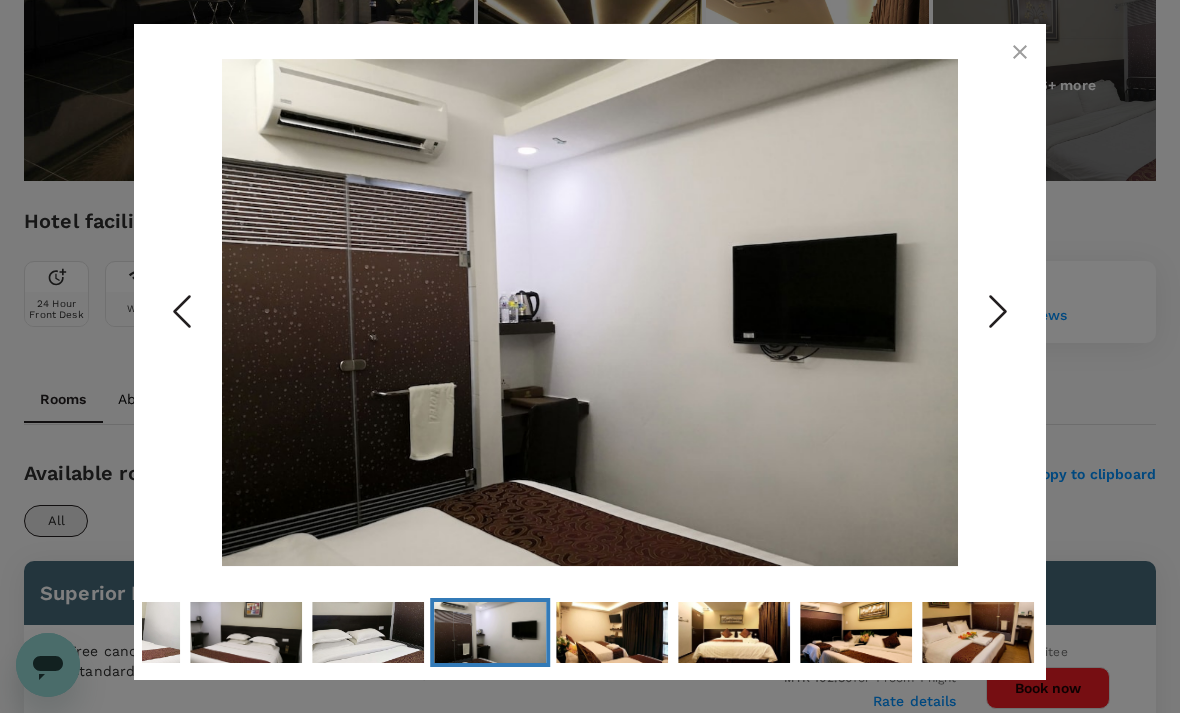 click 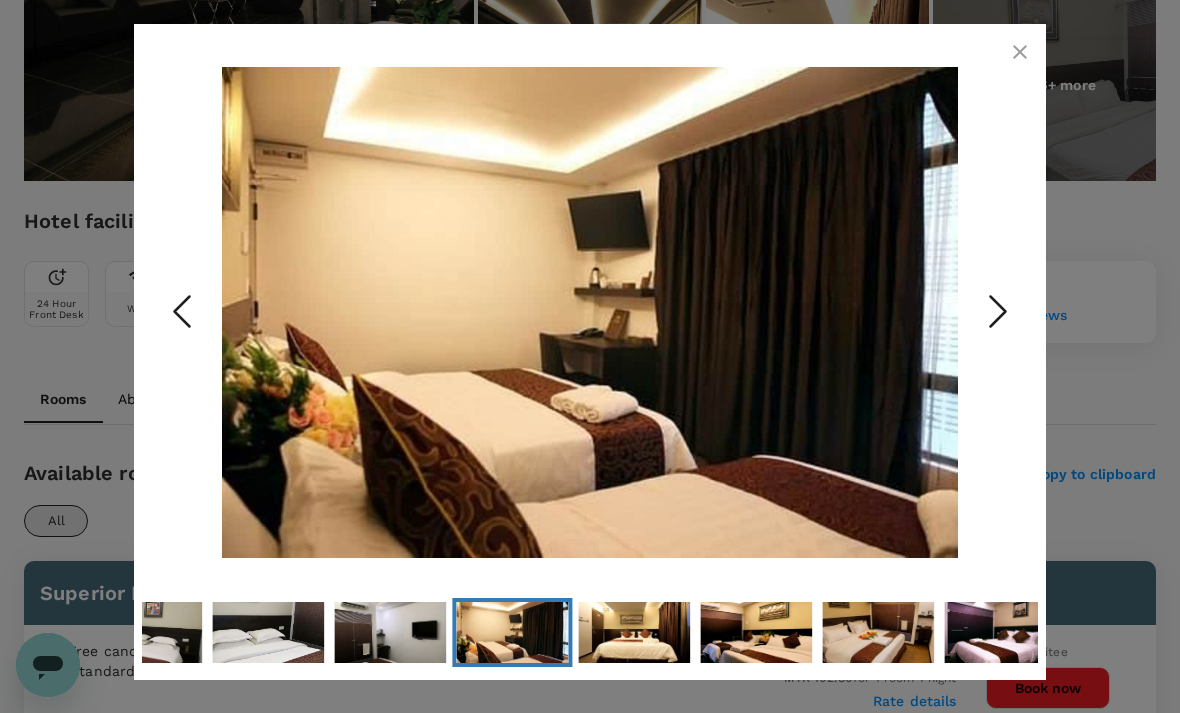 click 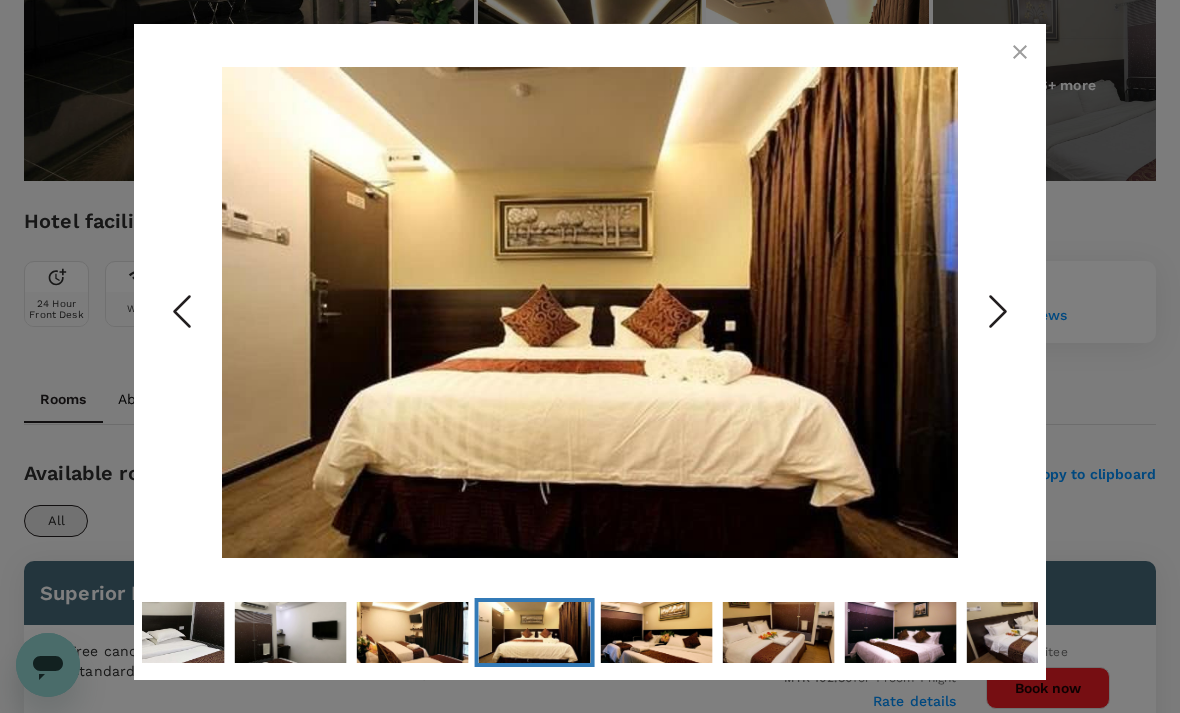 click 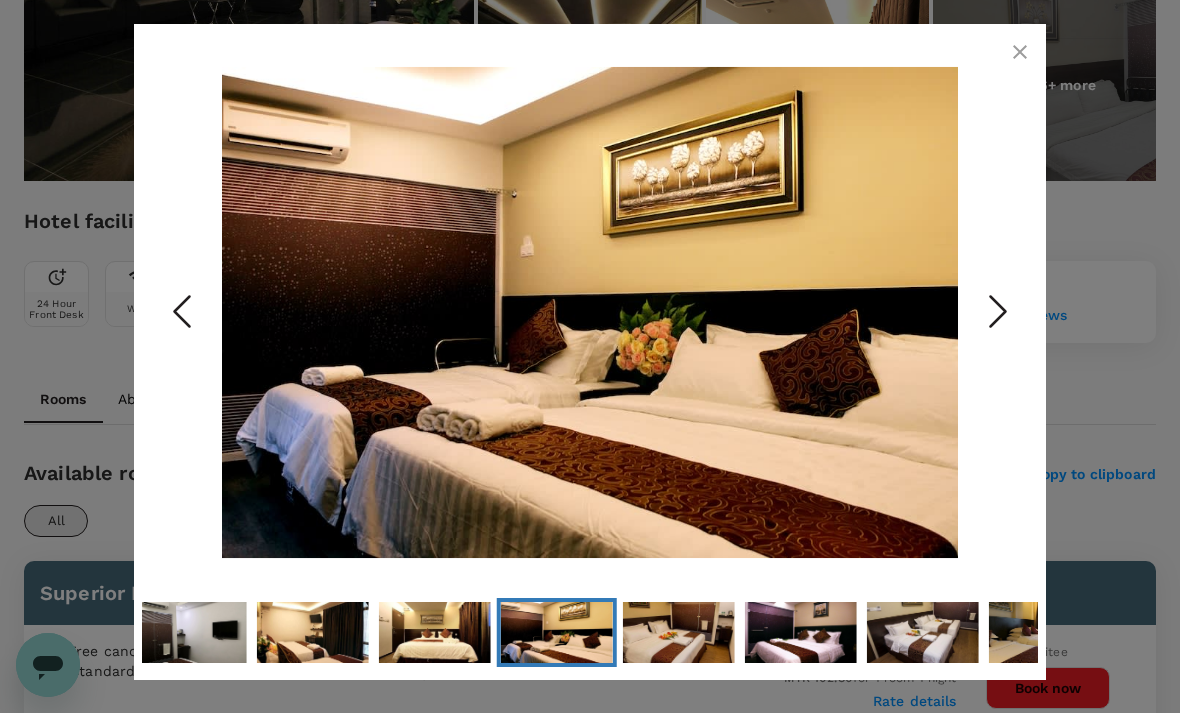 click 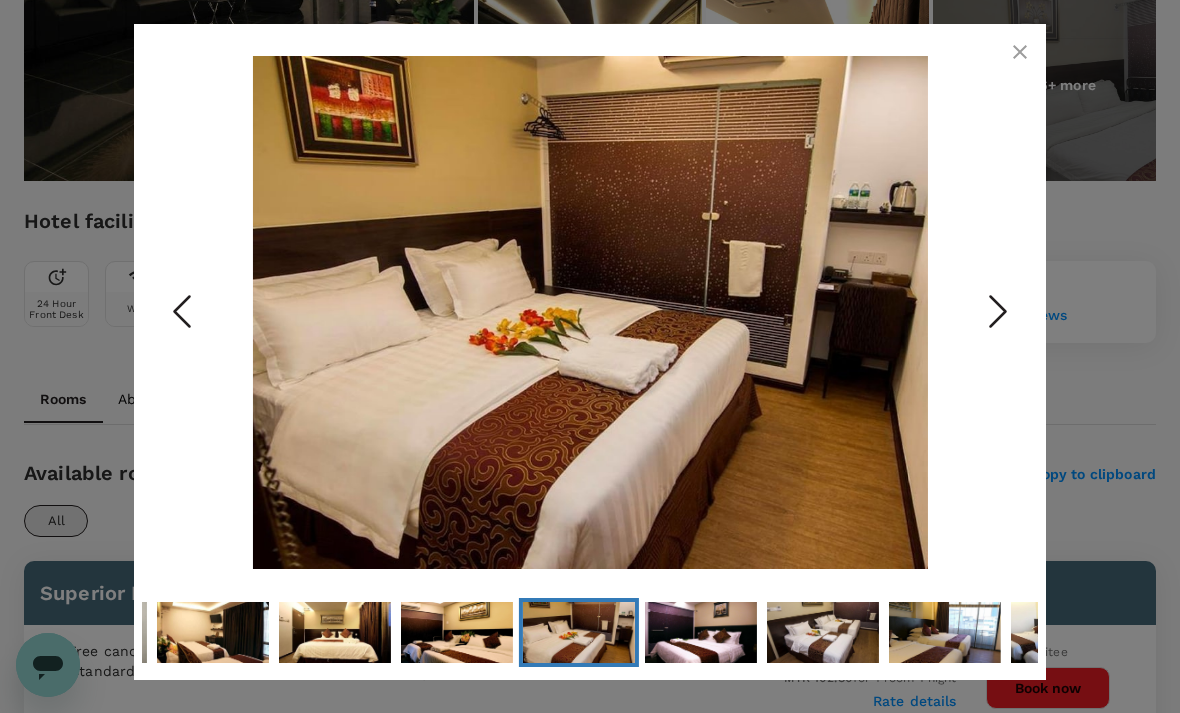 click 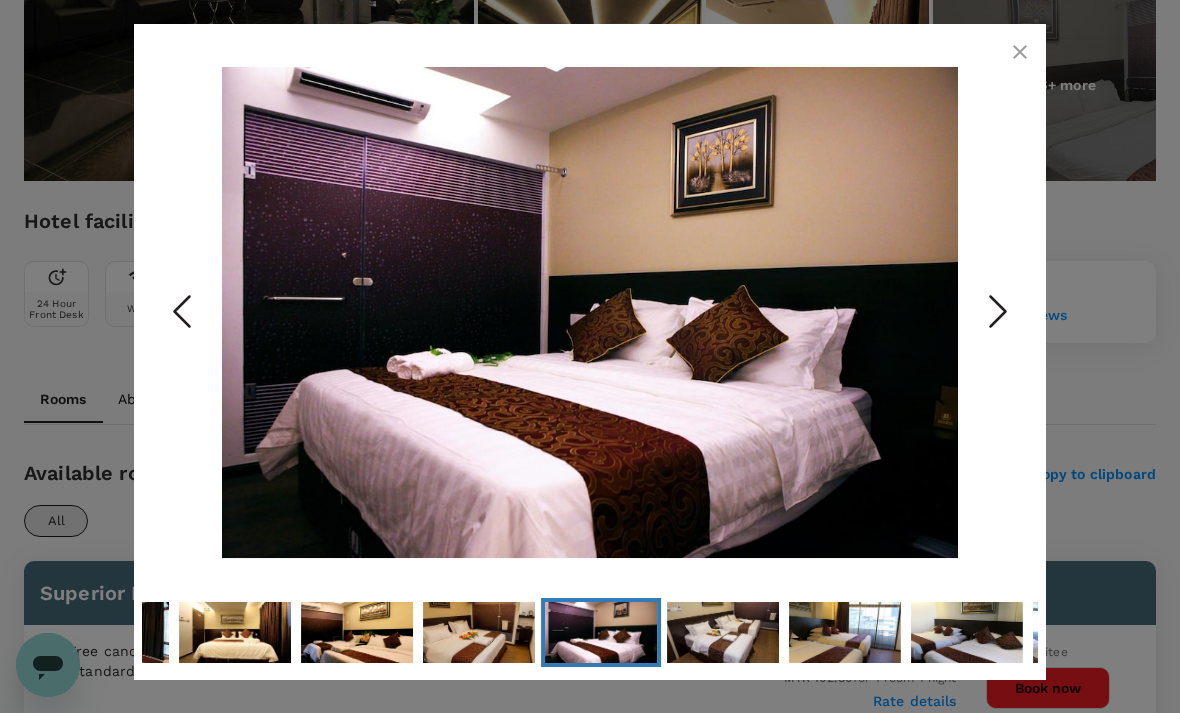 click 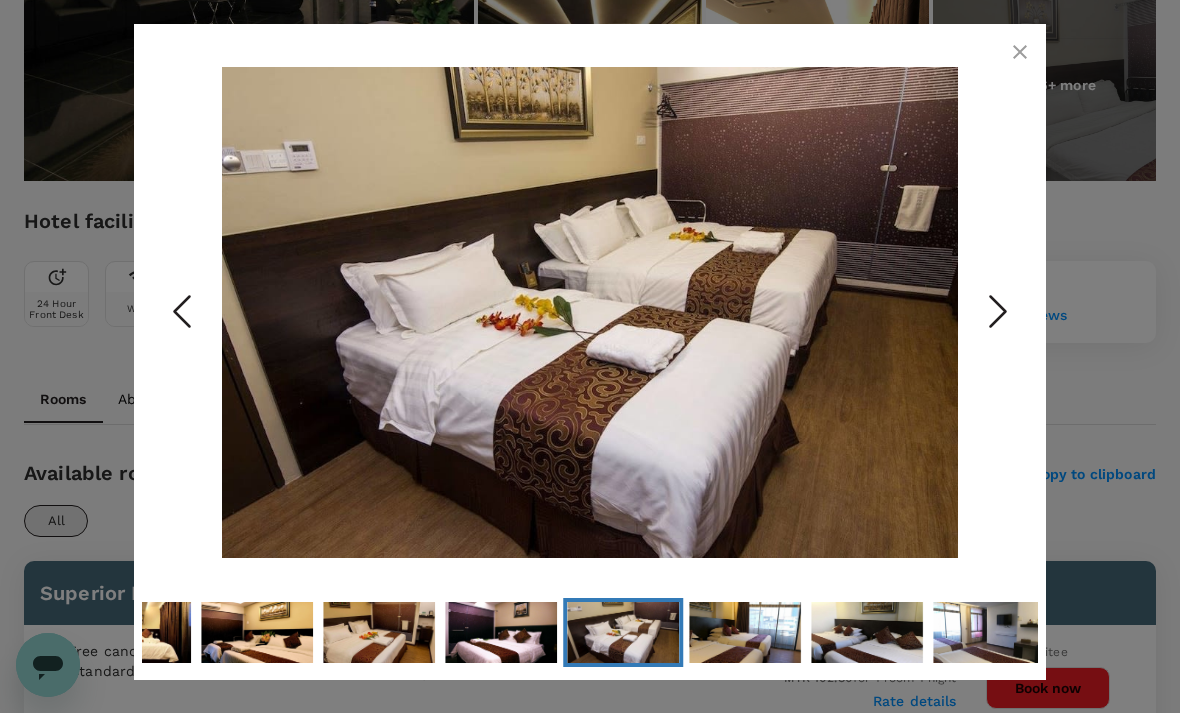 click 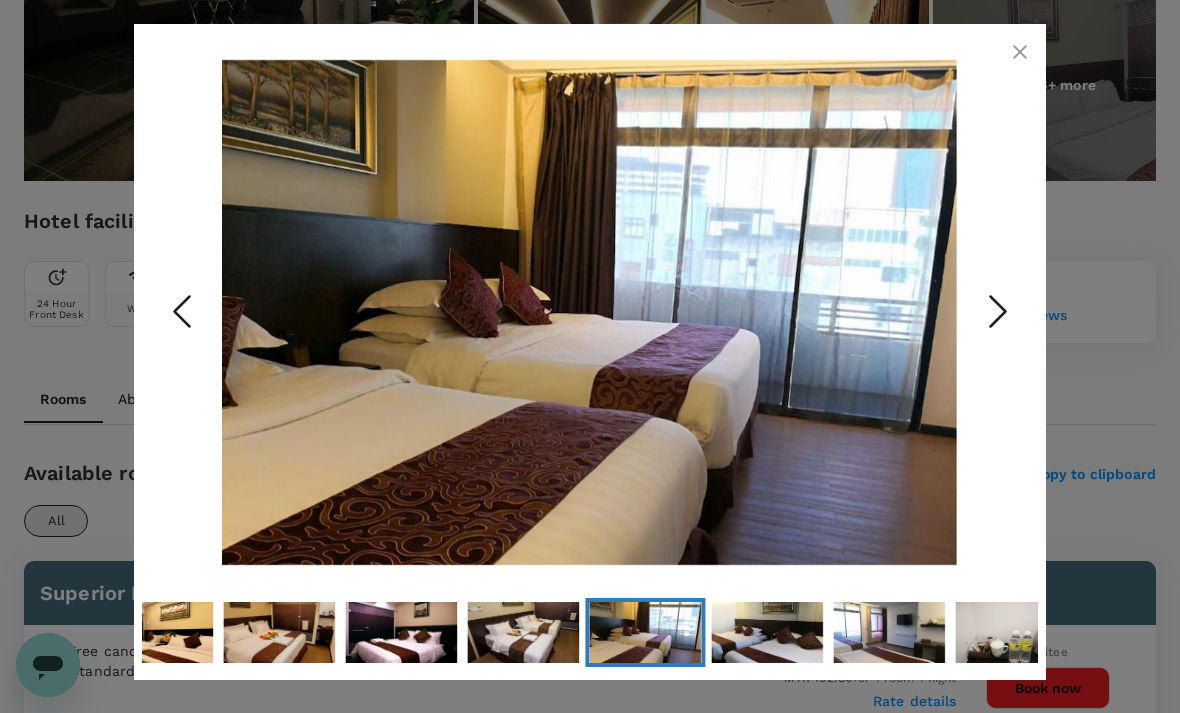 click 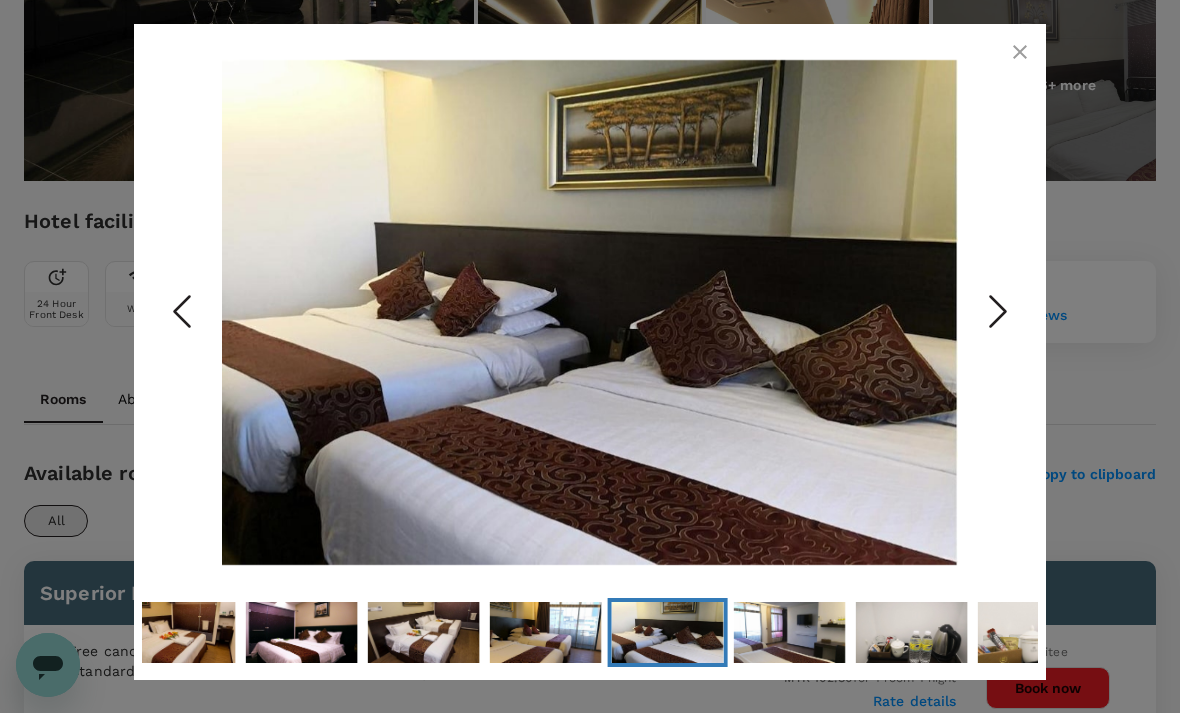 click 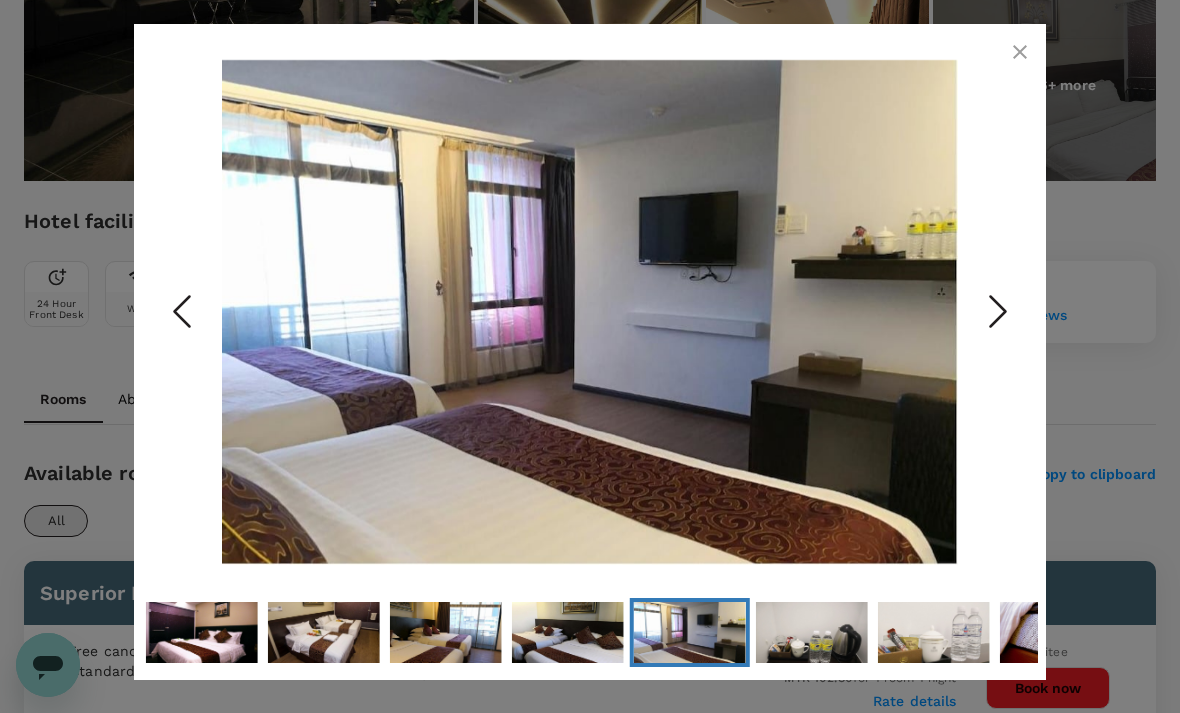 click 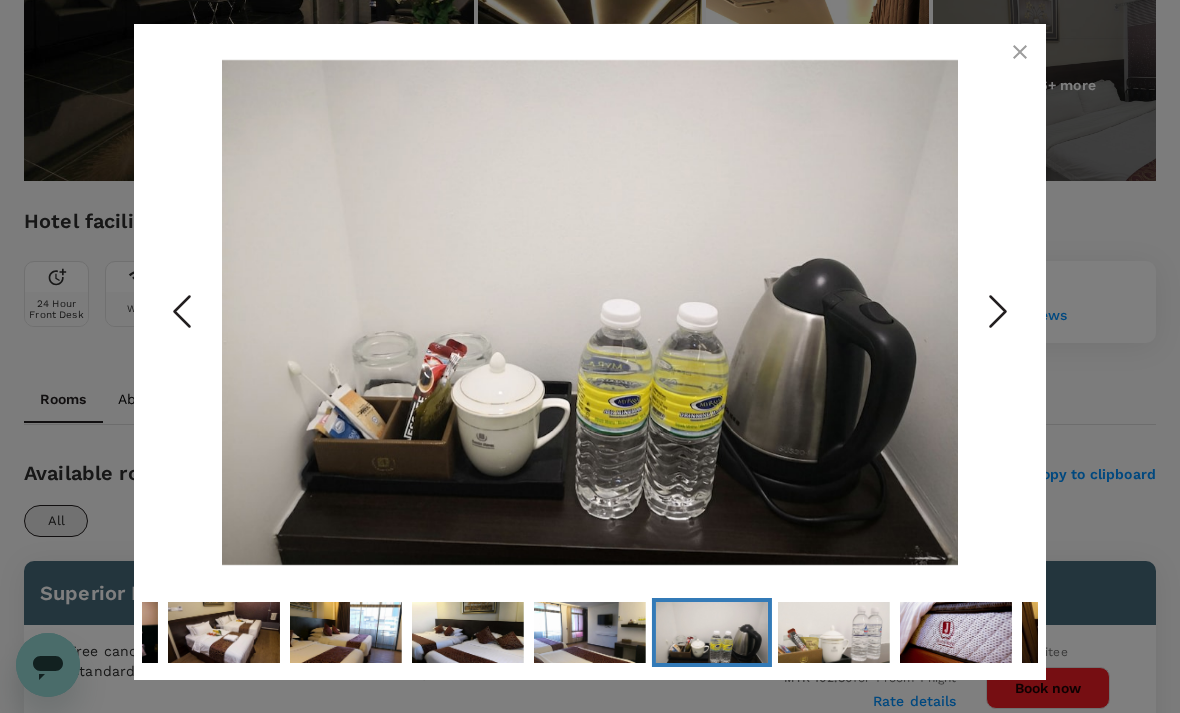 click 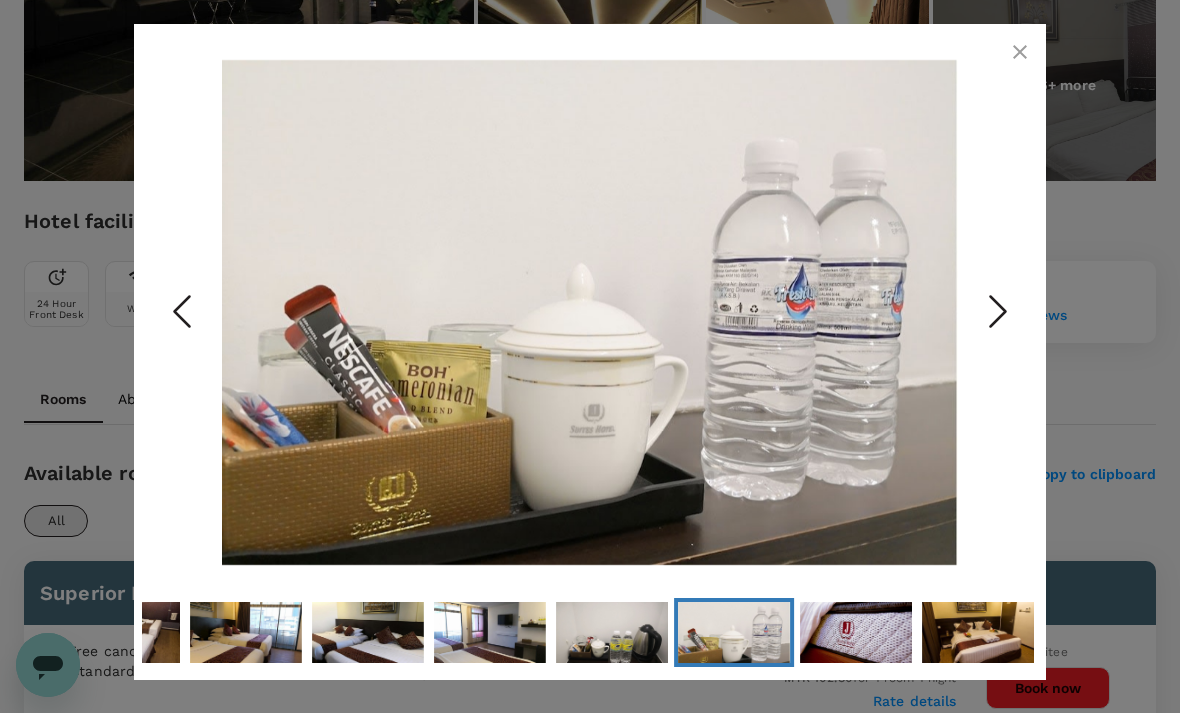 click 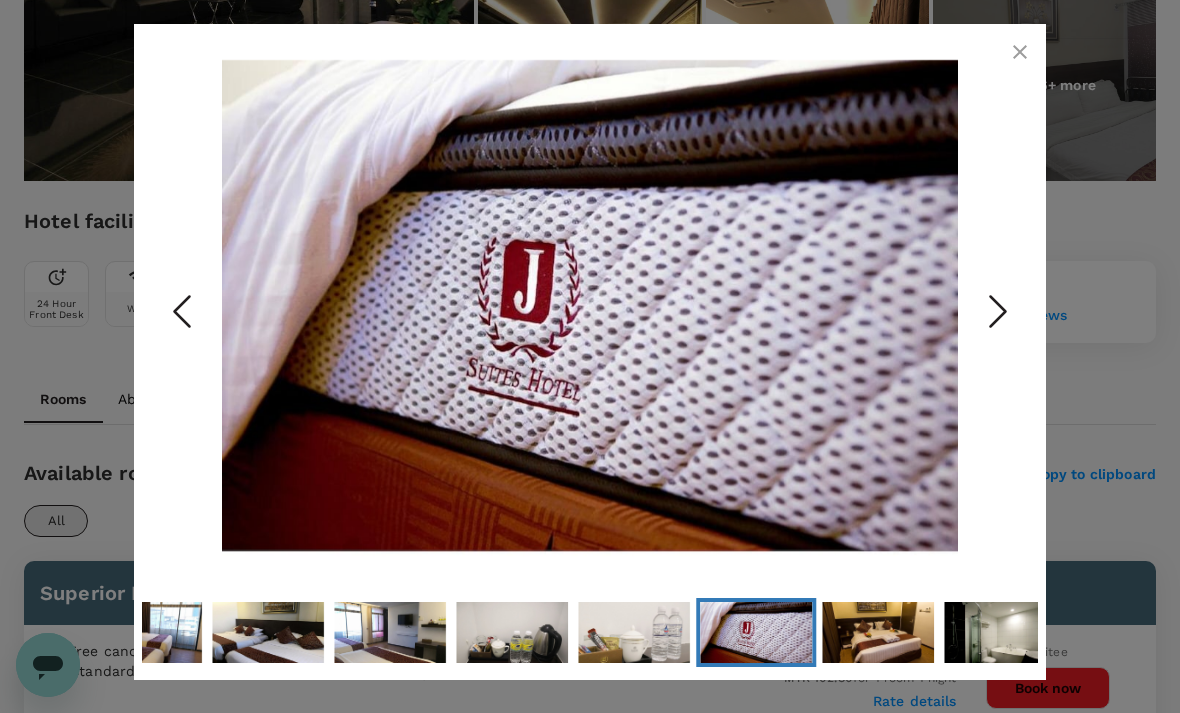 click 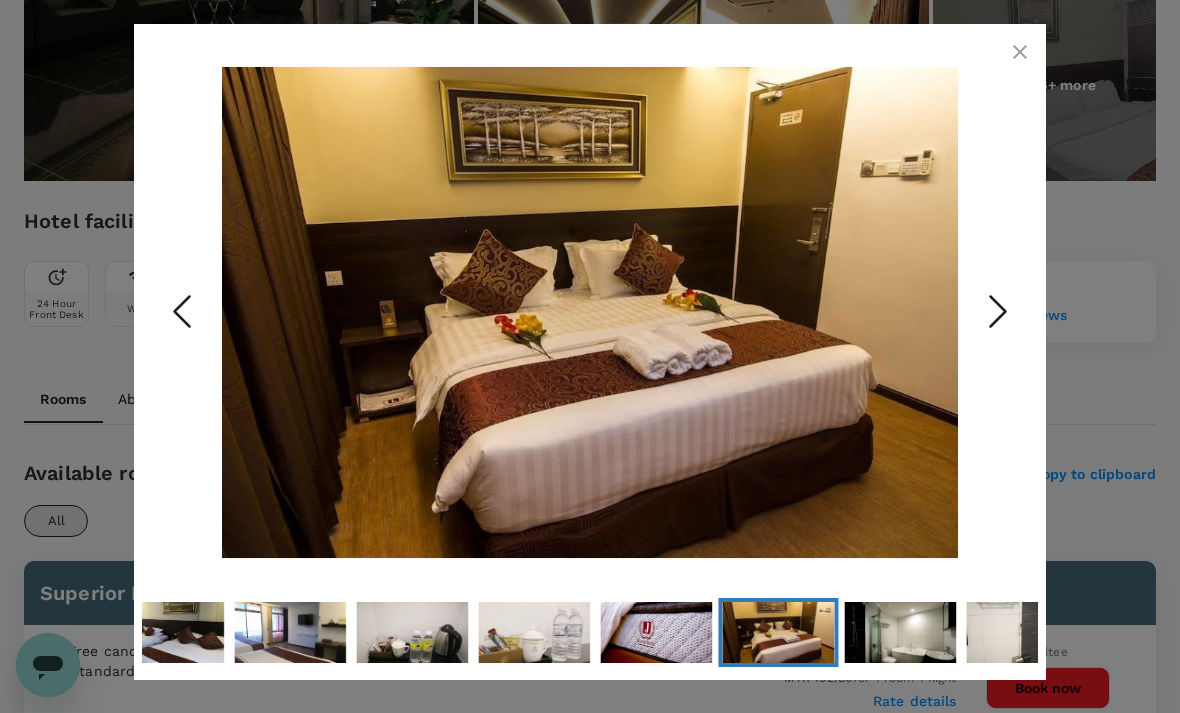 click 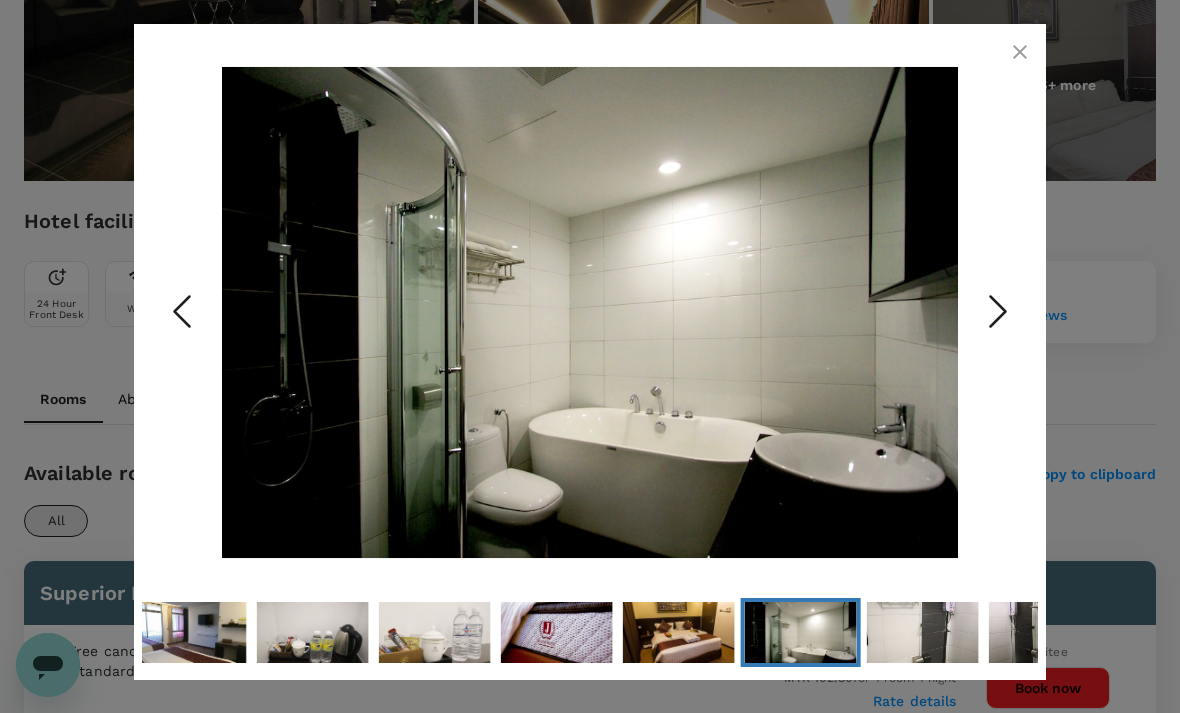 click 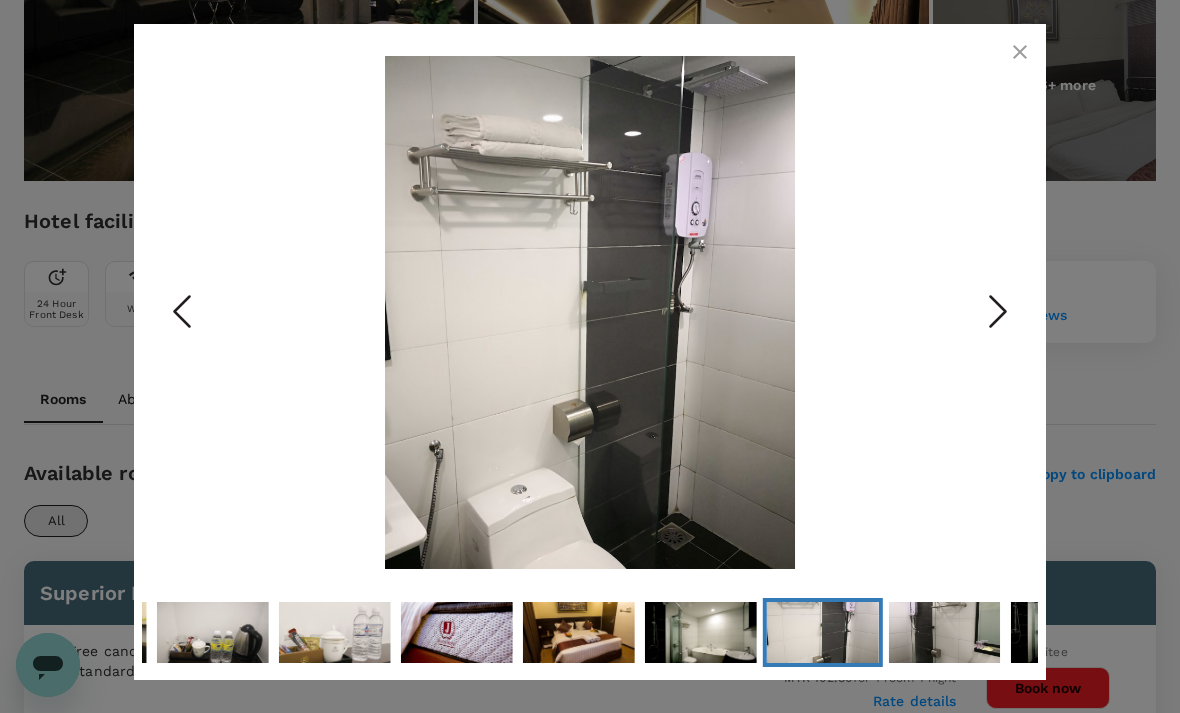 click 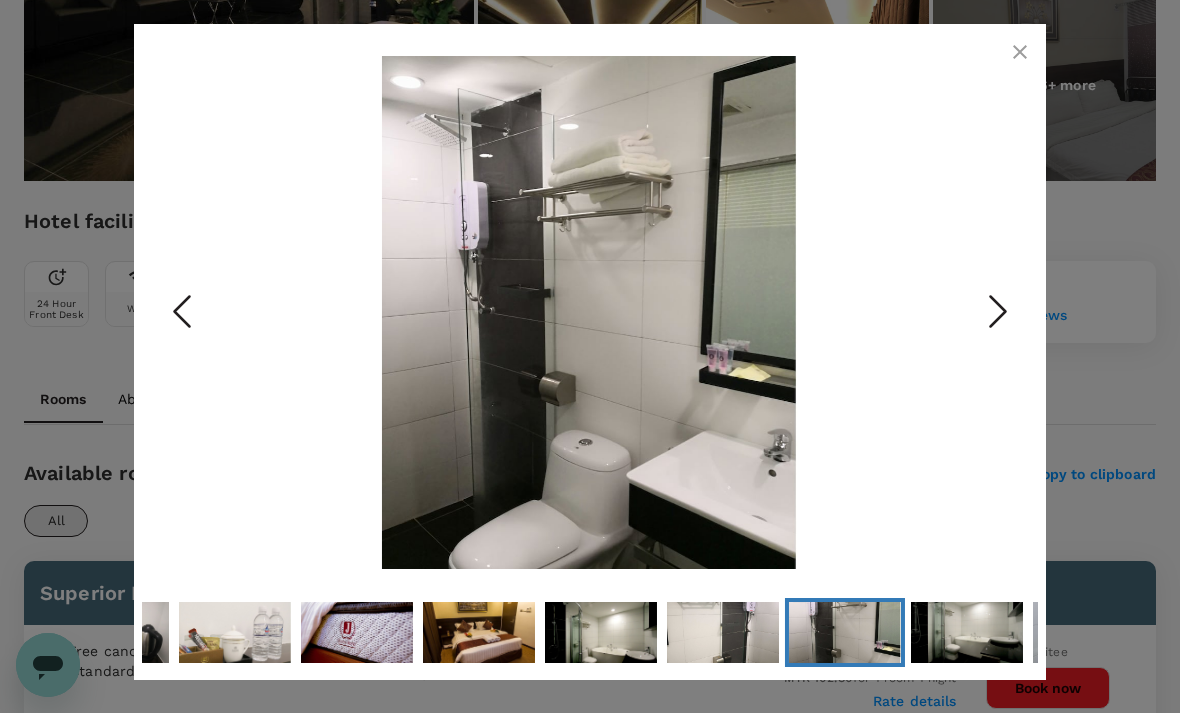 click 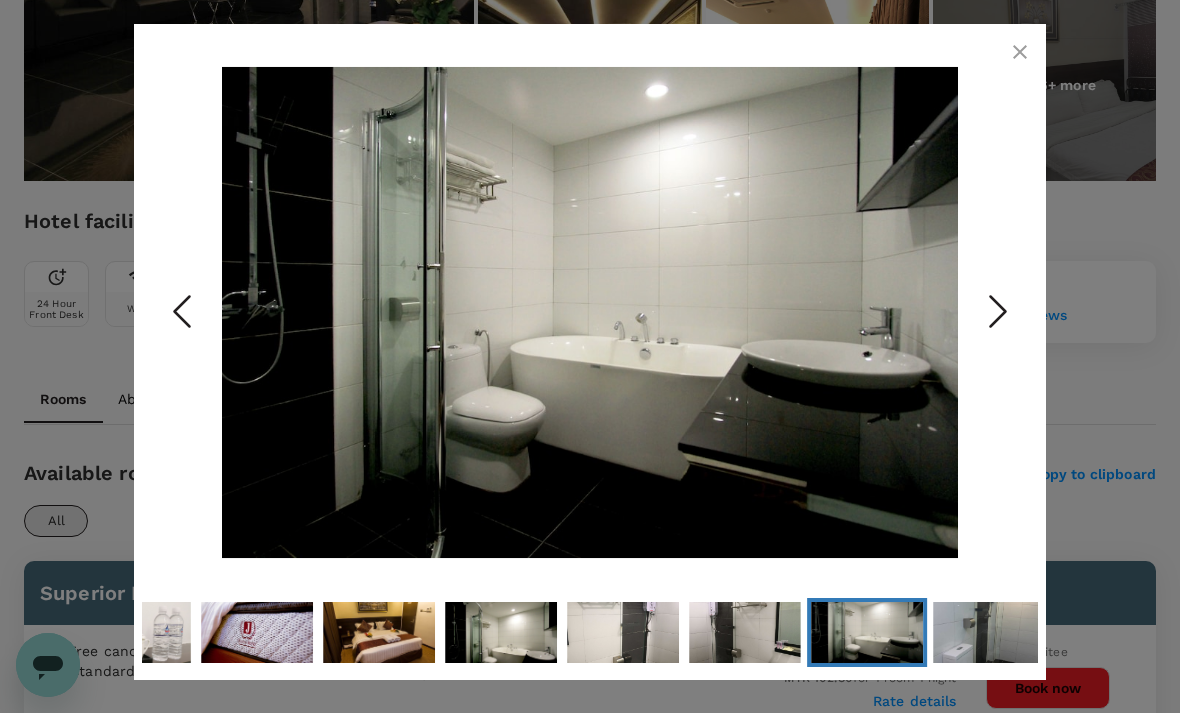 click 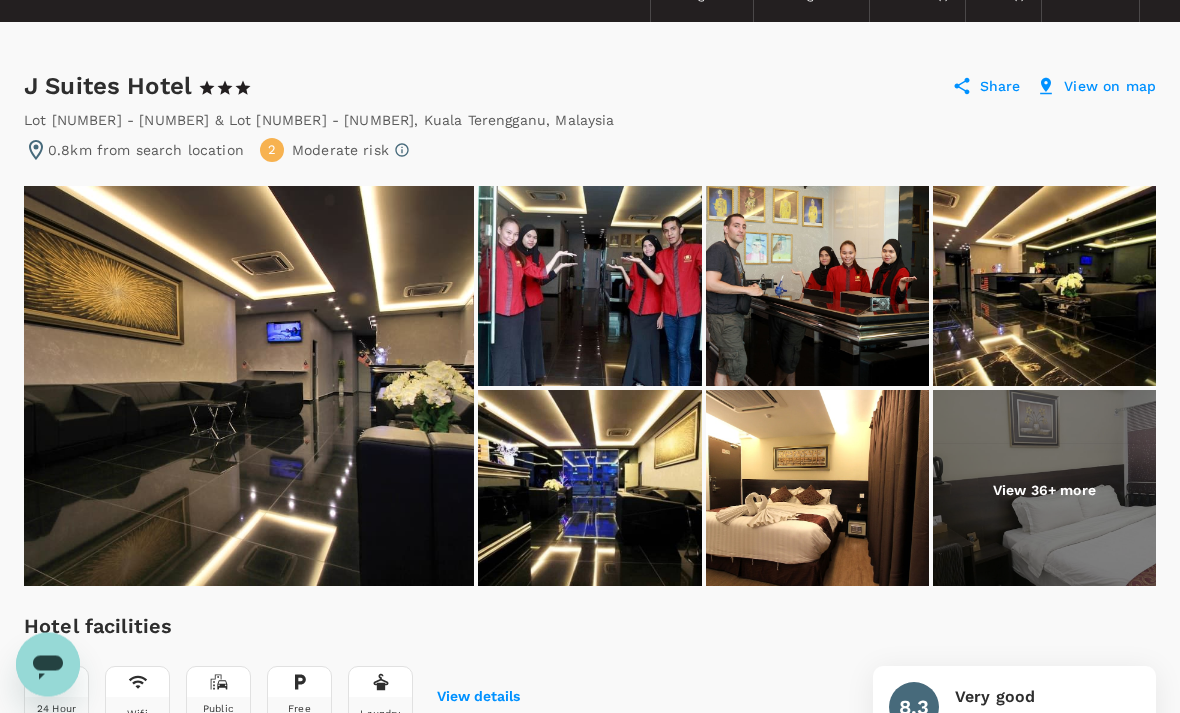scroll, scrollTop: 0, scrollLeft: 0, axis: both 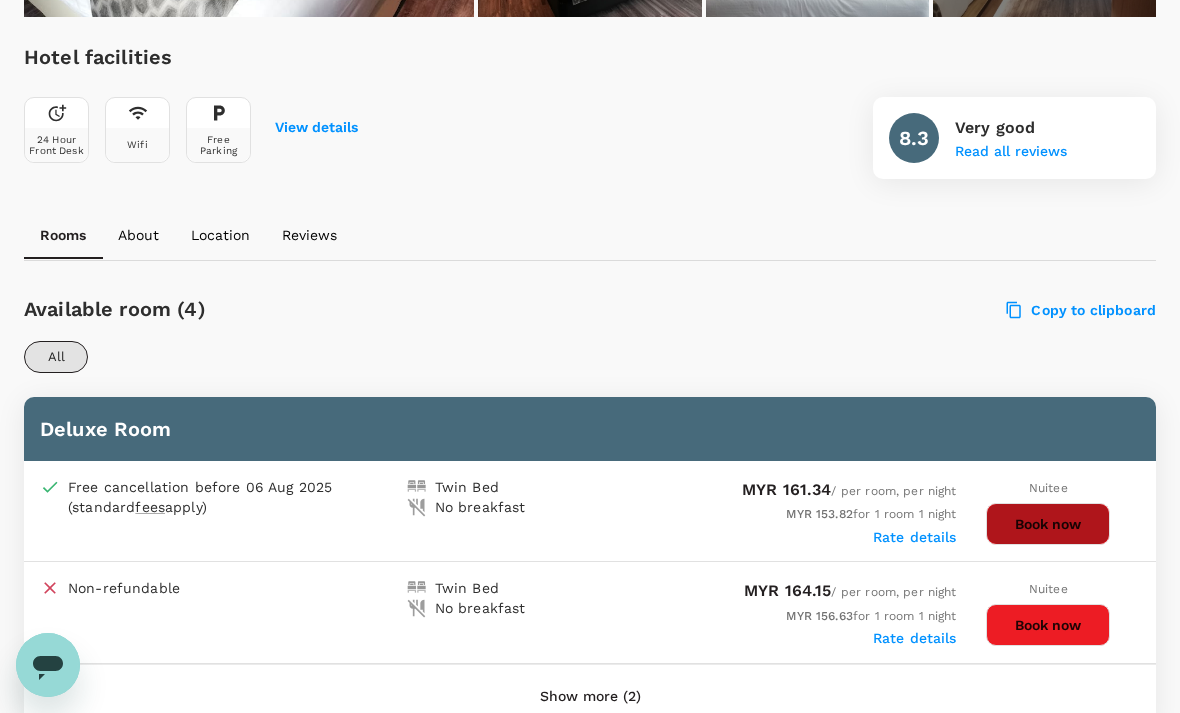 click on "Book now" at bounding box center (1048, 524) 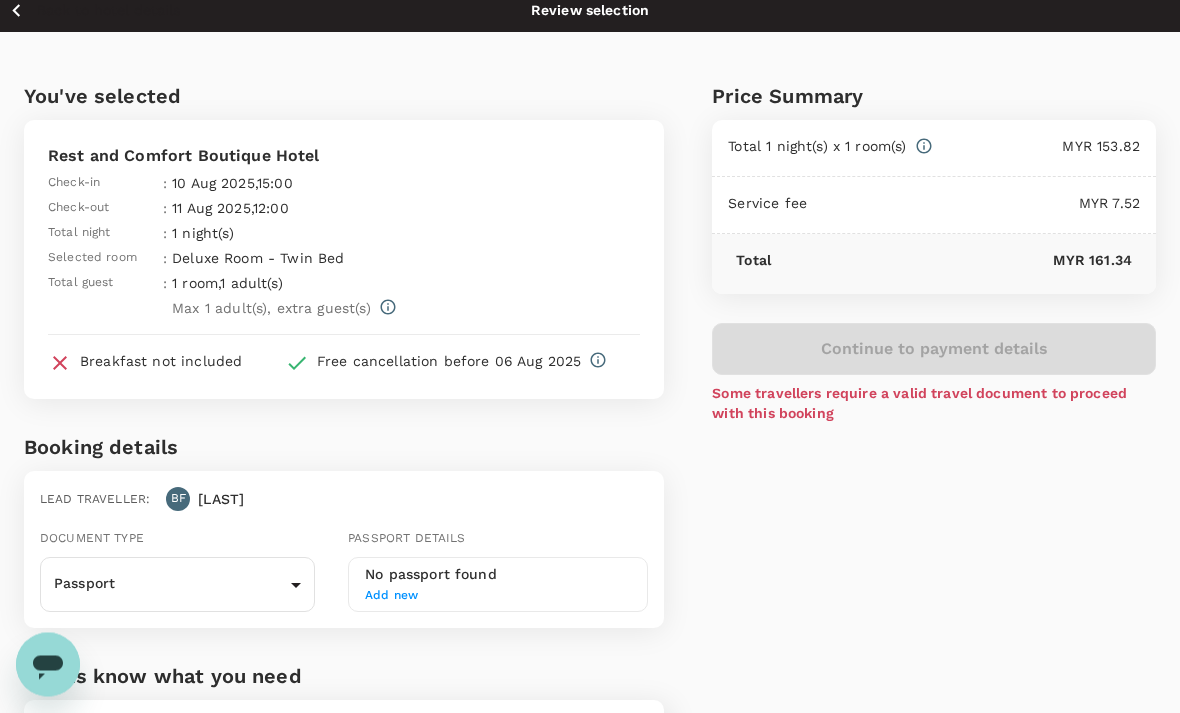 scroll, scrollTop: 0, scrollLeft: 0, axis: both 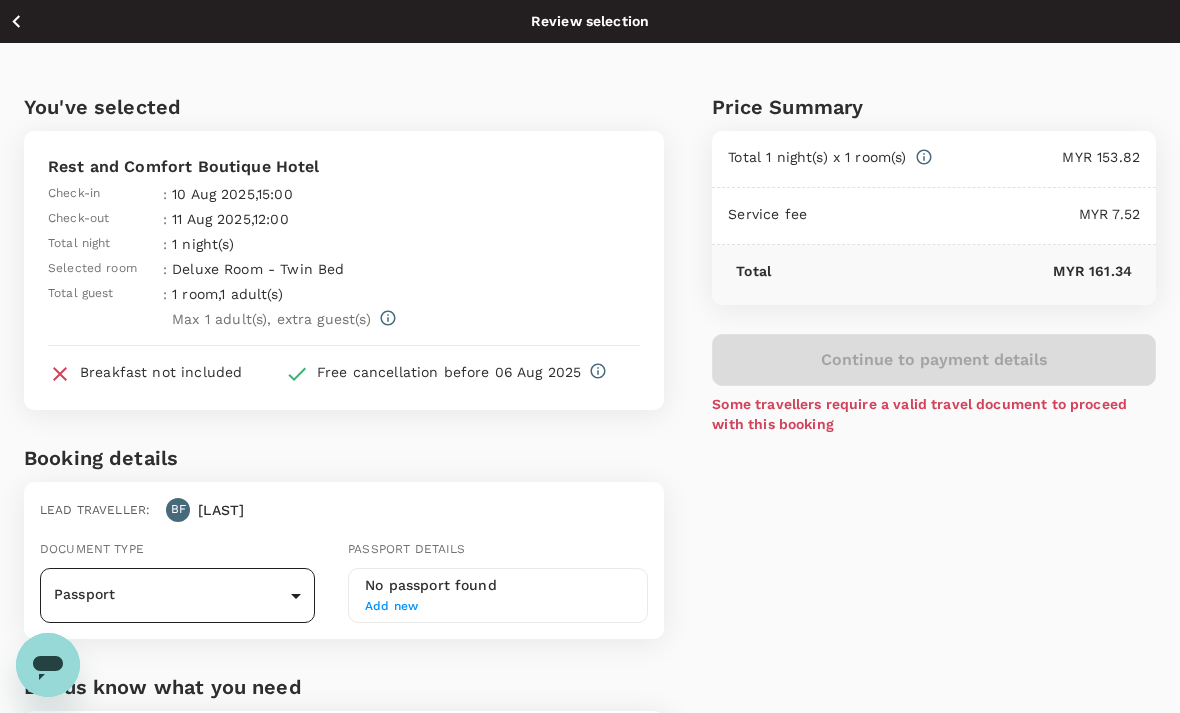 click on "Back to hotel details Review selection You've selected Rest and Comfort Boutique Hotel Check-in : 10 Aug 2025 ,  15:00 Check-out : 11 Aug 2025 ,  12:00 Total night : 1   night(s) Selected room : Deluxe Room - Twin Bed Total guest : 1   room ,  1   adult(s) Max   1   adult(s) ,     extra guest(s) Breakfast not included Free cancellation before 06 Aug 2025 Booking details Lead traveller : BF [FIRST] [LAST] Document type Passport Passport ​ Passport details No passport found Add new Let us know what you need Add any special requests here. Our support team will attend to it and reach out to you as soon as possible. x ​ Price Summary Total 1 night(s) x 1 room(s) MYR 153.82 Service fee MYR 7.52 Total MYR 161.34 Continue to payment details Some travellers require a valid travel document to proceed with this booking Version 3.48.3 Privacy Policy Terms of Use Help Centre Edit View details" at bounding box center (590, 487) 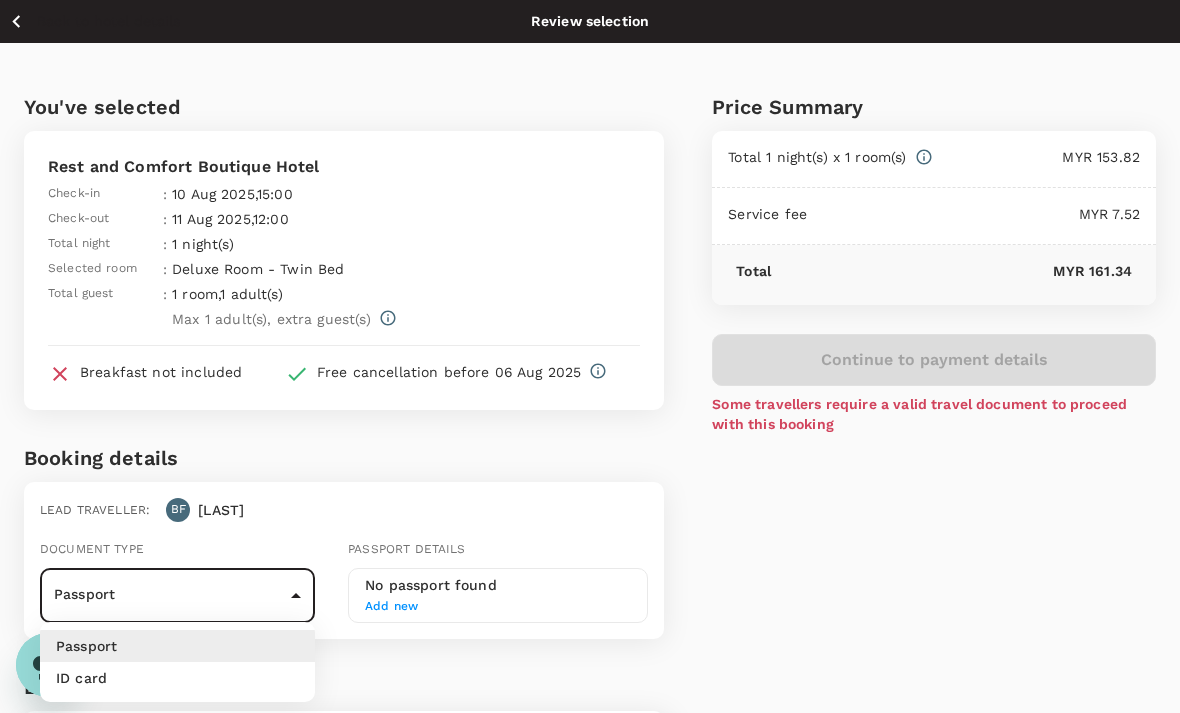 click at bounding box center [590, 356] 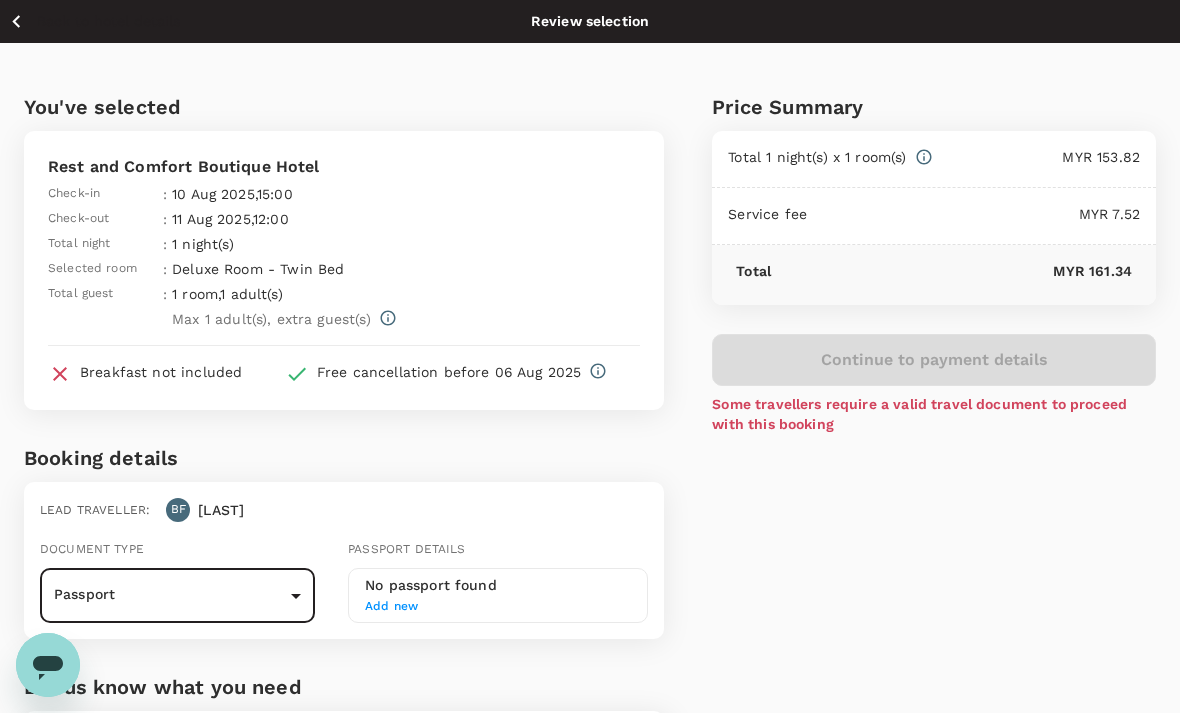 click on "Back to hotel details Review selection You've selected Rest and Comfort Boutique Hotel Check-in : 10 Aug 2025 ,  15:00 Check-out : 11 Aug 2025 ,  12:00 Total night : 1   night(s) Selected room : Deluxe Room - Twin Bed Total guest : 1   room ,  1   adult(s) Max   1   adult(s) ,     extra guest(s) Breakfast not included Free cancellation before 06 Aug 2025 Booking details Lead traveller : BF [FIRST] [LAST] Document type Passport Passport ​ Passport details No passport found Add new Let us know what you need Add any special requests here. Our support team will attend to it and reach out to you as soon as possible. x ​ Price Summary Total 1 night(s) x 1 room(s) MYR 153.82 Service fee MYR 7.52 Total MYR 161.34 Continue to payment details Some travellers require a valid travel document to proceed with this booking Version 3.48.3 Privacy Policy Terms of Use Help Centre Edit View details" at bounding box center (590, 487) 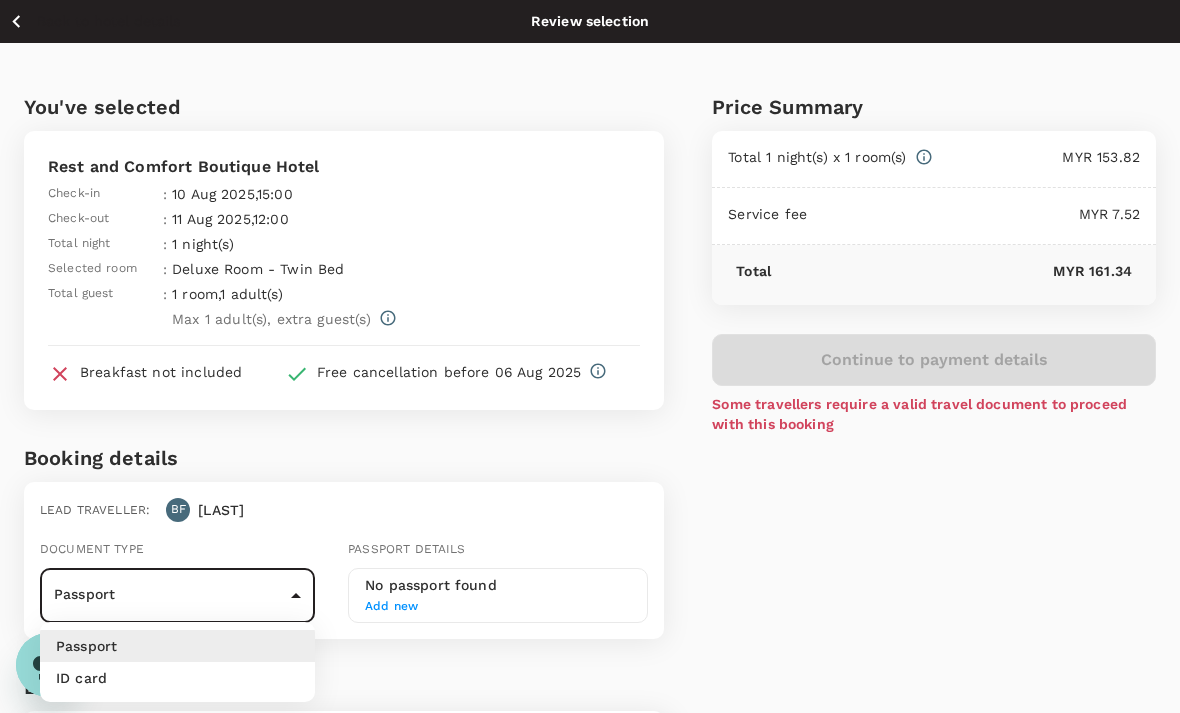 click on "ID card" at bounding box center (81, 678) 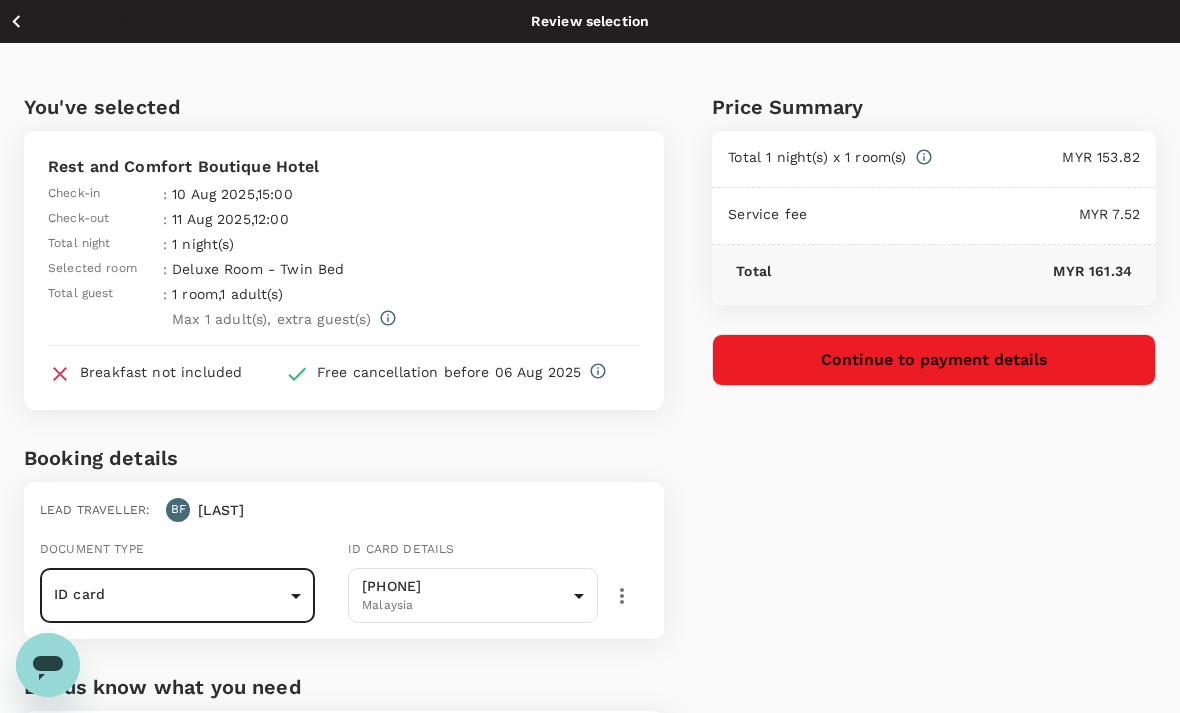 type on "Id card" 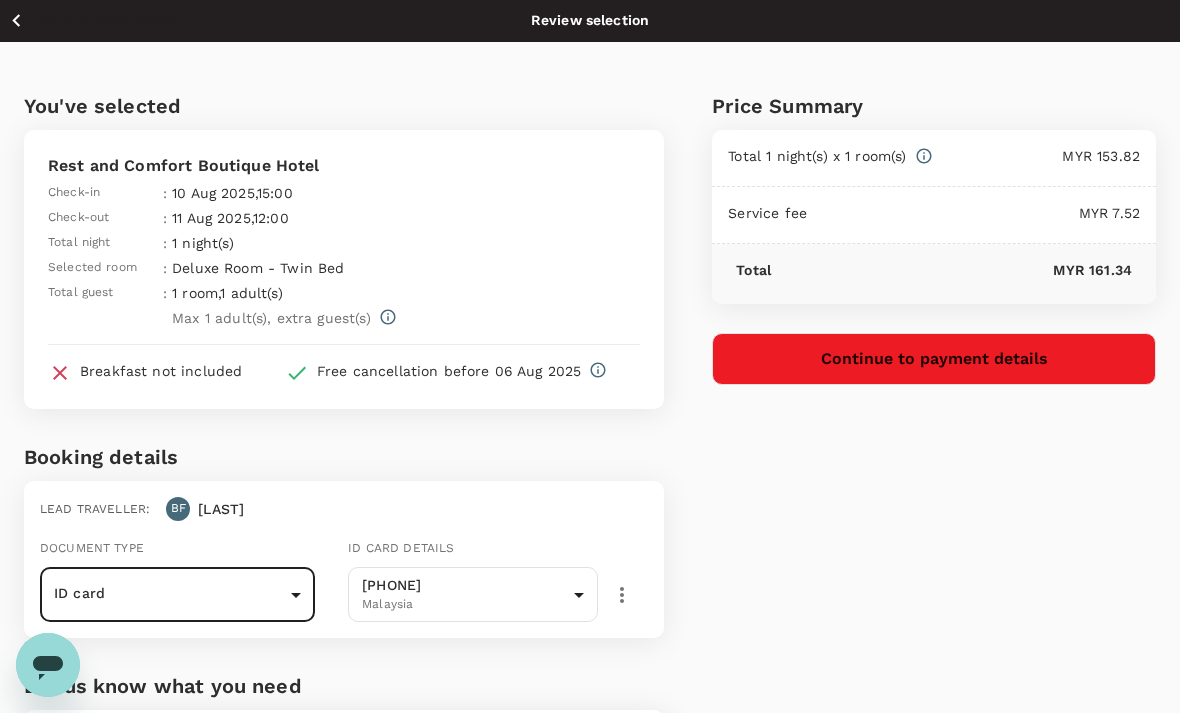 scroll, scrollTop: 0, scrollLeft: 0, axis: both 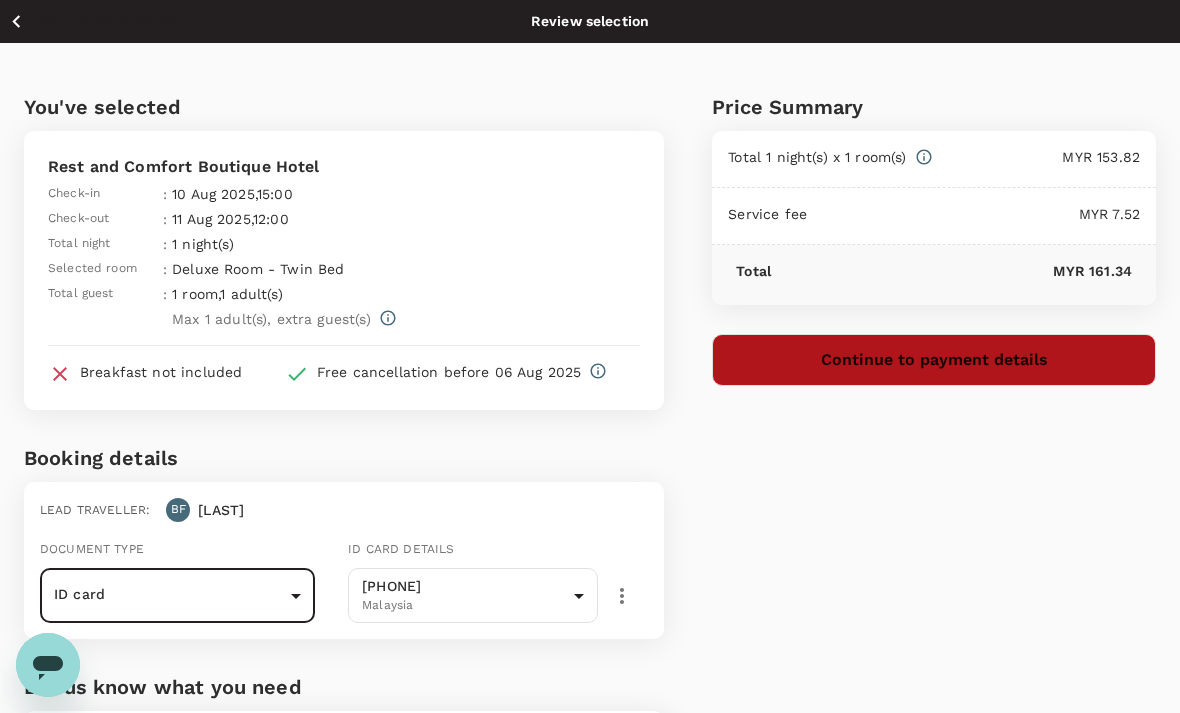 click on "Continue to payment details" at bounding box center (934, 360) 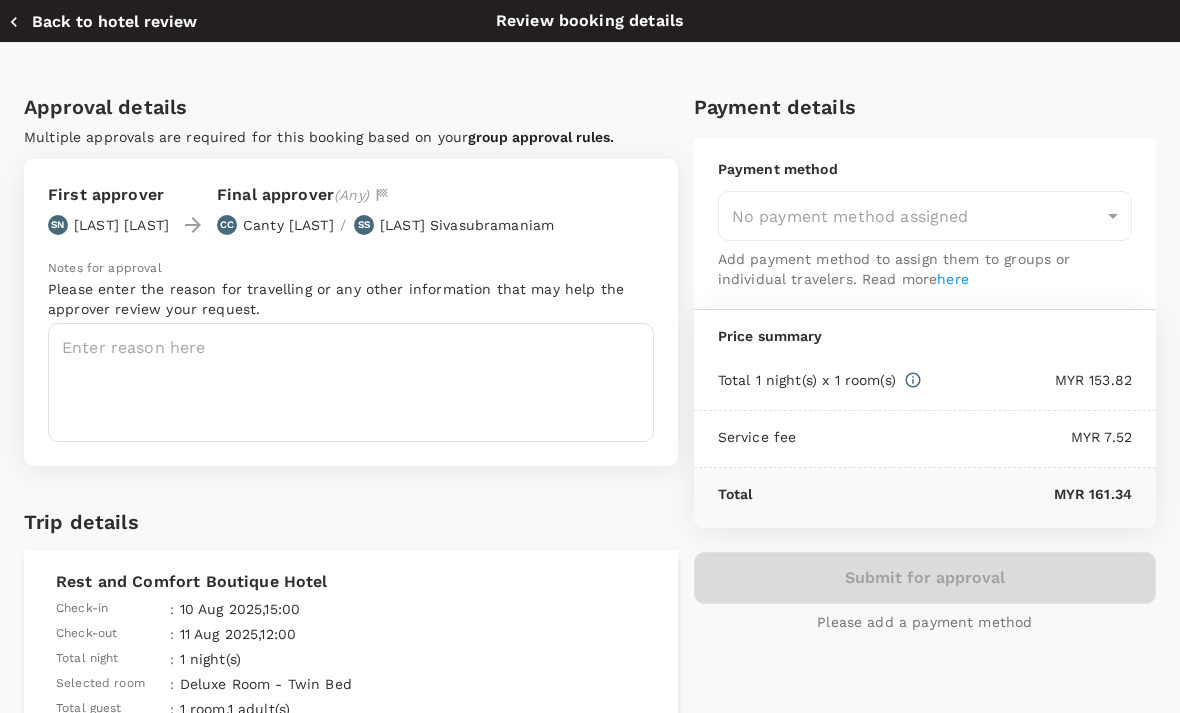 type on "9f5a9573-75e1-4803-9626-cf1ef19911ef" 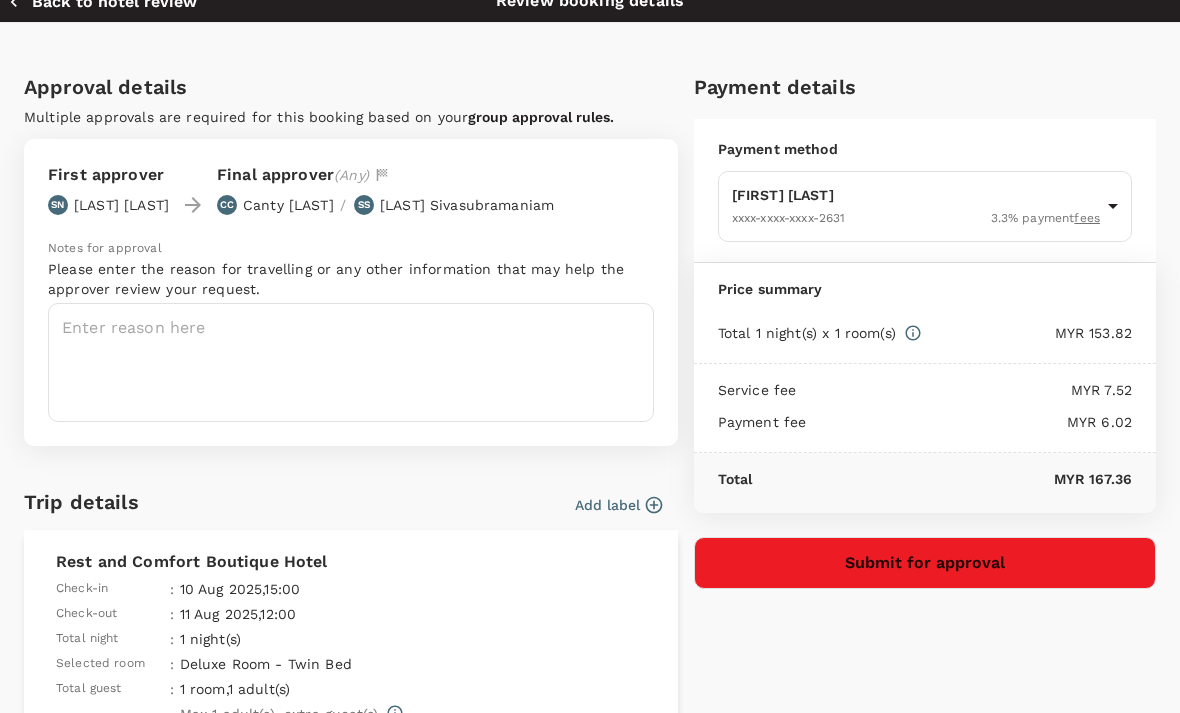 scroll, scrollTop: 20, scrollLeft: 0, axis: vertical 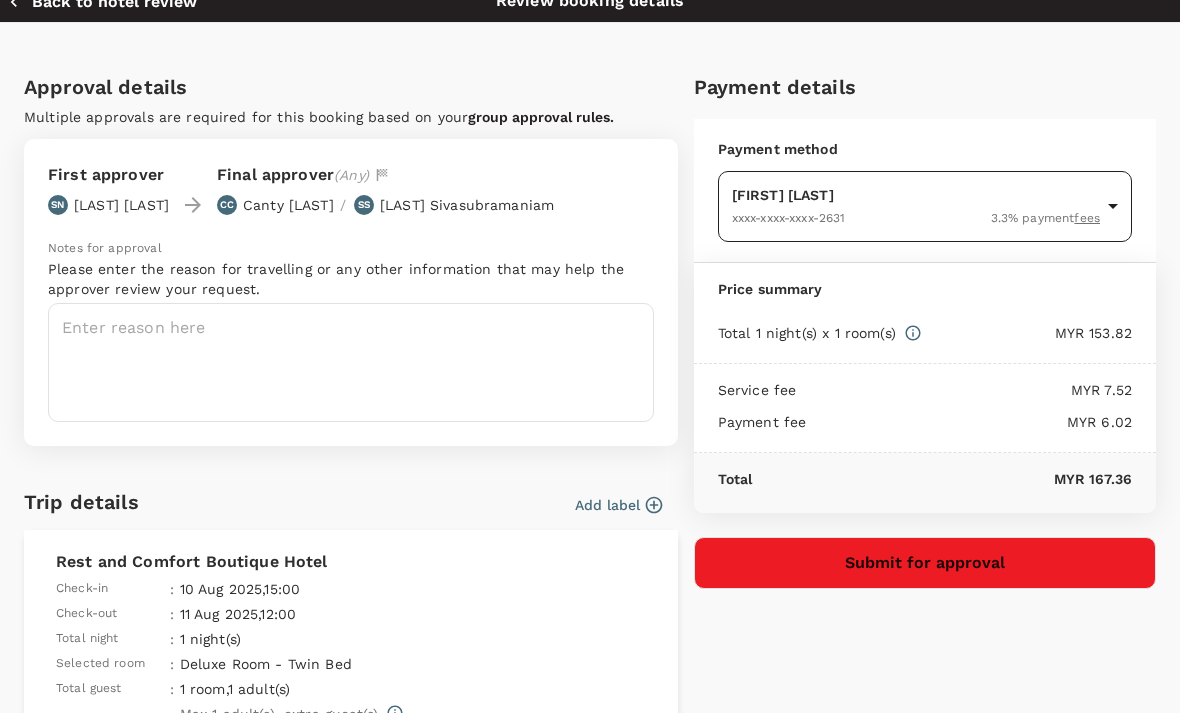 click on "Back to hotel details Review selection You've selected Rest and Comfort Boutique Hotel Check-in : 10 Aug 2025 ,  15:00 Check-out : 11 Aug 2025 ,  12:00 Total night : 1   night(s) Selected room : Deluxe Room - Twin Bed Total guest : 1   room ,  1   adult(s) Max   1   adult(s) ,     extra guest(s) Breakfast not included Free cancellation before 06 Aug 2025 Booking details Lead traveller : BF [FIRST] [LAST] Document type ID card Id card ​ Id card details [NUMBER] Malaysia 9f5a9dbb-33d1-44e2-833f-1b5beb99bfc1 ​ Let us know what you need Add any special requests here. Our support team will attend to it and reach out to you as soon as possible. x ​ Price Summary Total 1 night(s) x 1 room(s) MYR 153.82 Service fee MYR 7.52 Payment fee MYR 6.02 Total MYR 167.36 Version 3.48.3 Privacy Policy Terms of Use Help Centre Edit View details Back to hotel review Review booking details Approval details Multiple approvals are required for this booking based on your  group approval rules. First approver SN [FIRST] [LAST]" at bounding box center (590, 487) 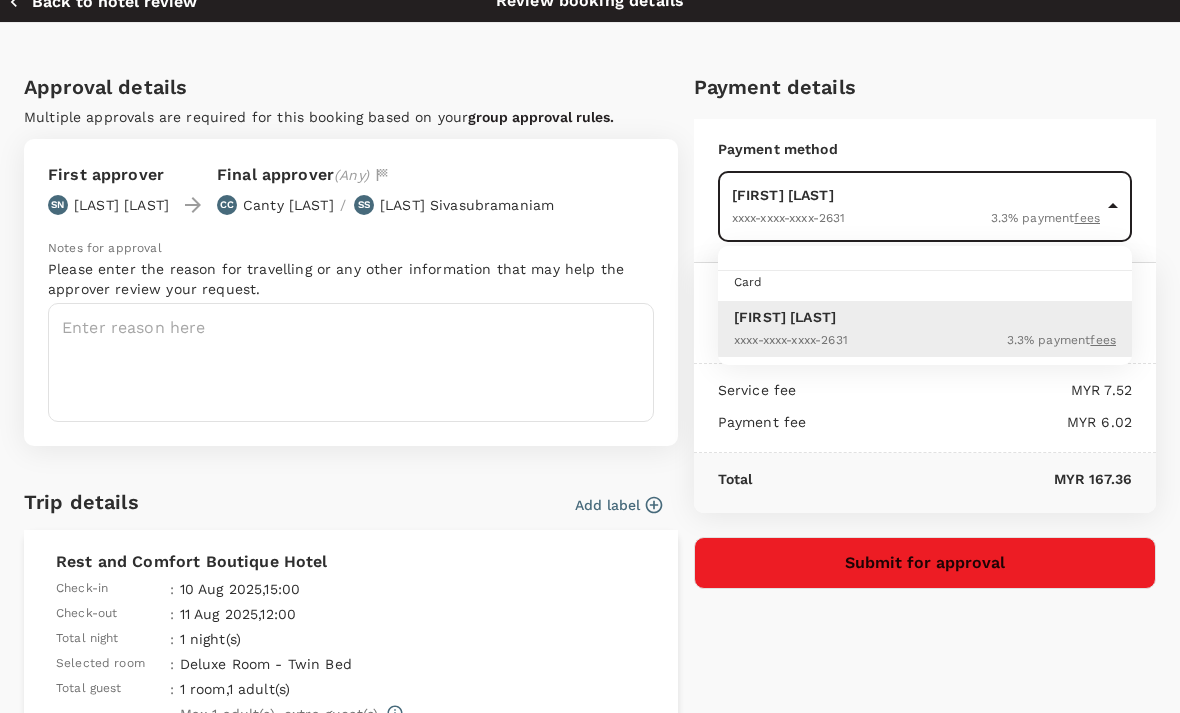 click on "Card" at bounding box center (941, 282) 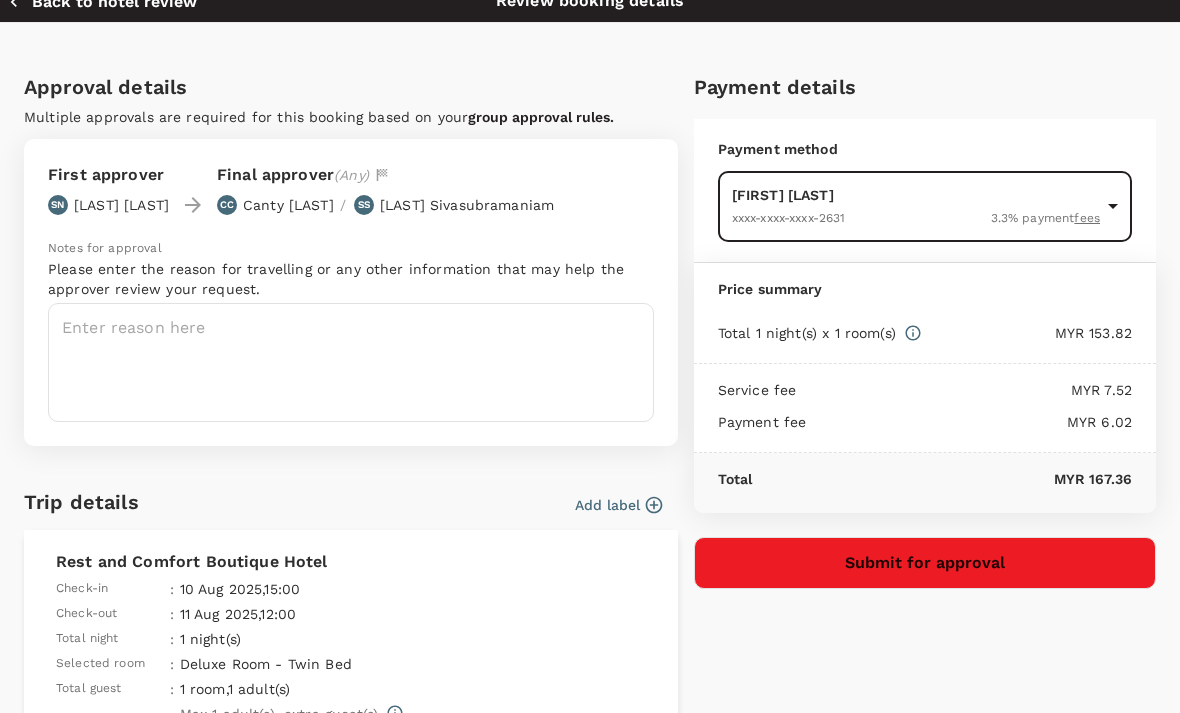 click on "Back to hotel details Review selection You've selected Rest and Comfort Boutique Hotel Check-in : 10 Aug 2025 ,  15:00 Check-out : 11 Aug 2025 ,  12:00 Total night : 1   night(s) Selected room : Deluxe Room - Twin Bed Total guest : 1   room ,  1   adult(s) Max   1   adult(s) ,     extra guest(s) Breakfast not included Free cancellation before 06 Aug 2025 Booking details Lead traveller : BF Beng Kuan Document type ID card Id card ​ Id card details 701124035195 Malaysia 9f5a9dbb-33d1-44e2-833f-1b5beb99bfc1 ​ Let us know what you need Add any special requests here. Our support team will attend to it and reach out to you as soon as possible. x ​ Price Summary Total 1 night(s) x 1 room(s) MYR 153.82 Service fee MYR 7.52 Payment fee MYR 6.02 Total MYR 167.36 Version 3.48.3 Privacy Policy Terms of Use Help Centre Edit View details Back to hotel review Review booking details Approval details Multiple approvals are required for this booking based on your  group approval rules. First approver SN Siew Beng   Ng" at bounding box center (590, 487) 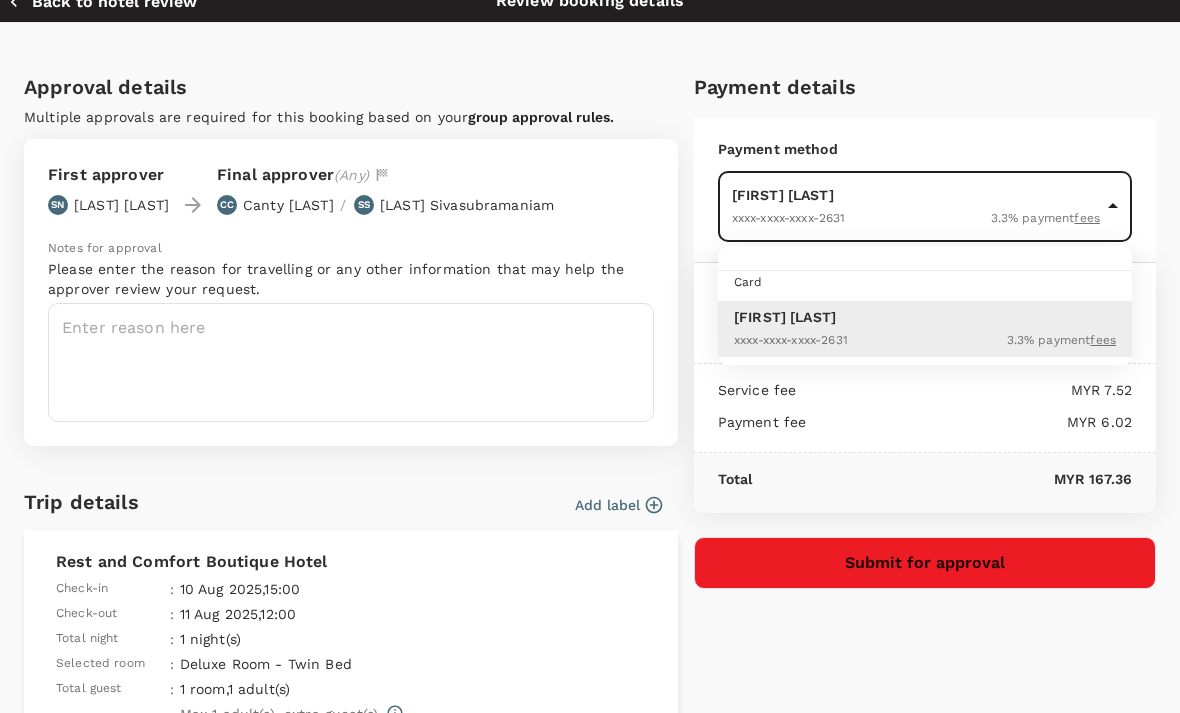click at bounding box center [590, 356] 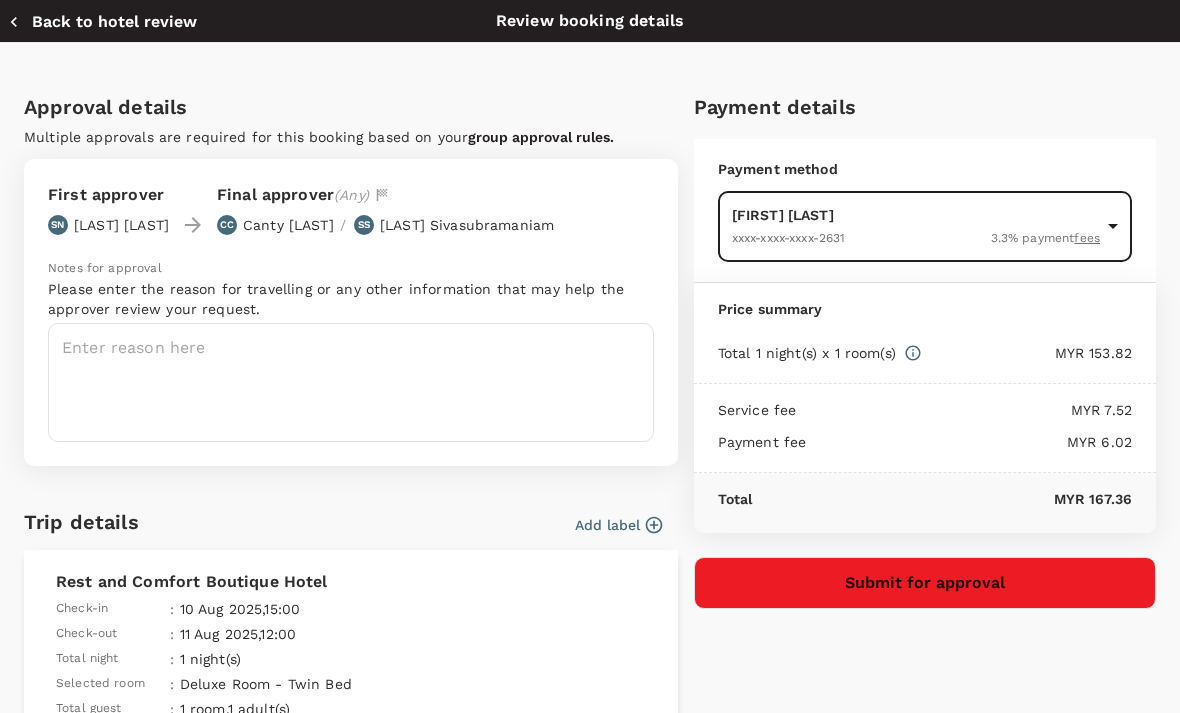 scroll, scrollTop: 0, scrollLeft: 0, axis: both 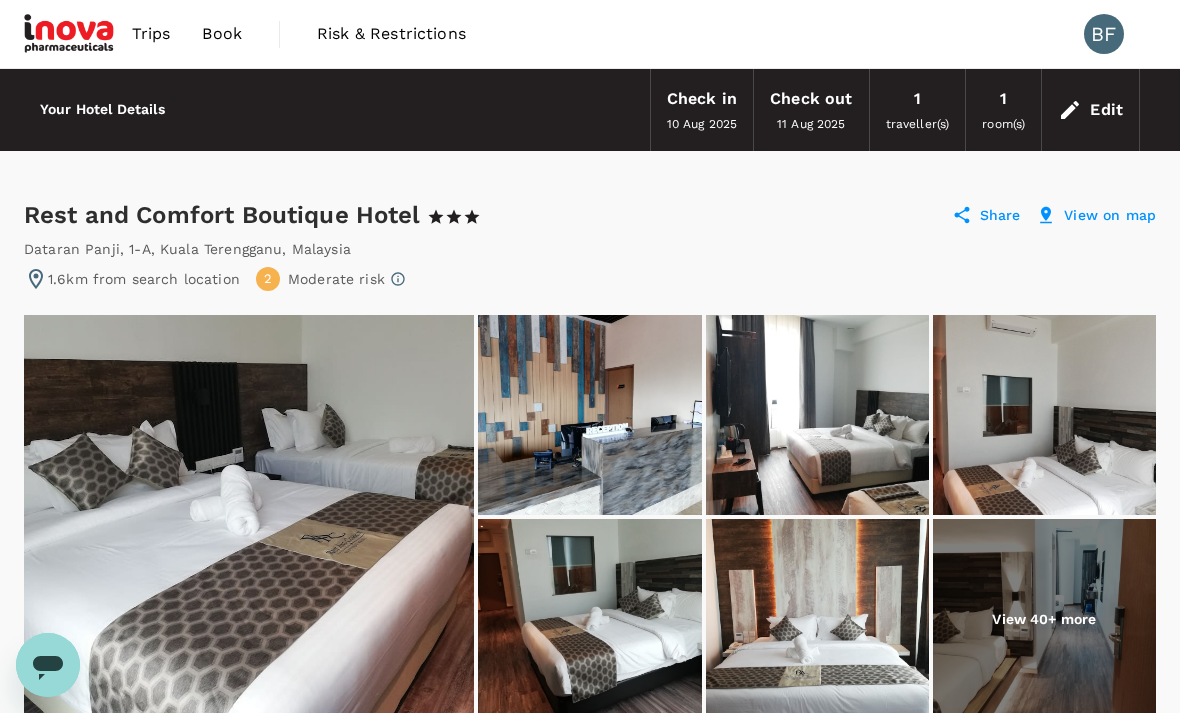 click on "Edit" at bounding box center [1106, 110] 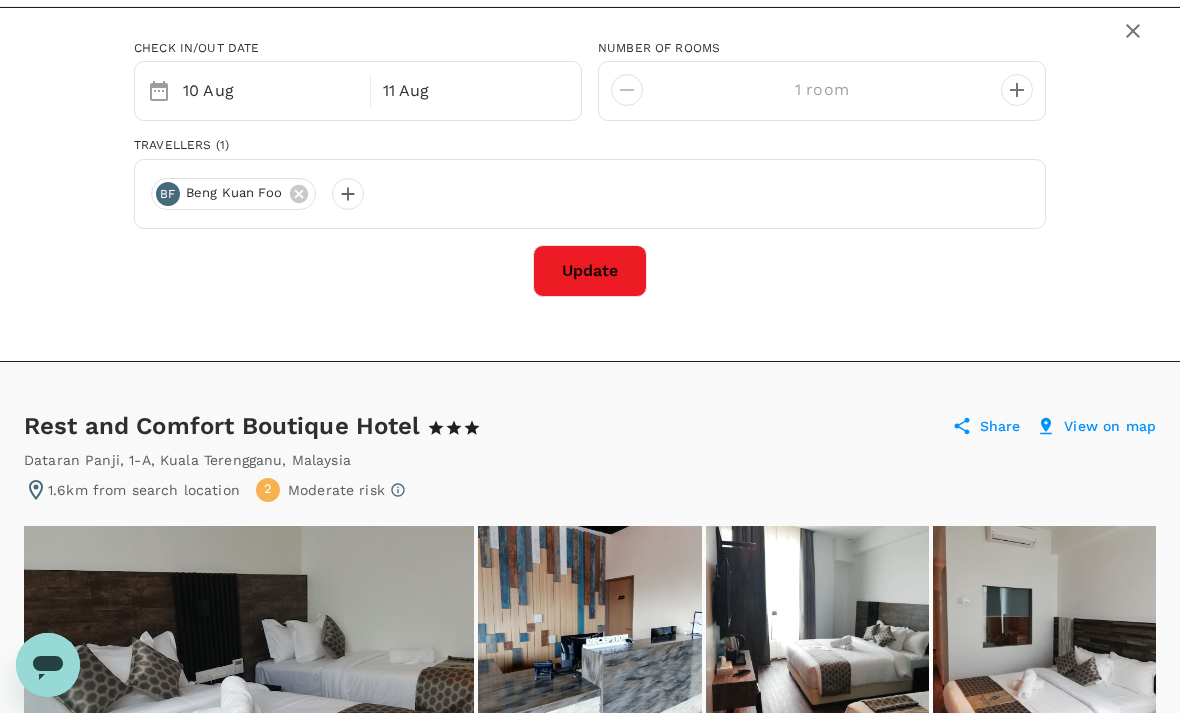 scroll, scrollTop: 0, scrollLeft: 0, axis: both 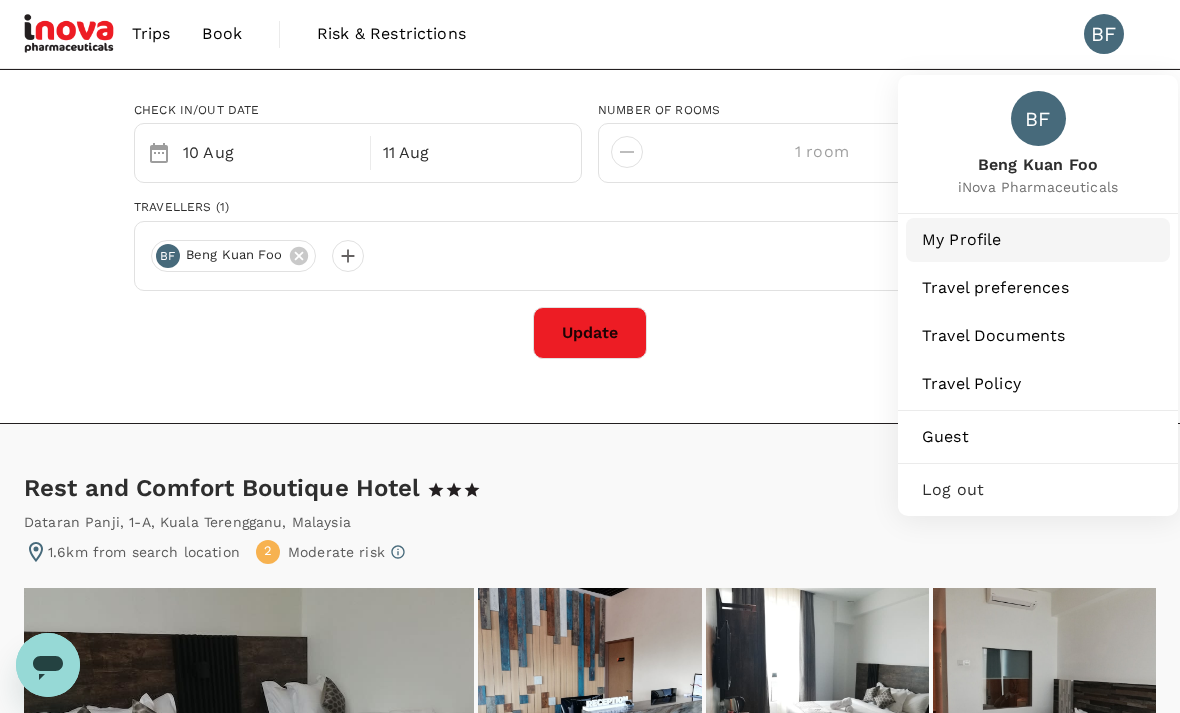 click on "My Profile" at bounding box center (1038, 240) 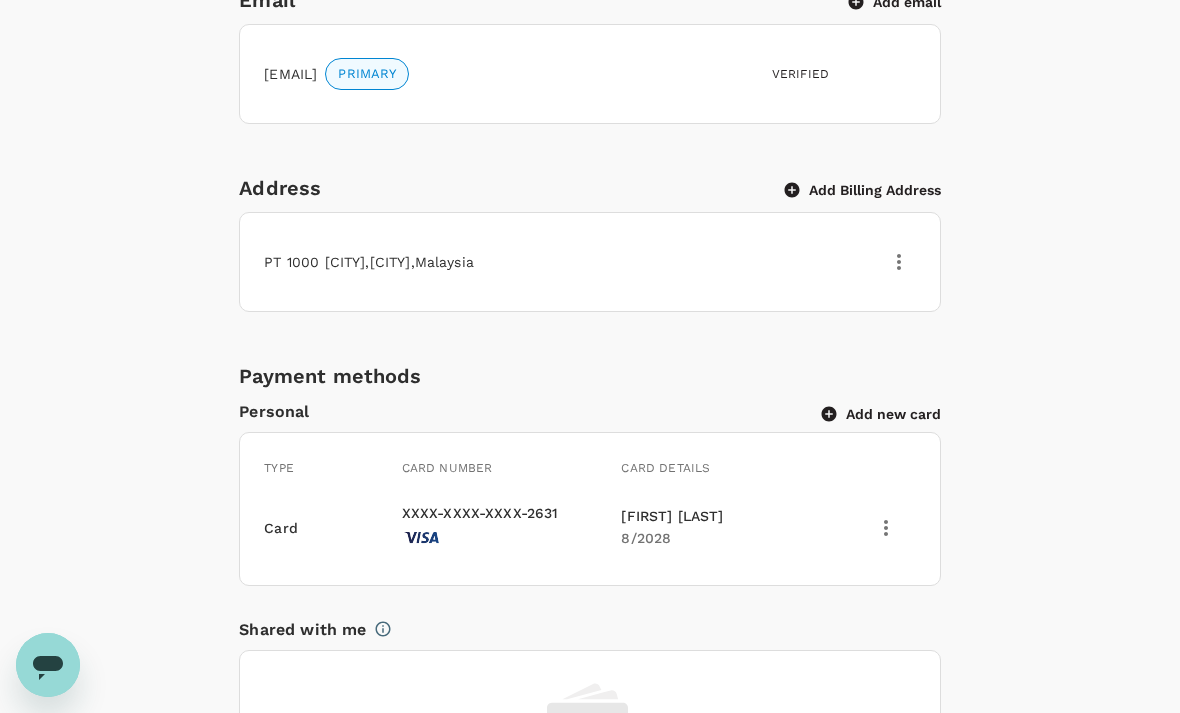 scroll, scrollTop: 876, scrollLeft: 0, axis: vertical 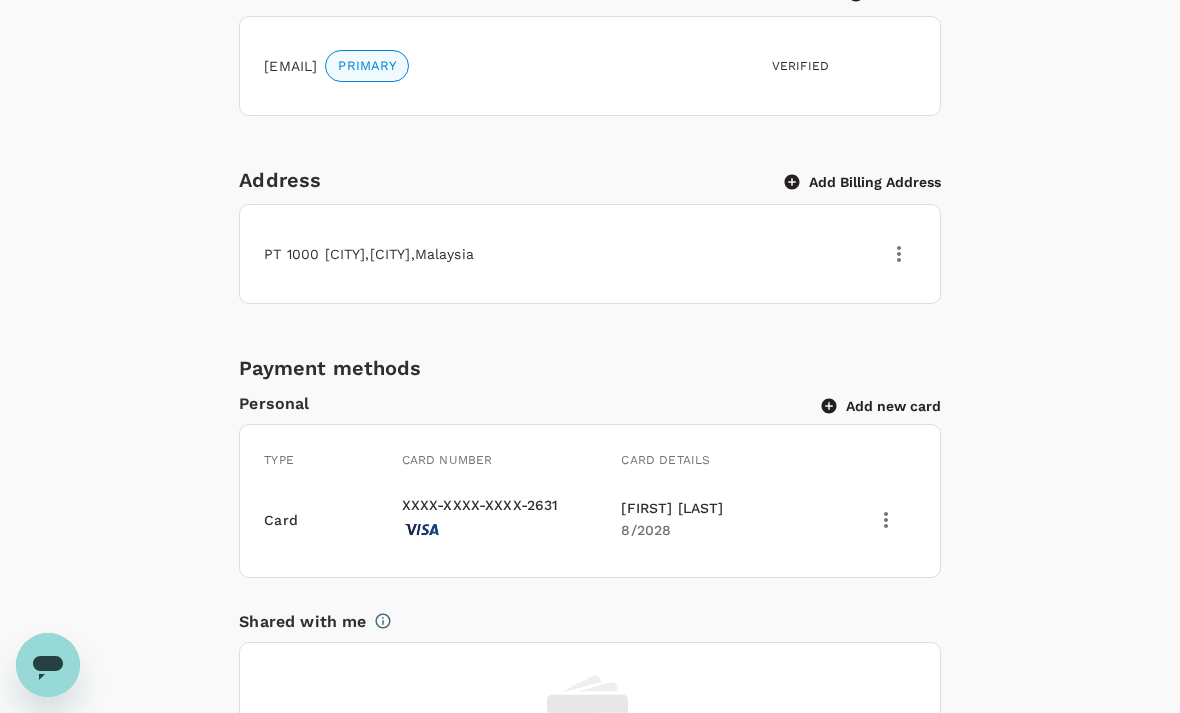 click on "Add new card" at bounding box center [881, 406] 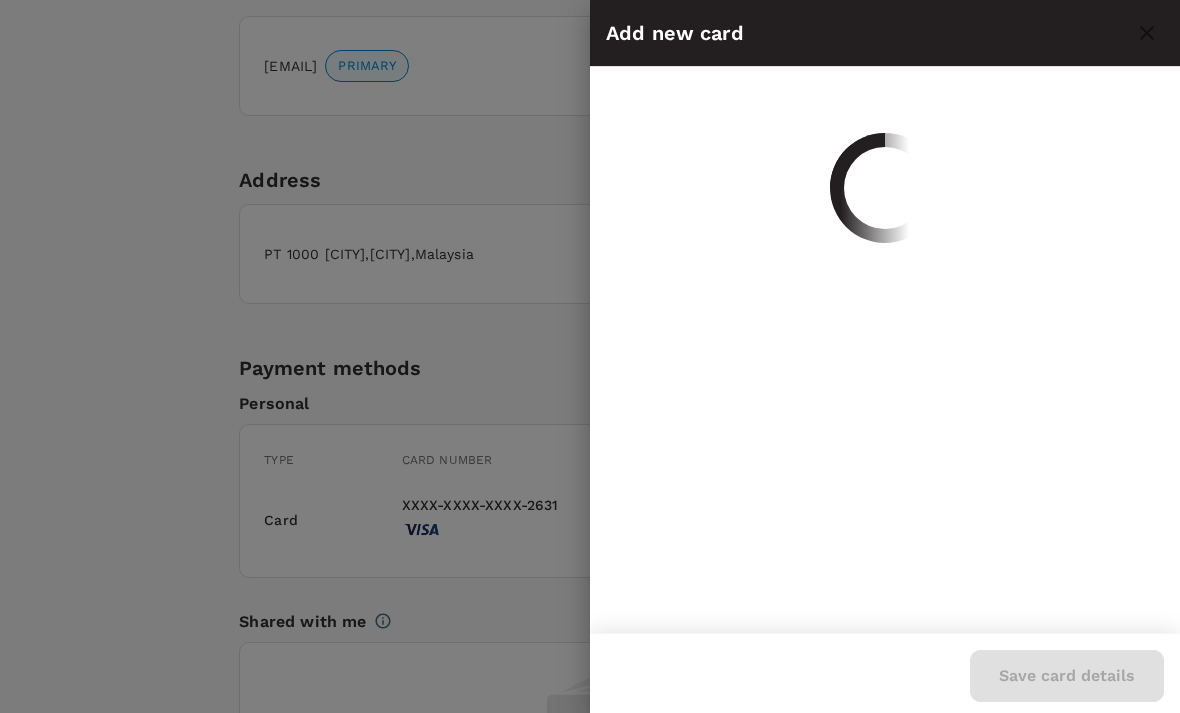 scroll, scrollTop: 0, scrollLeft: 0, axis: both 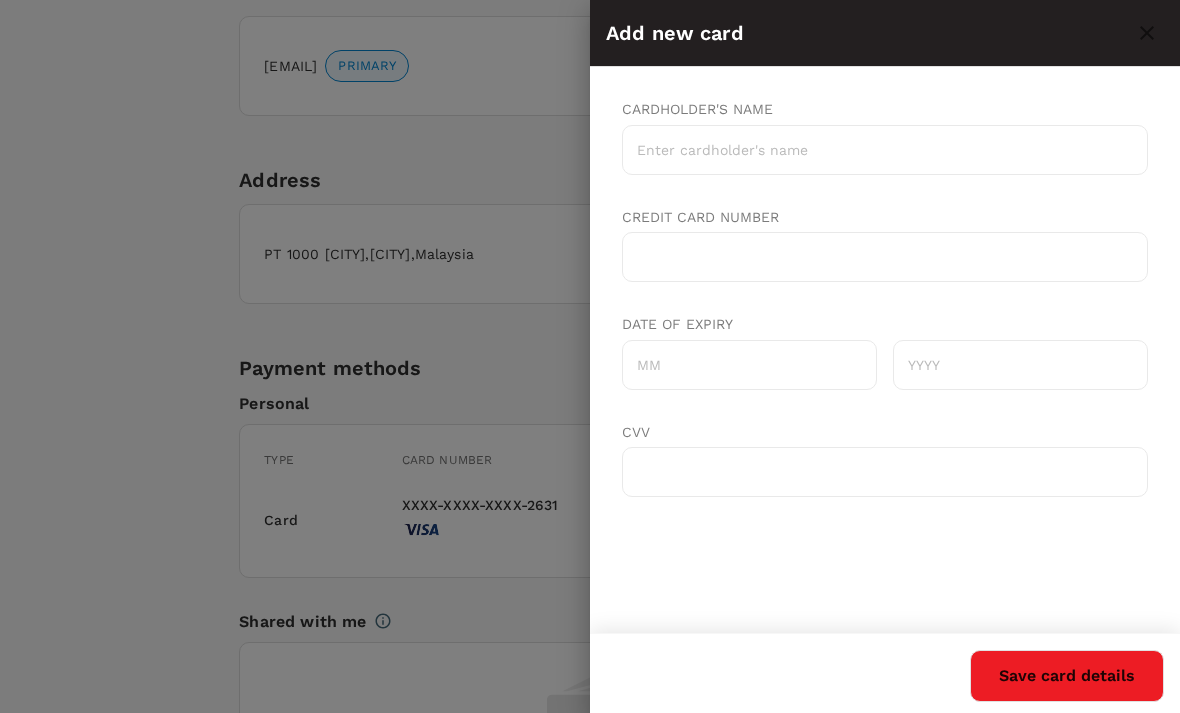 click at bounding box center [590, 356] 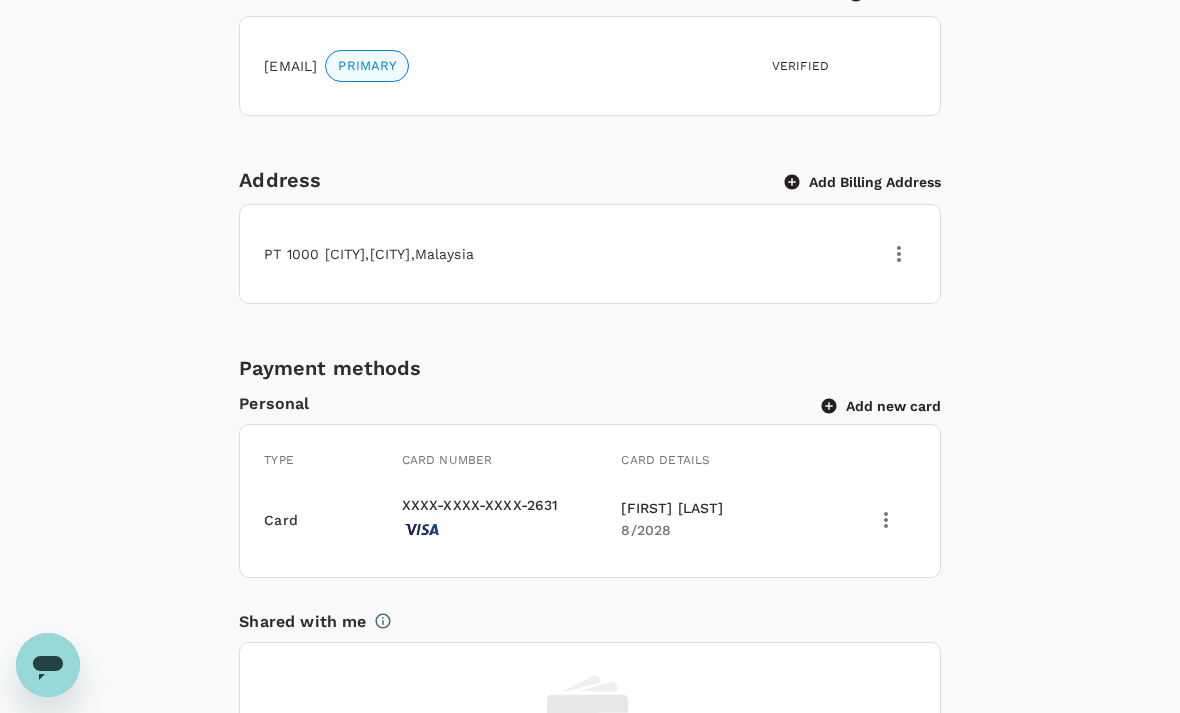 click 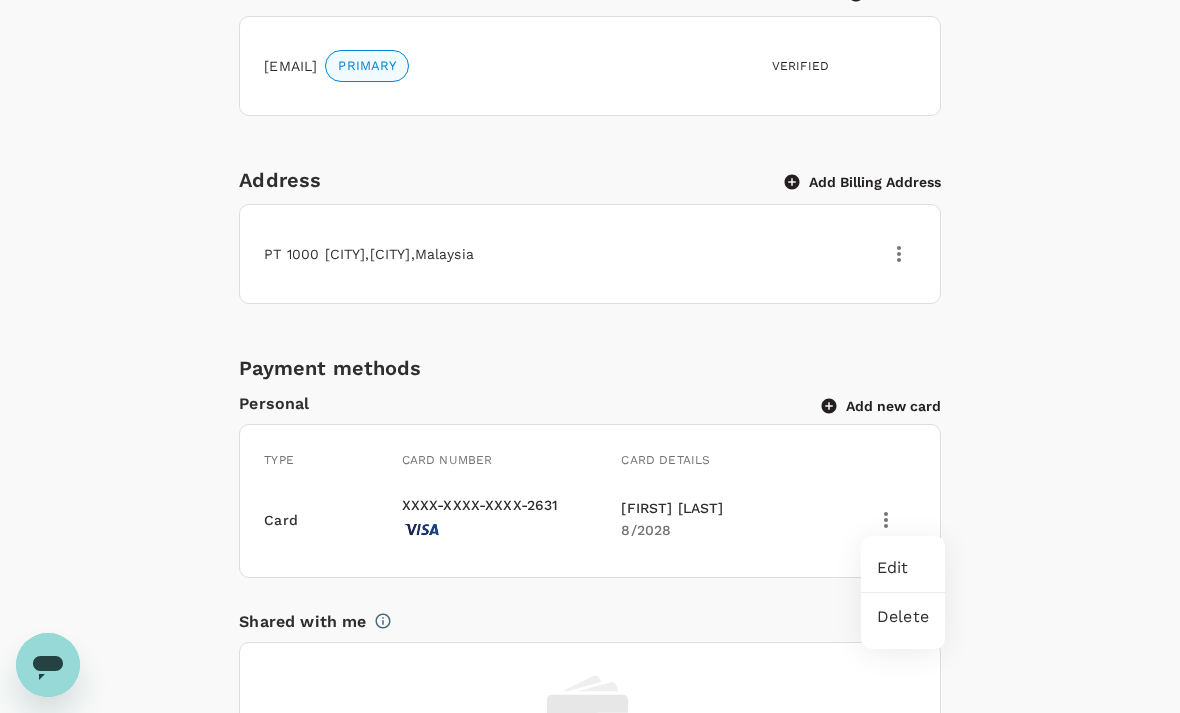 click on "Delete" at bounding box center [903, 617] 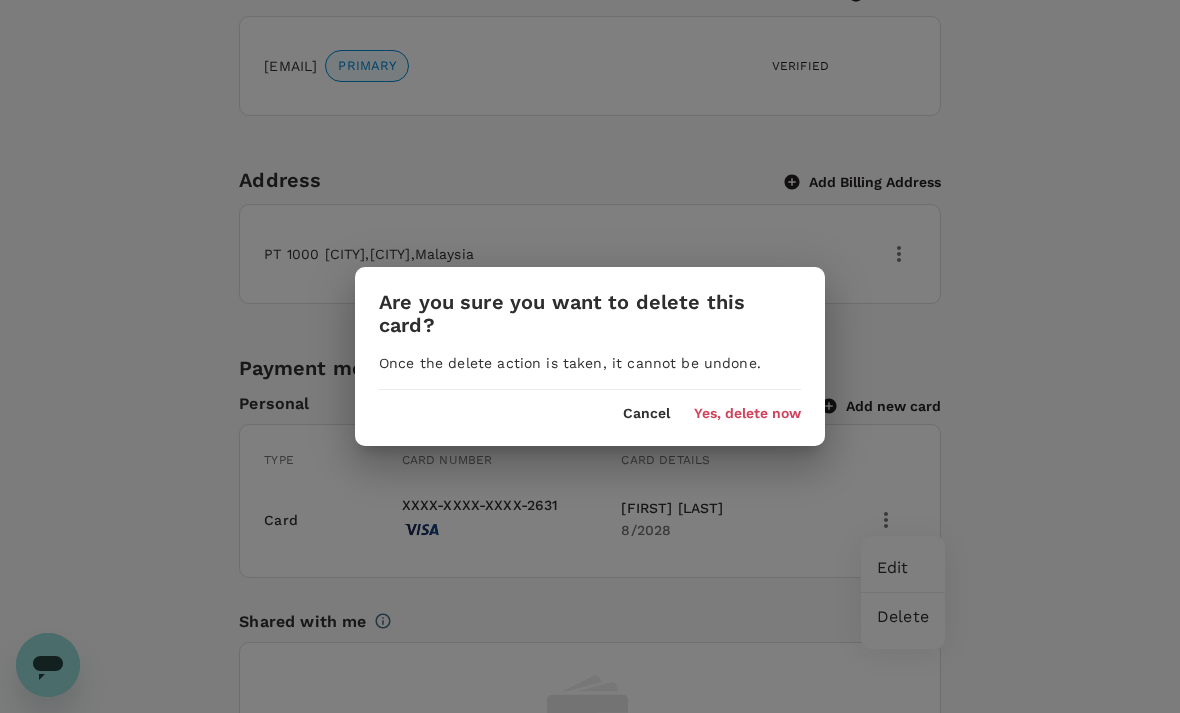 click on "Yes, delete now" at bounding box center [747, 414] 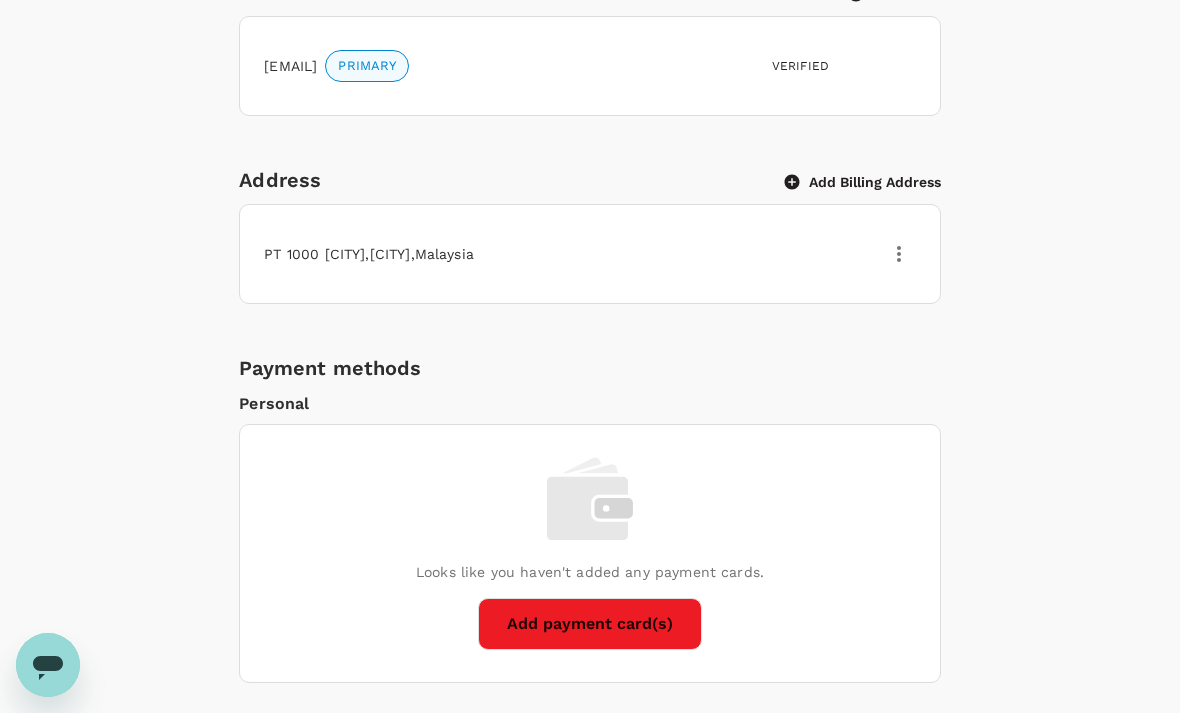 click on "Add payment card(s)" at bounding box center [590, 624] 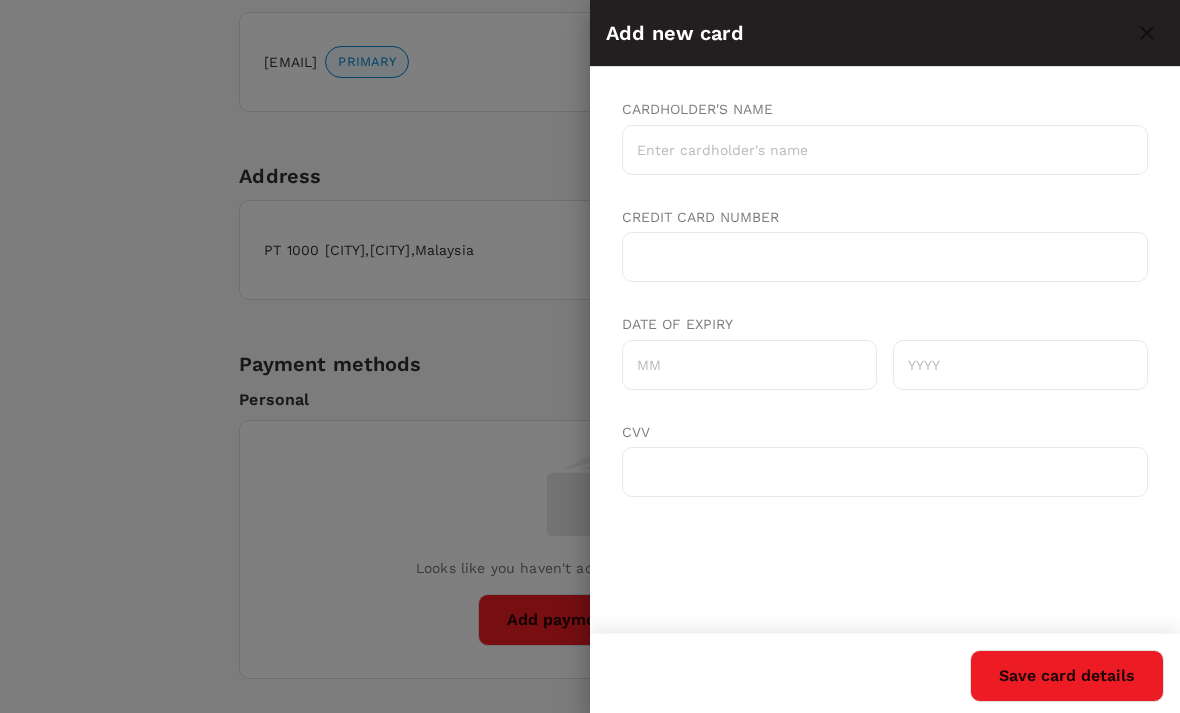 scroll, scrollTop: 876, scrollLeft: 0, axis: vertical 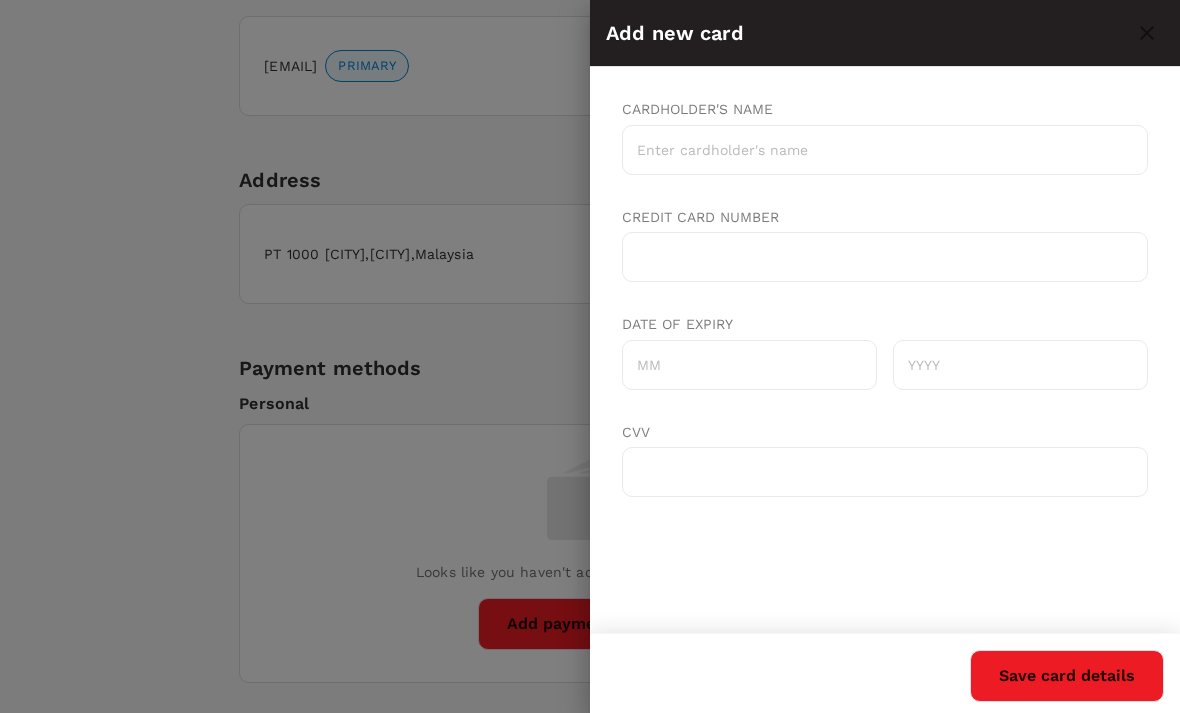 click on "Cardholder's name" at bounding box center (885, 150) 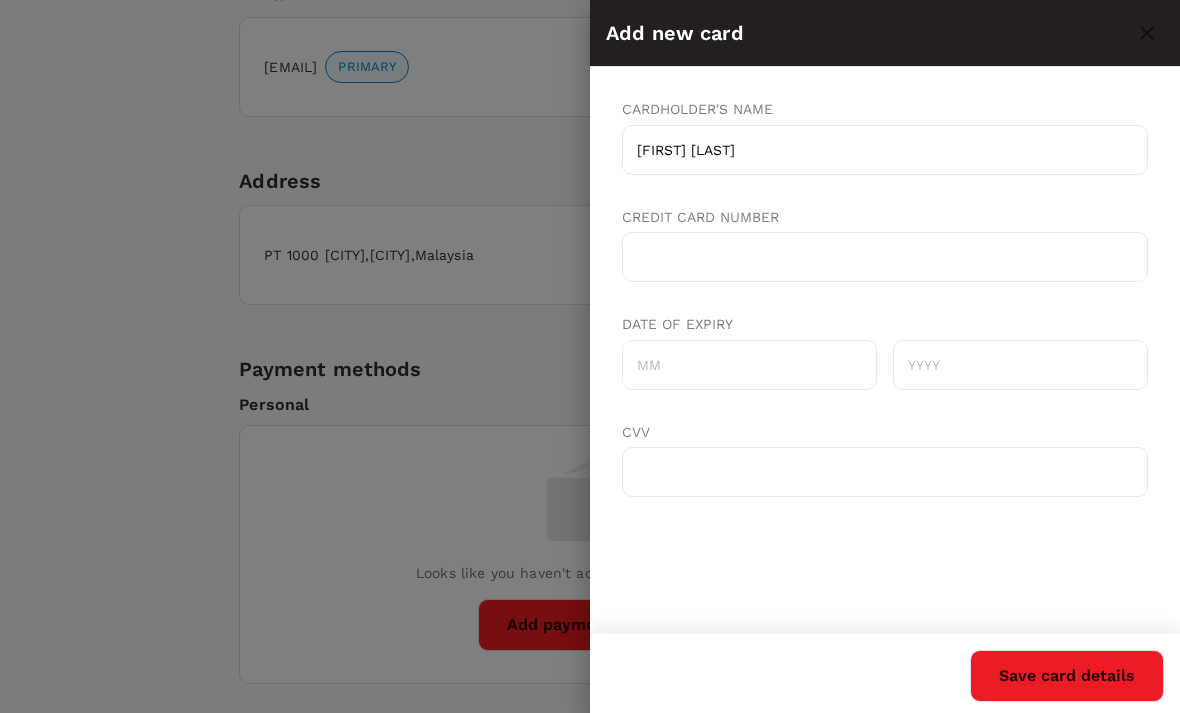 type on "FOO BENG KUAN" 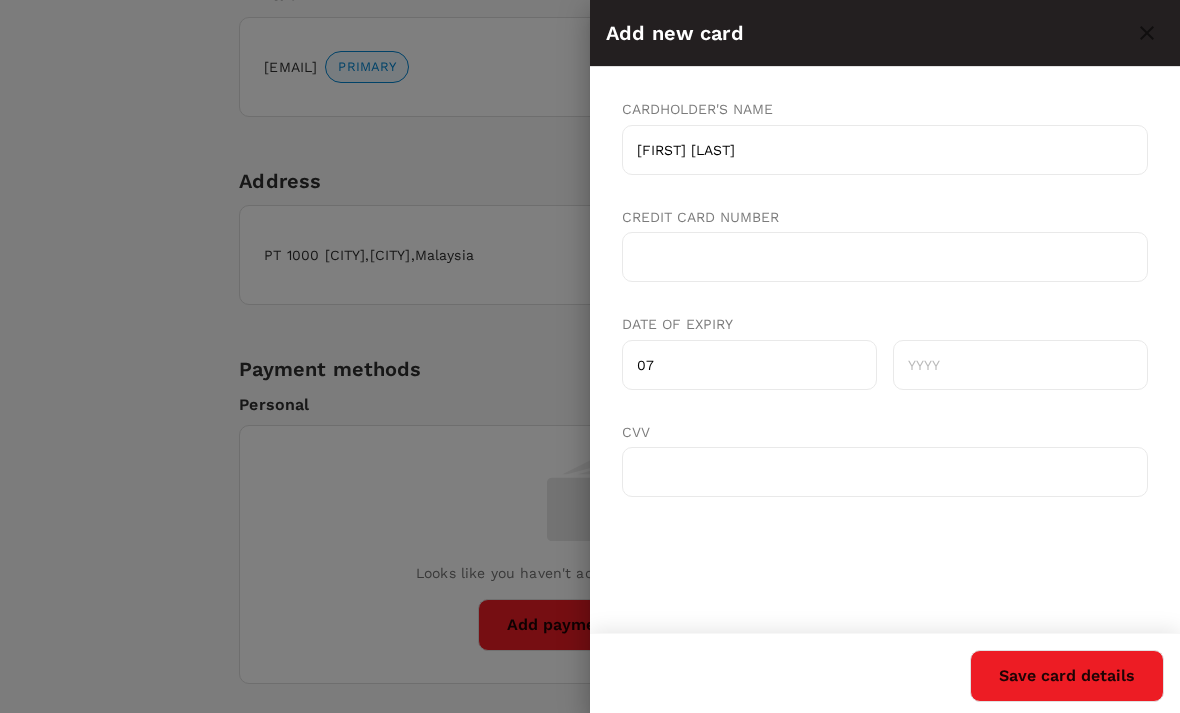 type on "07" 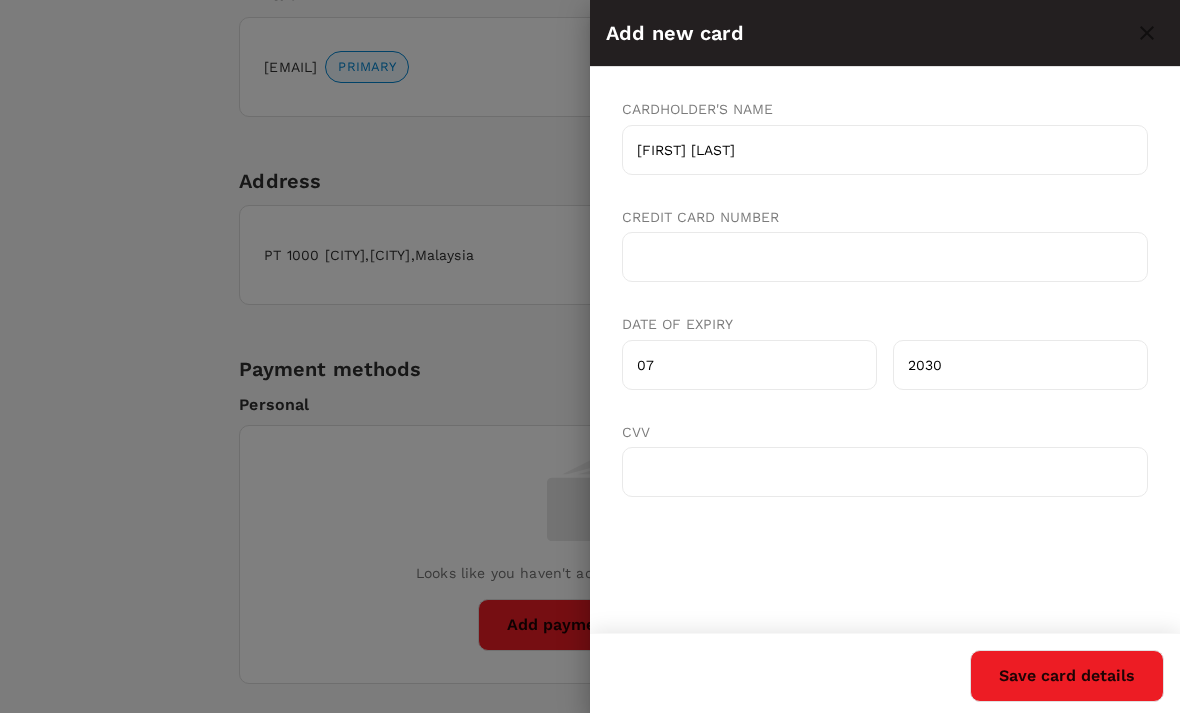 type on "2030" 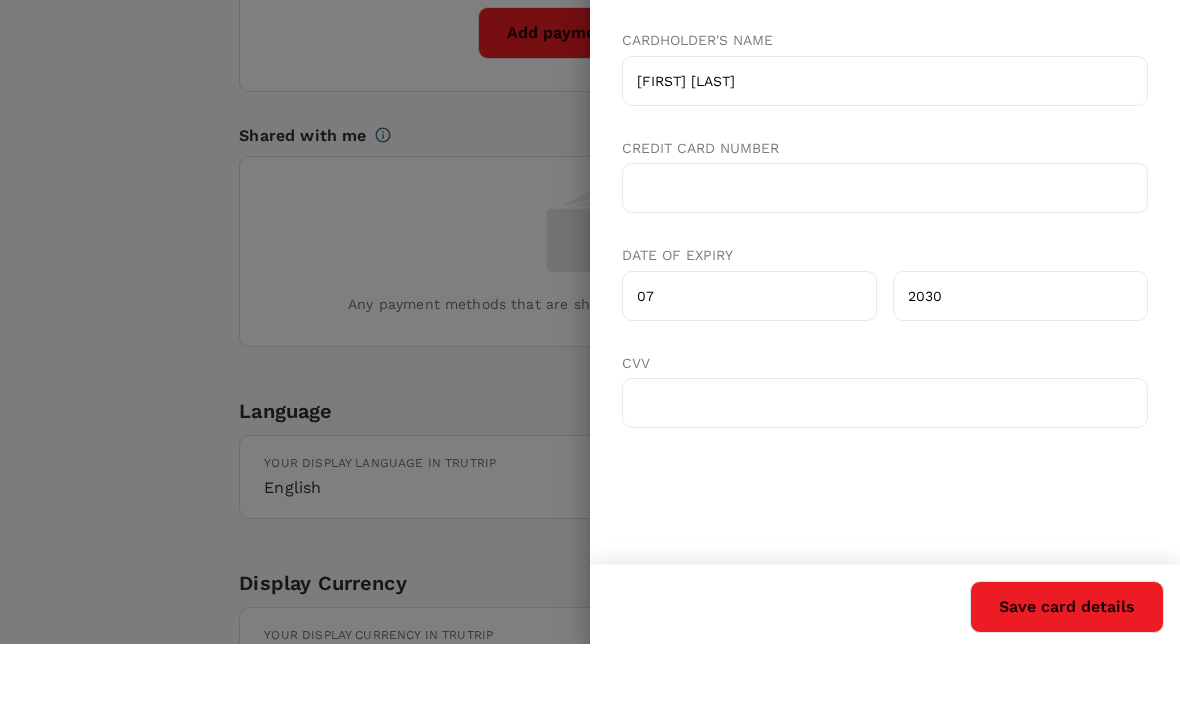scroll, scrollTop: 1400, scrollLeft: 0, axis: vertical 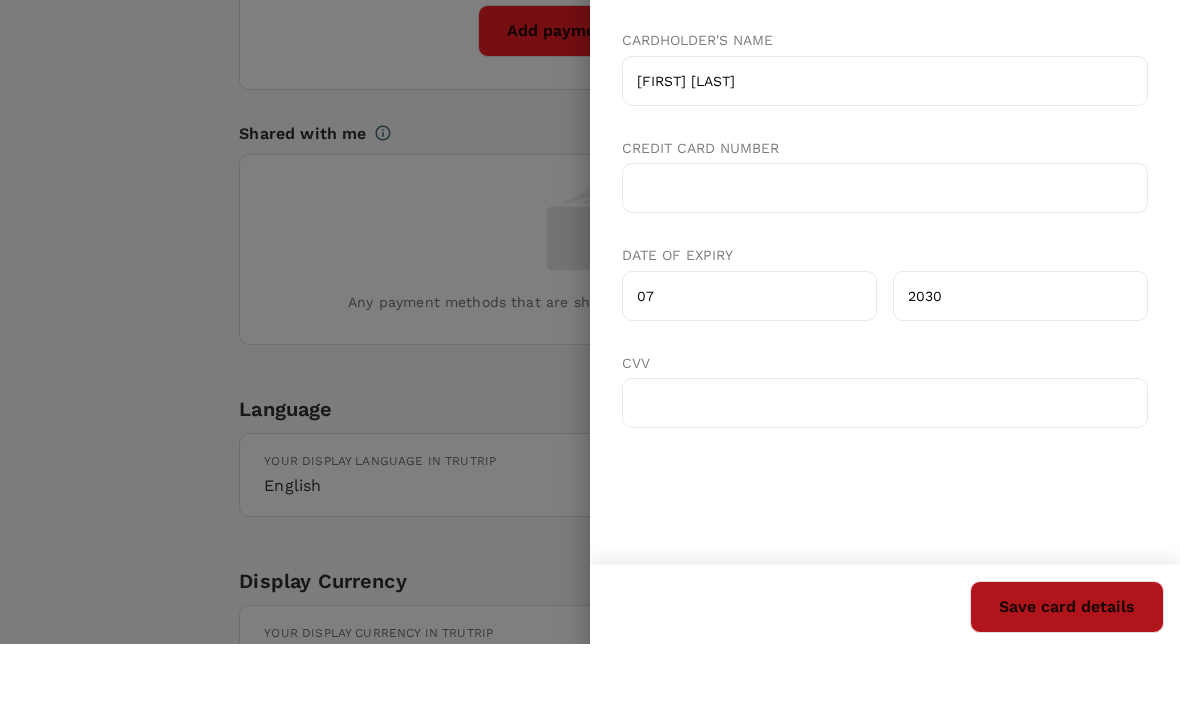 click on "Save card details" at bounding box center (1067, 676) 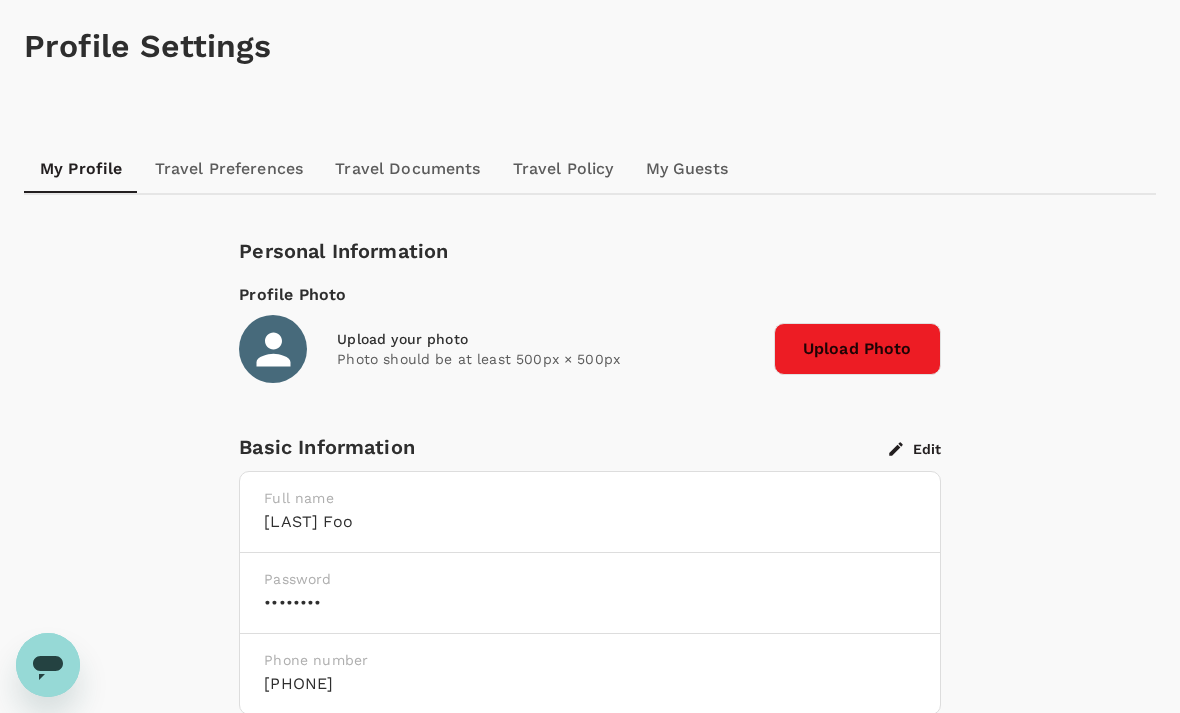 scroll, scrollTop: 0, scrollLeft: 0, axis: both 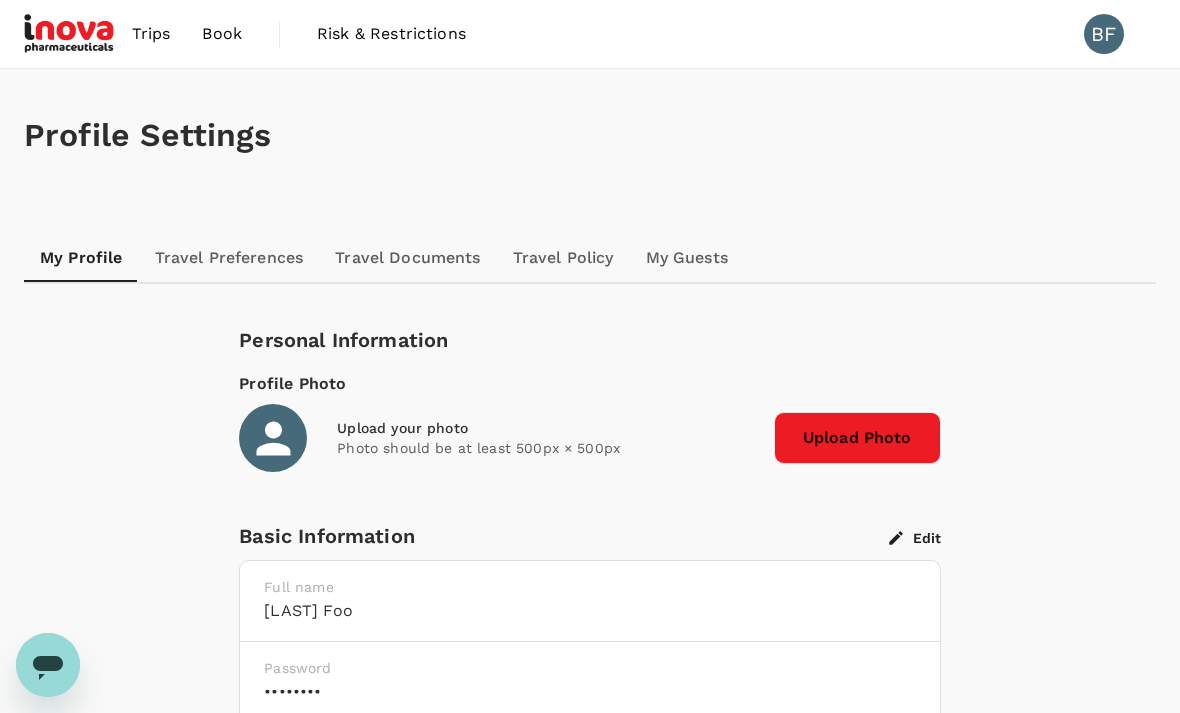 click on "Book" at bounding box center [222, 34] 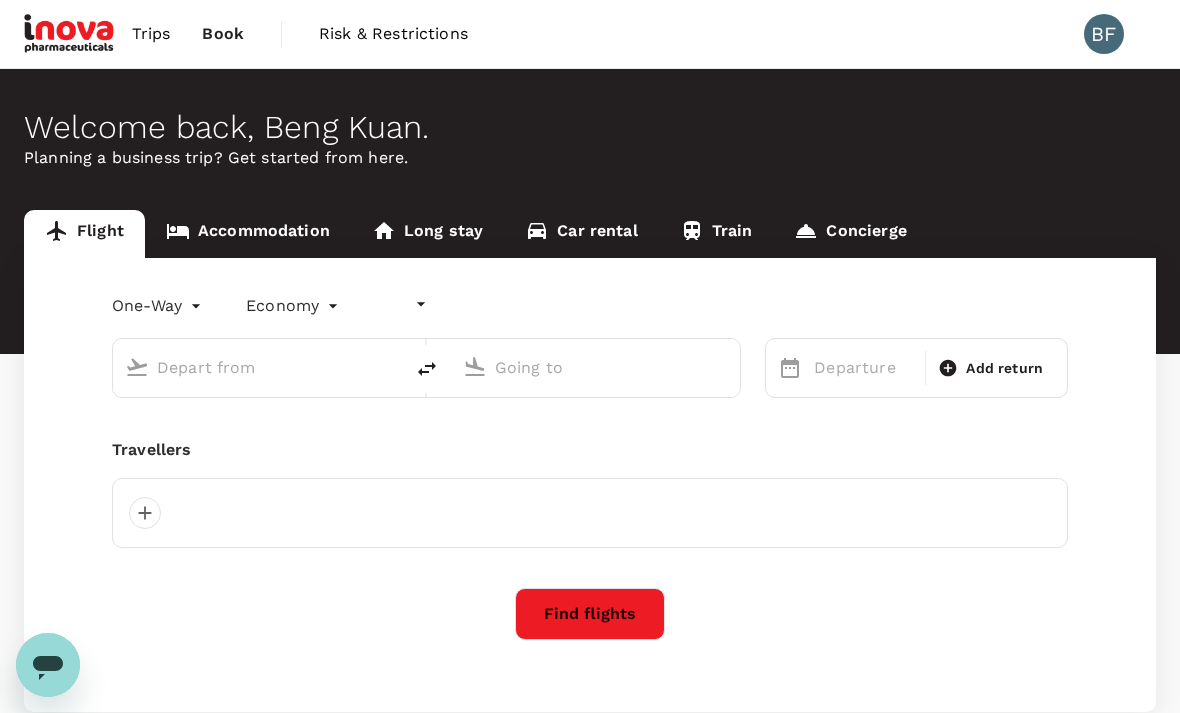 type on "undefined, undefined (any)" 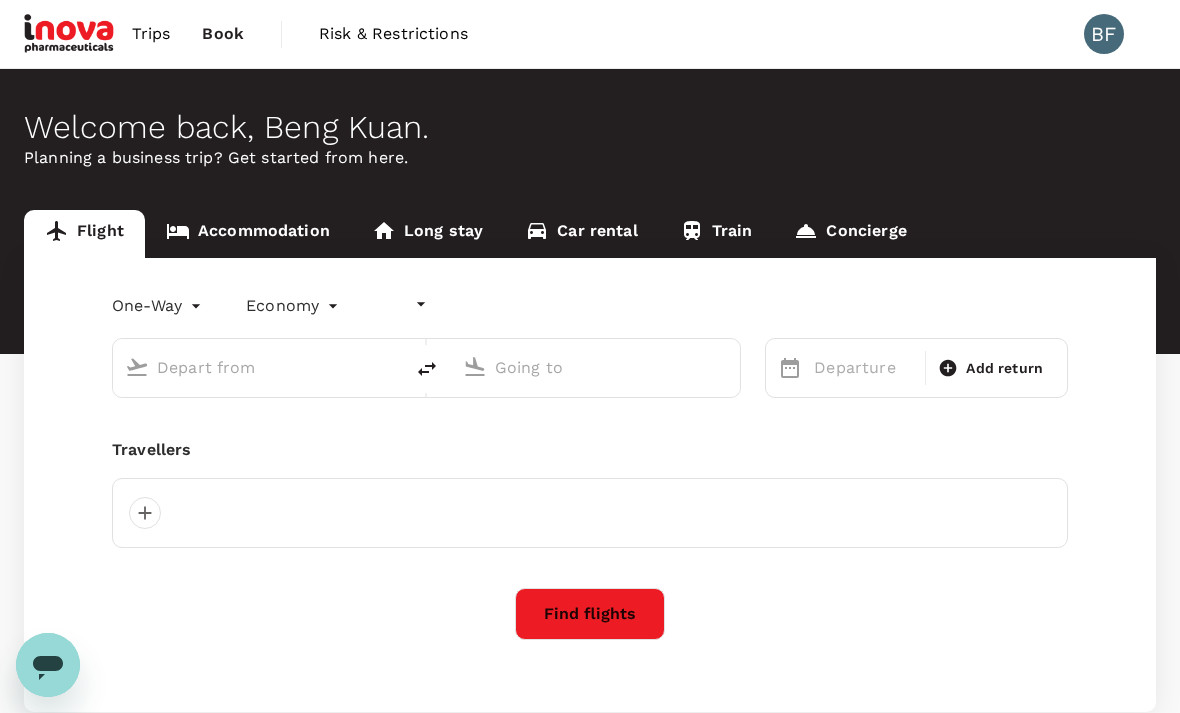 type on "undefined, undefined (any)" 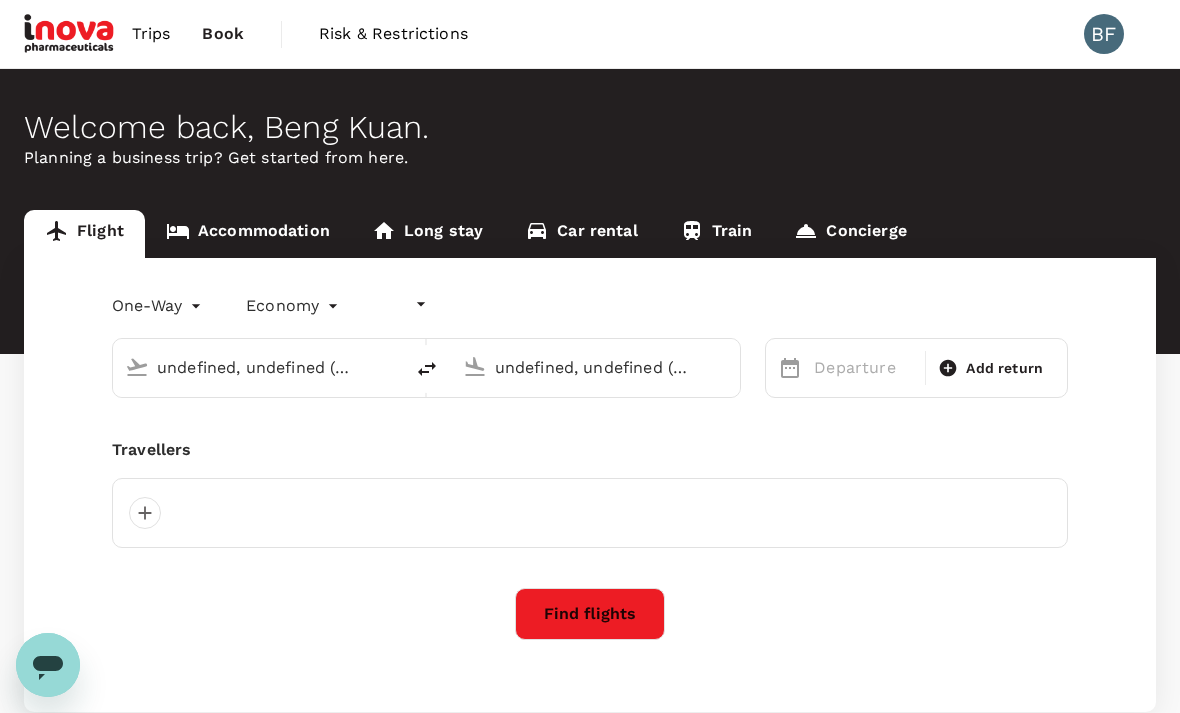 type 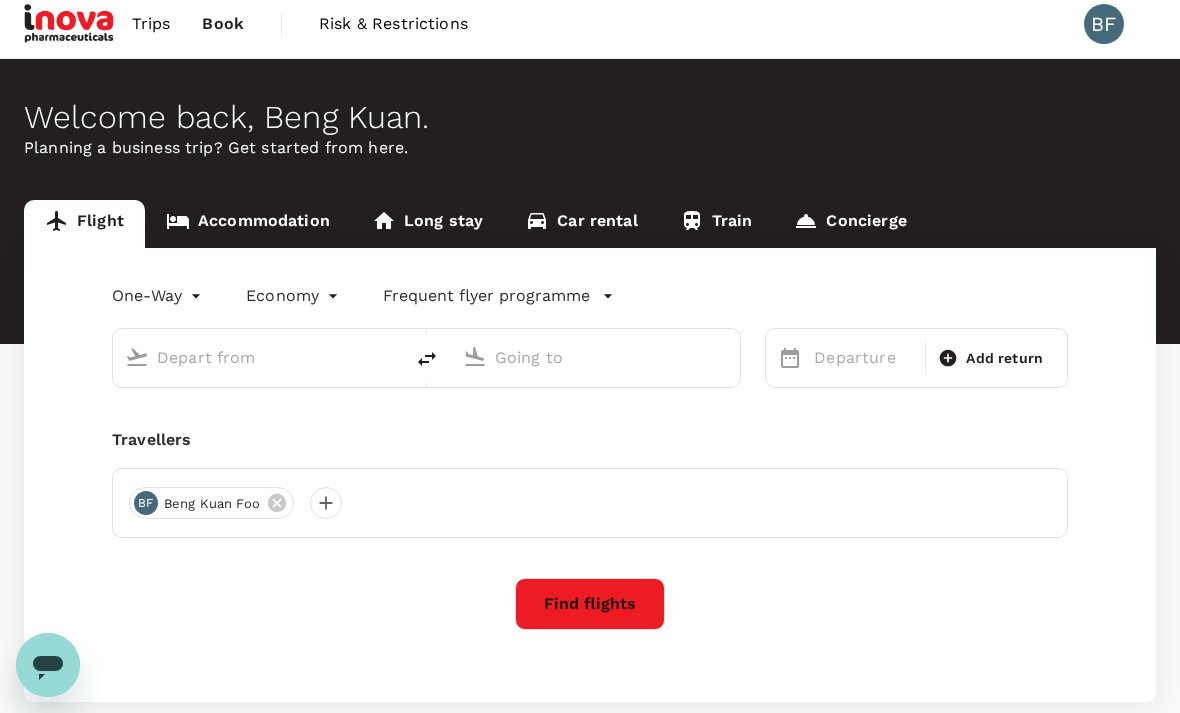 scroll, scrollTop: 0, scrollLeft: 0, axis: both 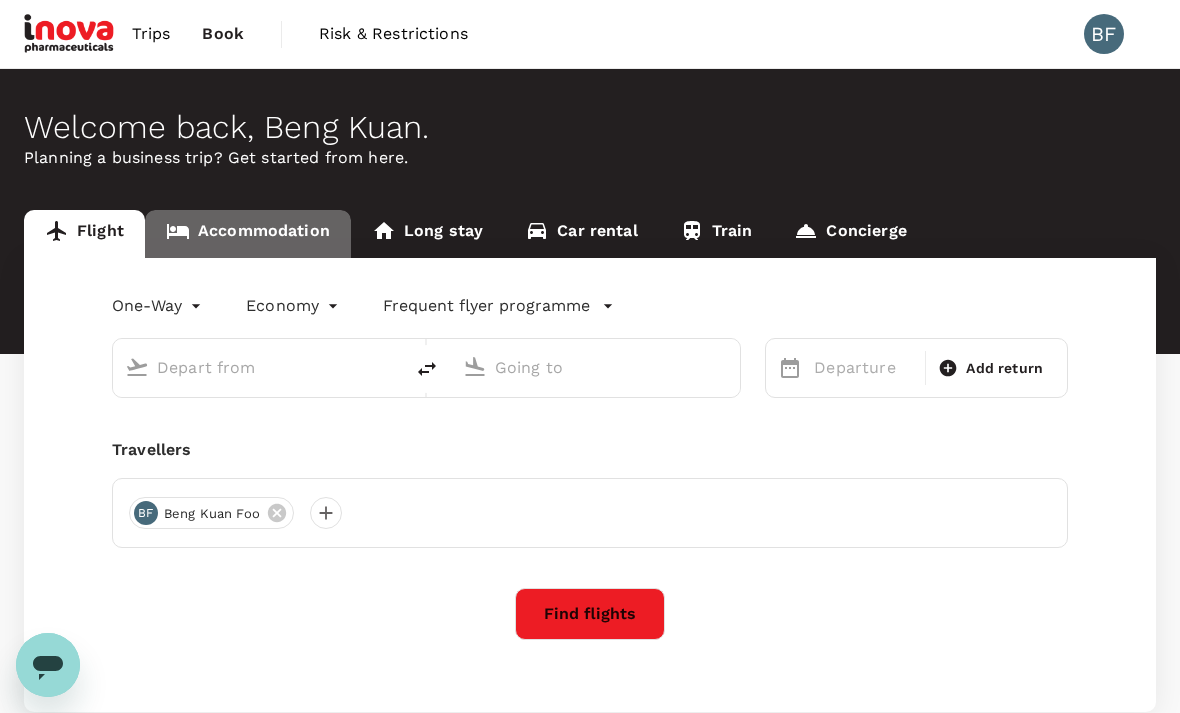 click on "Accommodation" at bounding box center (248, 234) 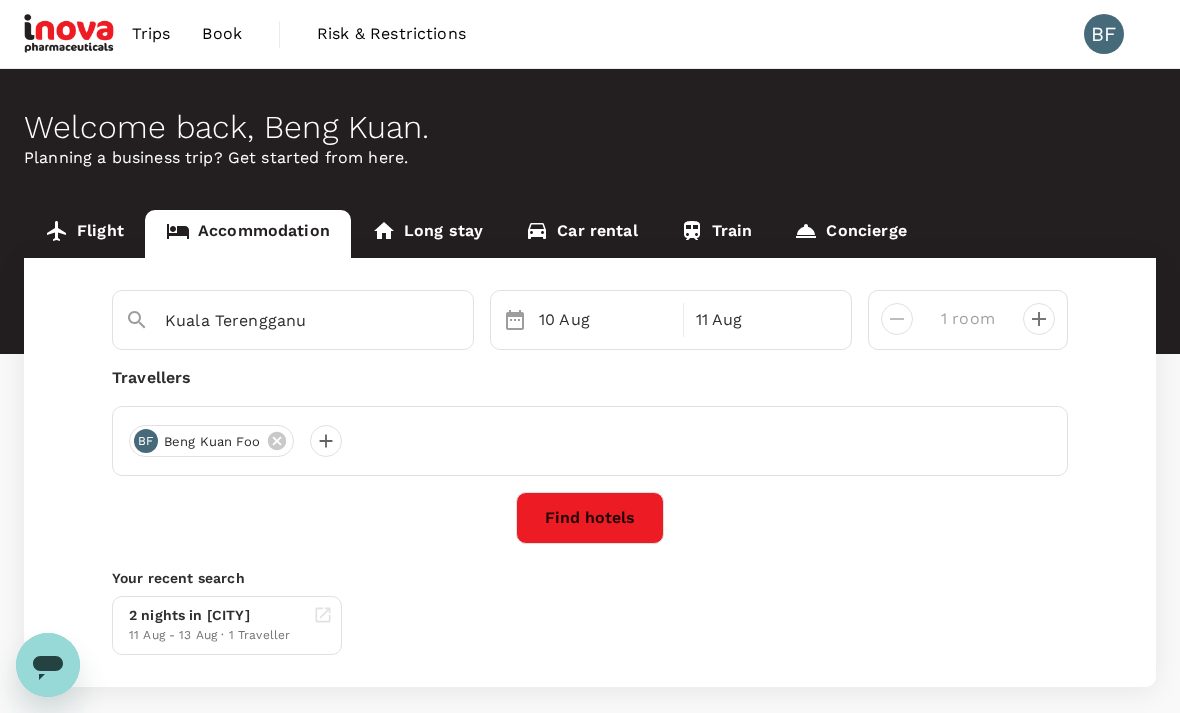 click on "Find hotels" at bounding box center (590, 518) 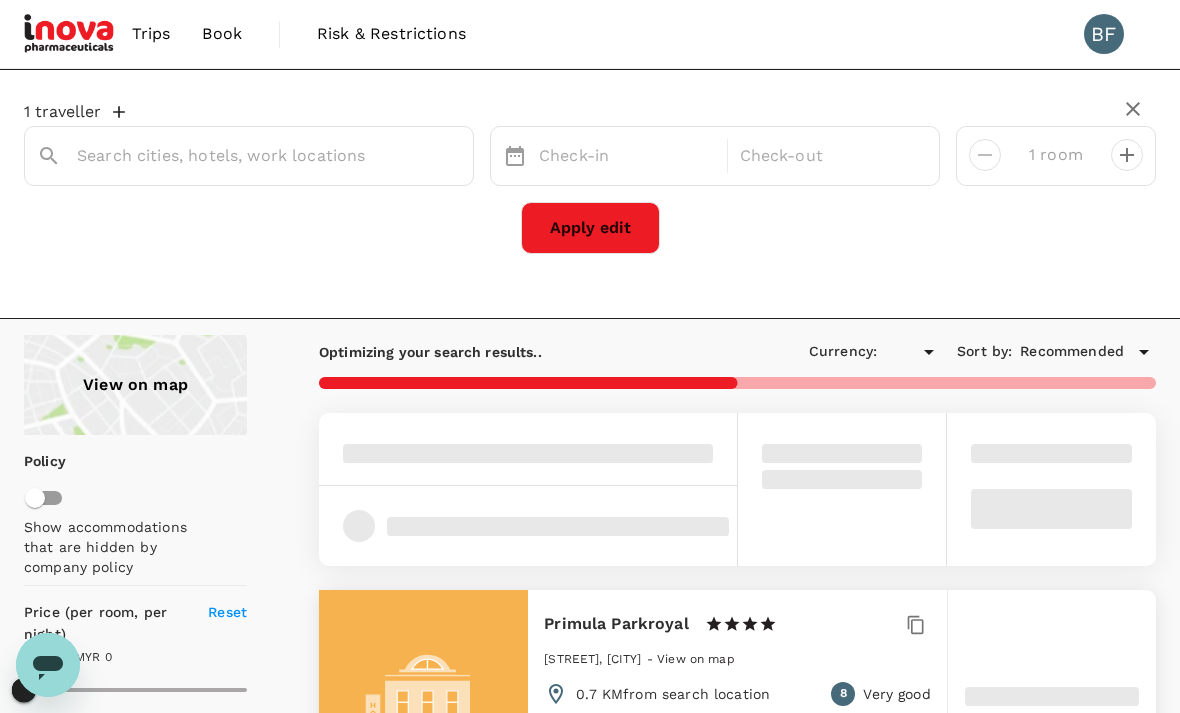 type on "396.44" 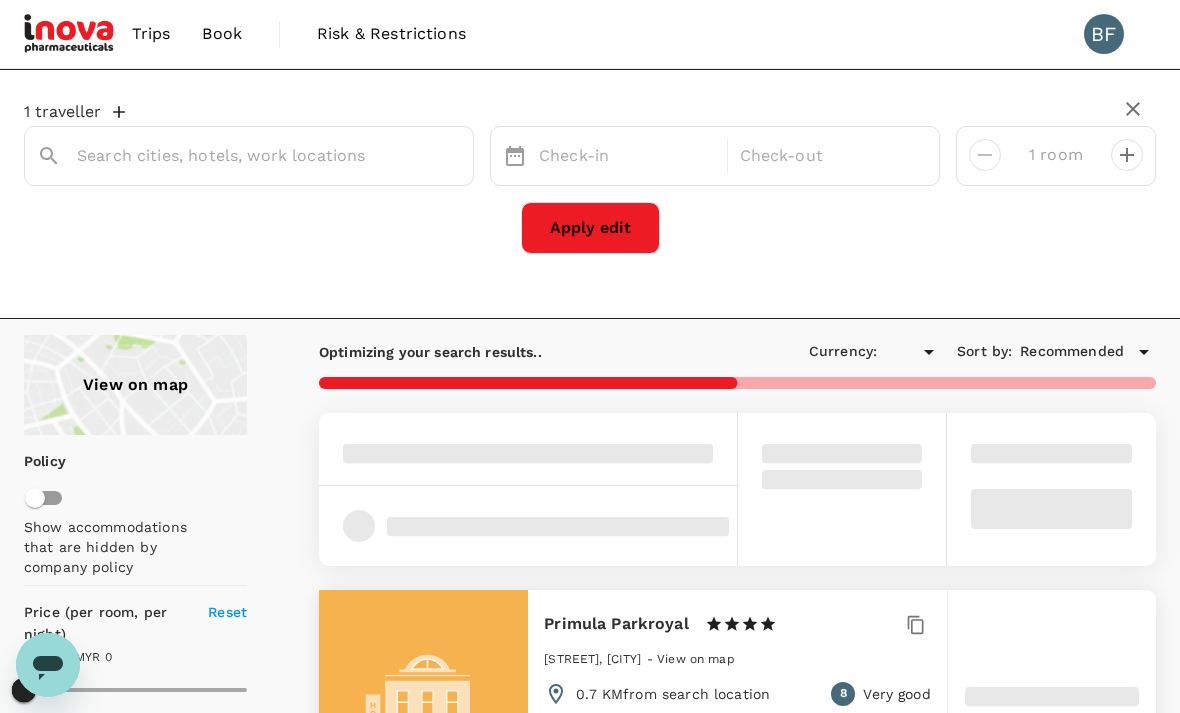 type on "MYR" 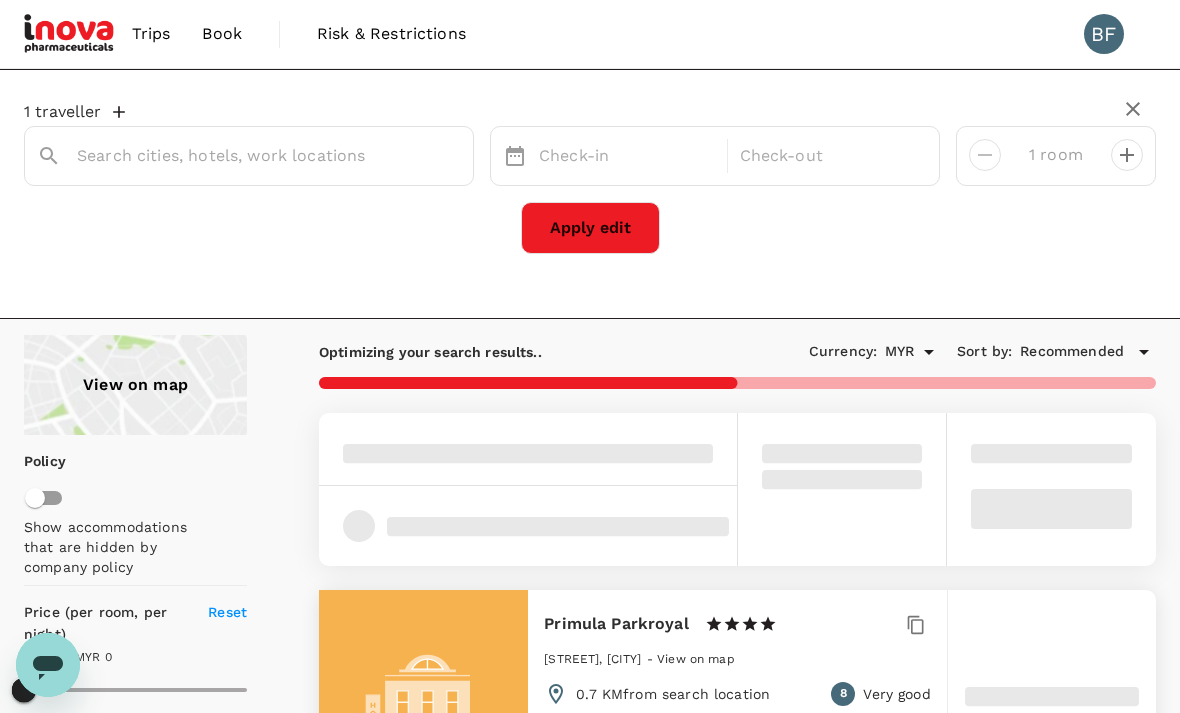type on "Kuala Terengganu" 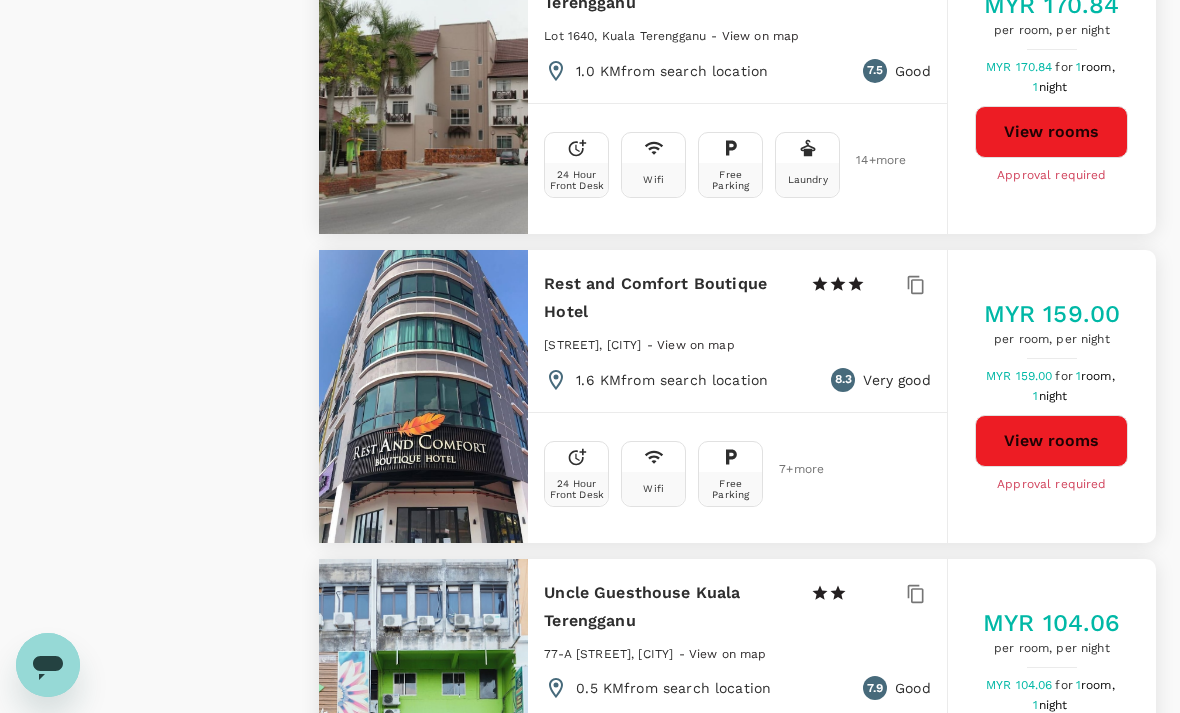 scroll, scrollTop: 3985, scrollLeft: 0, axis: vertical 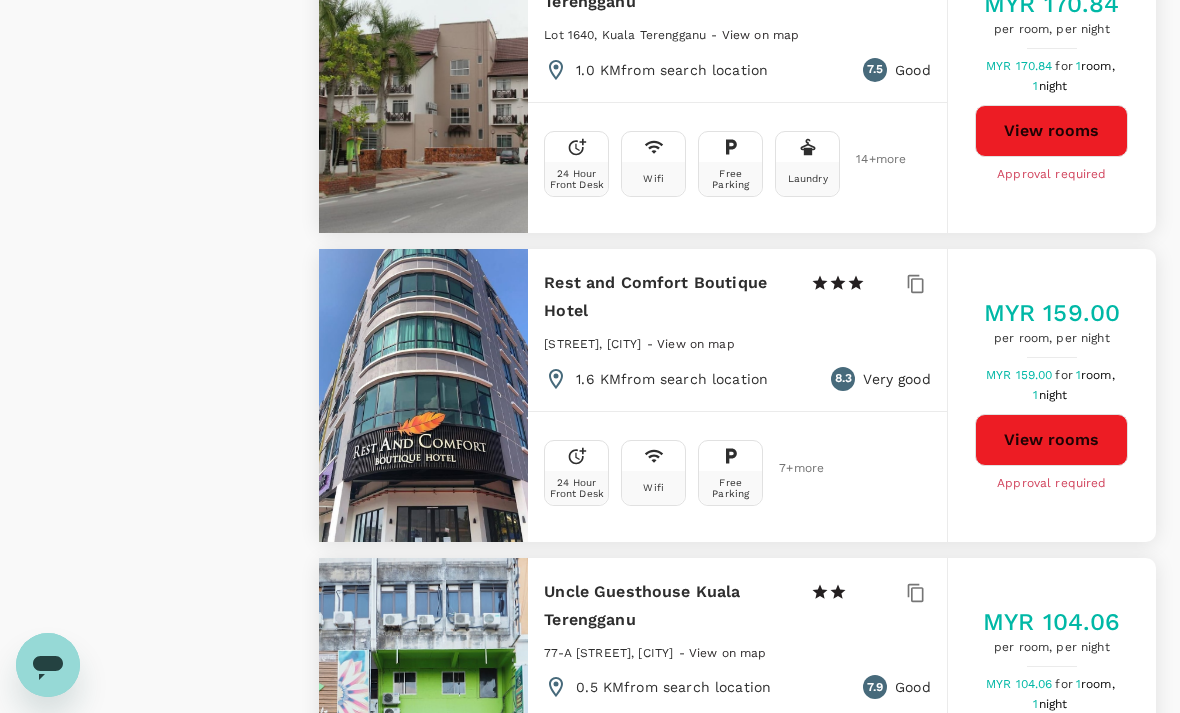 click on "View rooms" at bounding box center [1051, 440] 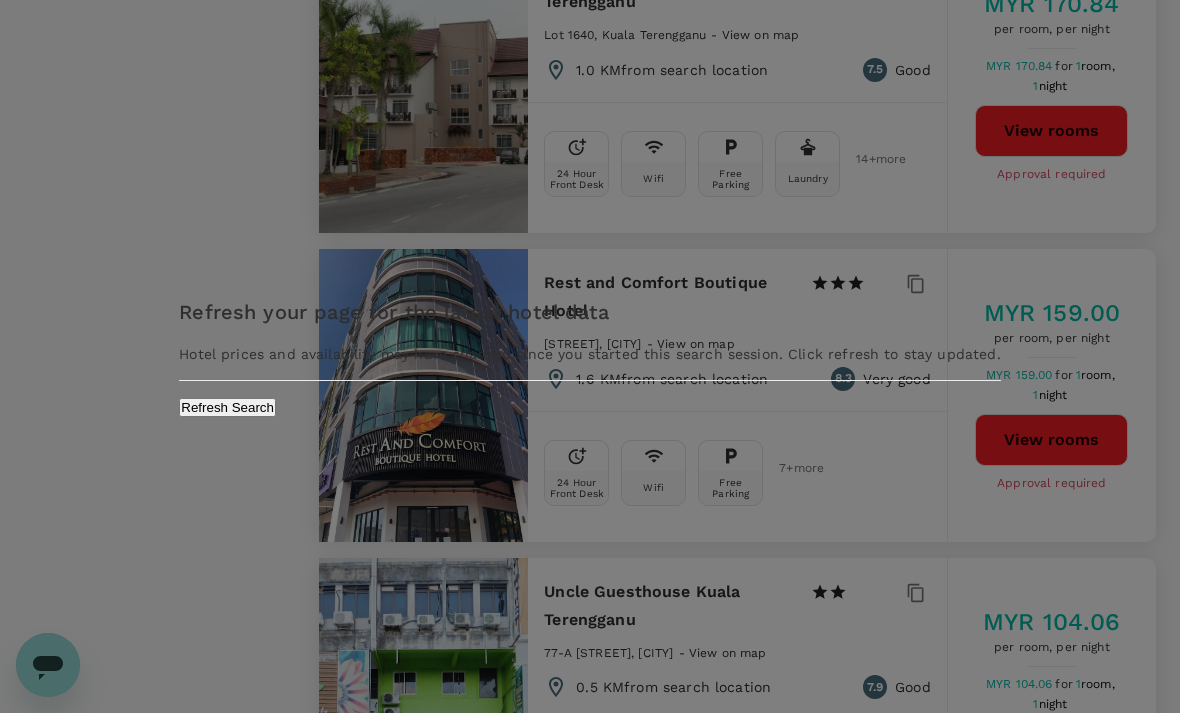 type on "396.44" 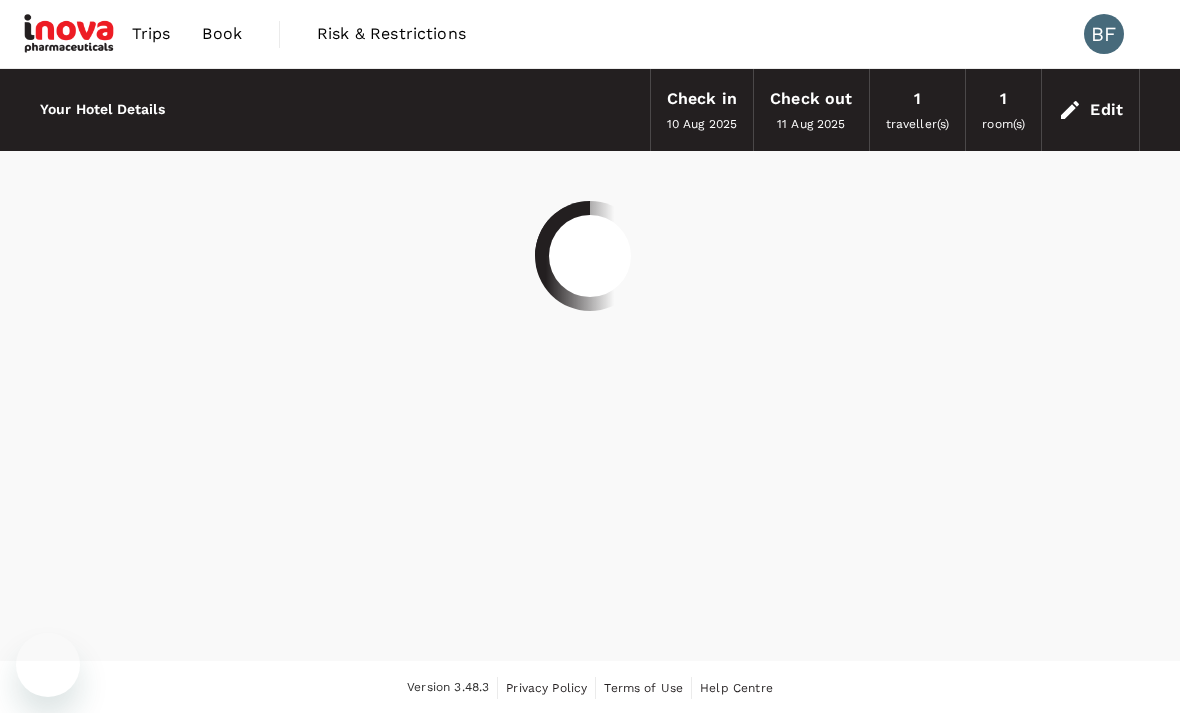 scroll, scrollTop: 0, scrollLeft: 0, axis: both 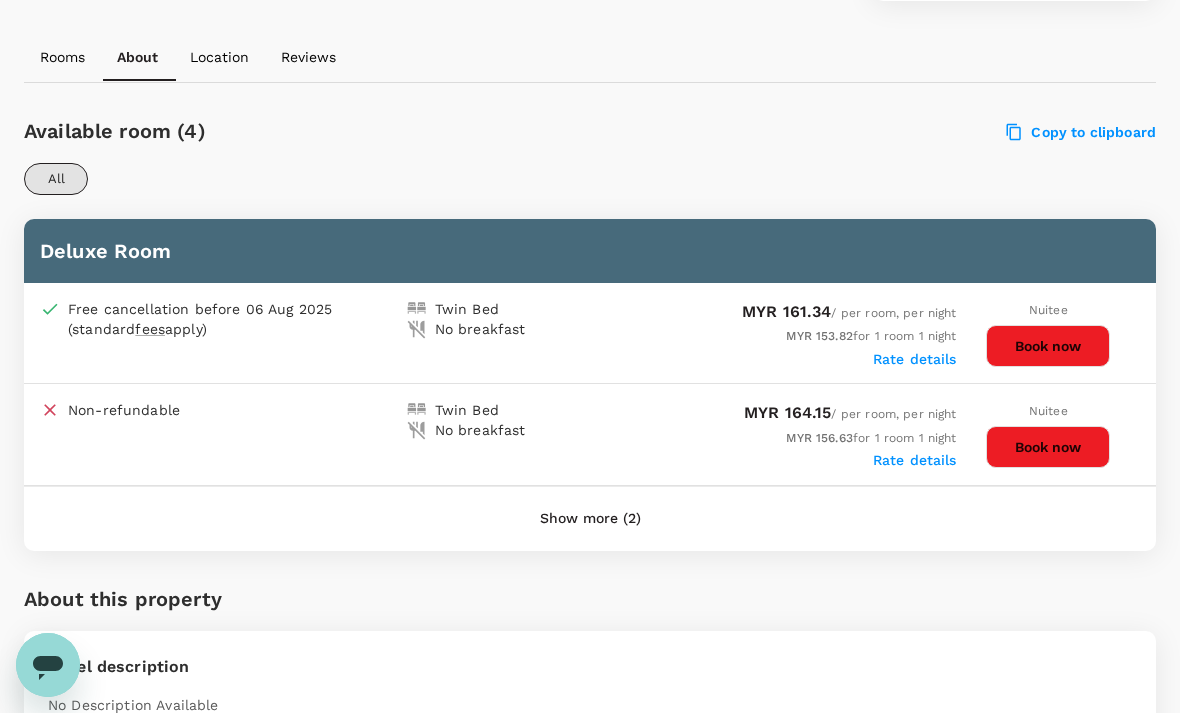 click on "Book now" at bounding box center (1048, 346) 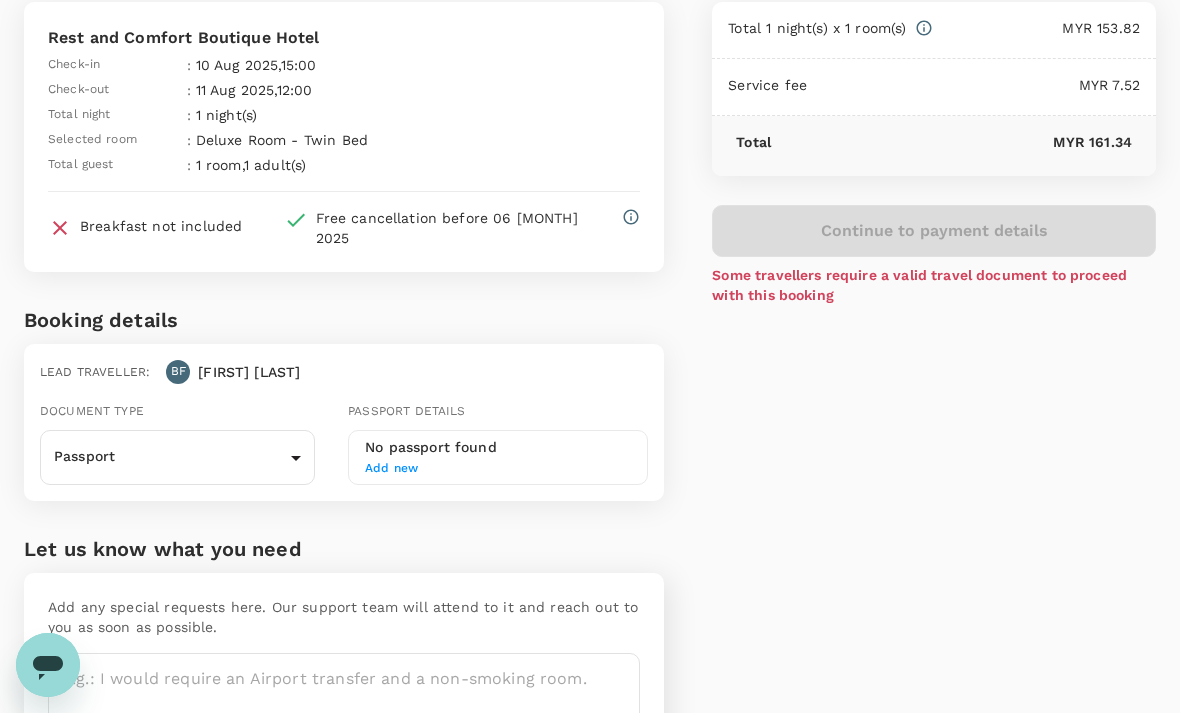 scroll, scrollTop: 131, scrollLeft: 0, axis: vertical 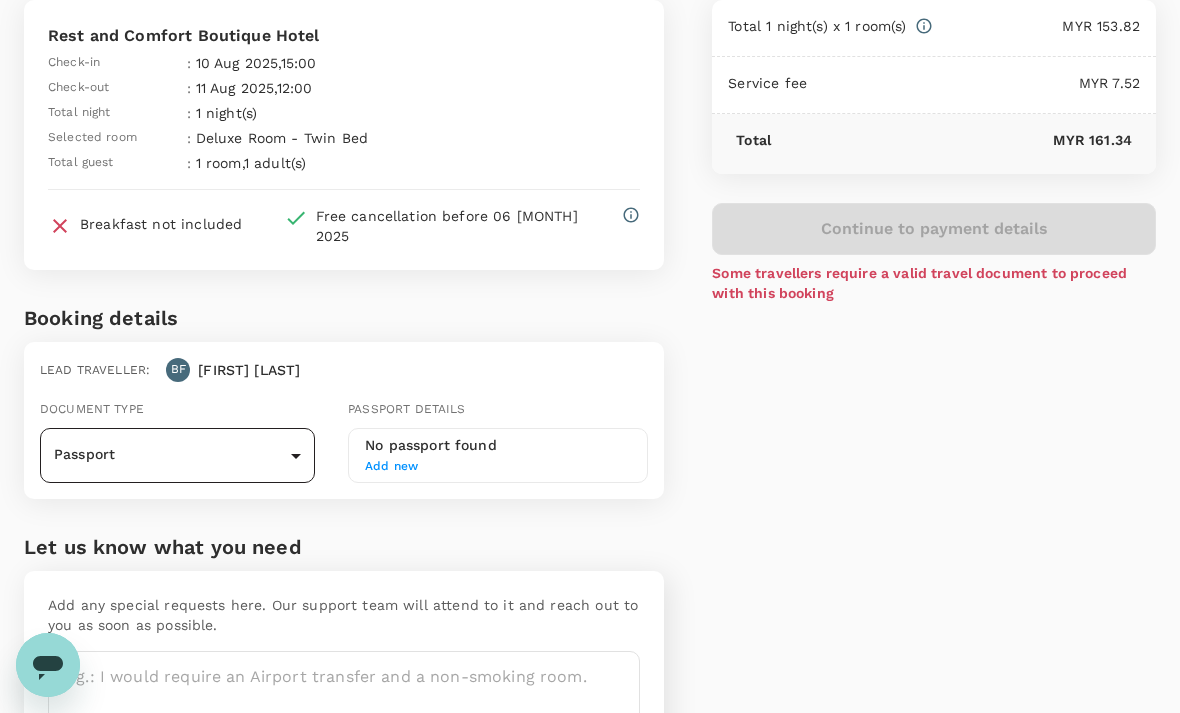 click on "Back to hotel details Review selection You've selected Rest and Comfort Boutique Hotel Check-in : 10 Aug 2025 ,  15:00 Check-out : 11 Aug 2025 ,  12:00 Total night : 1   night(s) Selected room : Deluxe Room - Twin Bed Total guest : 1   room ,  1   adult(s) Breakfast not included Free cancellation before 06 Aug 2025 Booking details Lead traveller : BF Beng Kuan Document type Passport Passport ​ Passport details No passport found Add new Let us know what you need Add any special requests here. Our support team will attend to it and reach out to you as soon as possible. x ​ Price Summary Total 1 night(s) x 1 room(s) MYR 153.82 Service fee MYR 7.52 Total MYR 161.34 Continue to payment details Some travellers require a valid travel document to proceed with this booking Version 3.48.3 Privacy Policy Terms of Use Help Centre Edit View details" at bounding box center [590, 351] 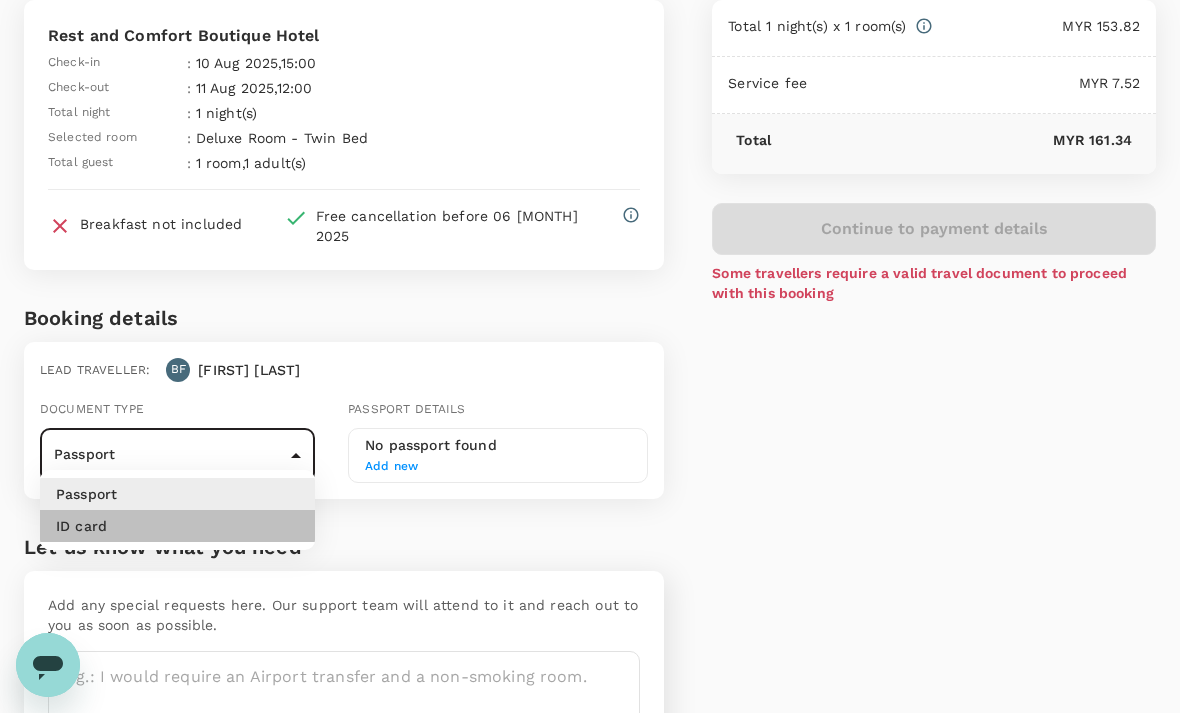 click on "ID card" at bounding box center (177, 526) 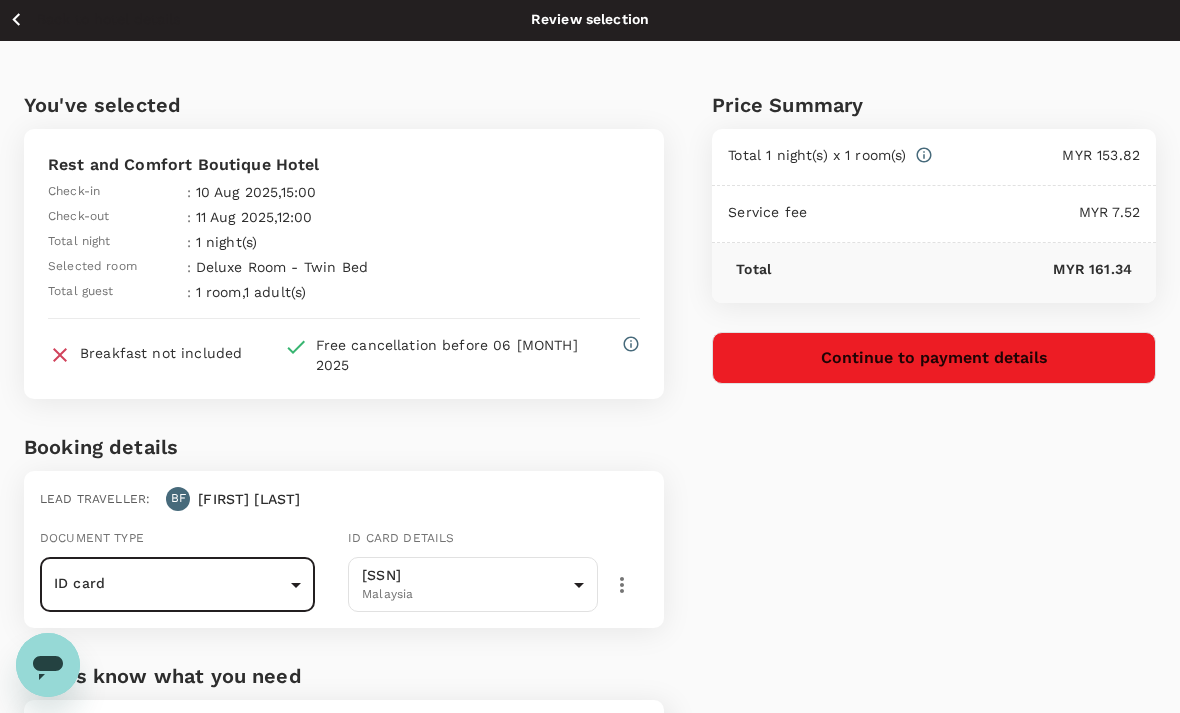 scroll, scrollTop: 0, scrollLeft: 0, axis: both 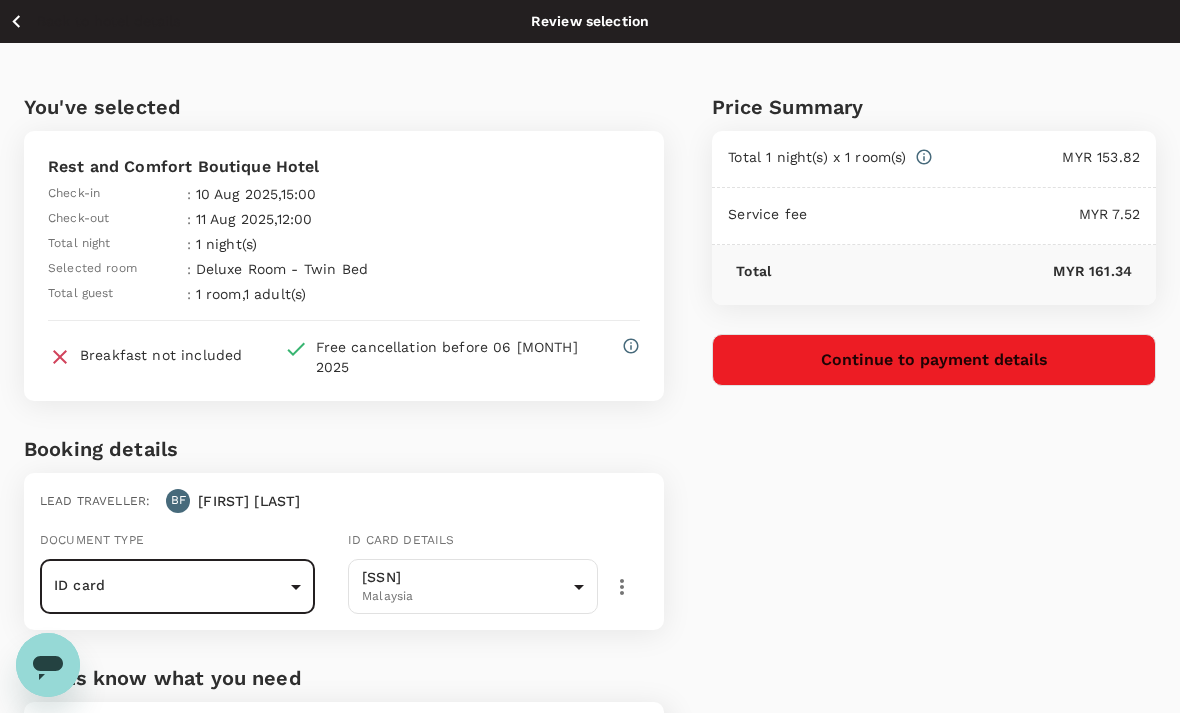 click on "Continue to payment details" at bounding box center (934, 360) 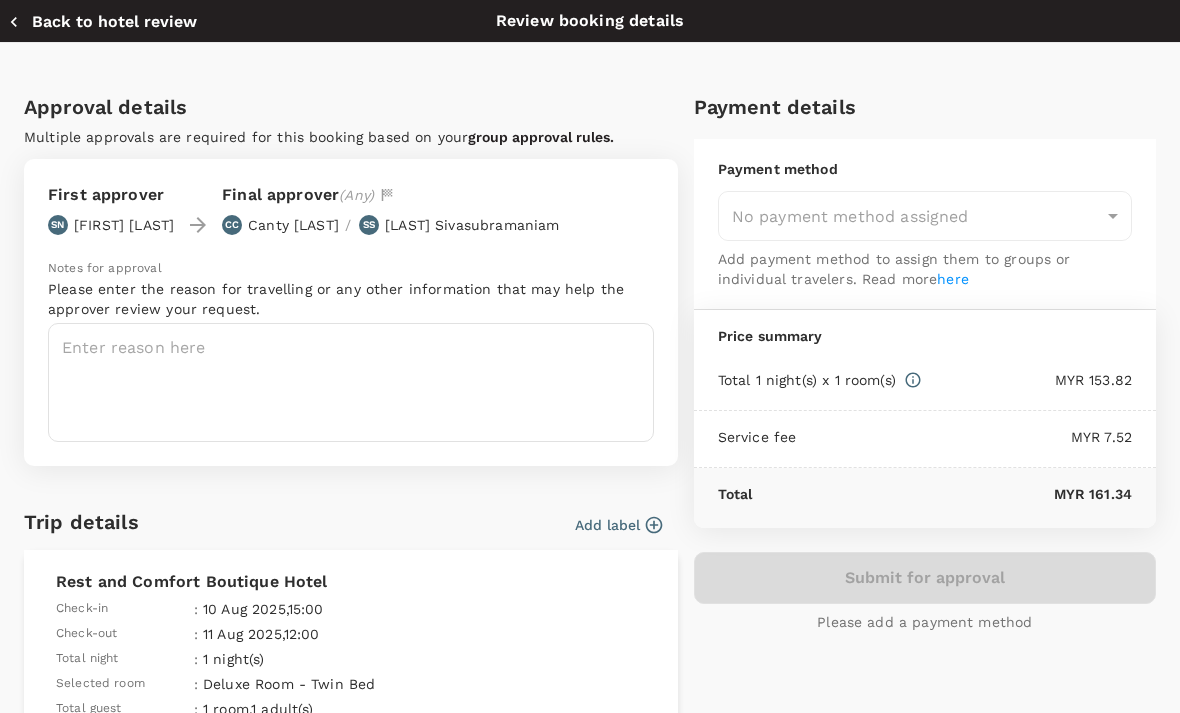 type on "9f8e9c79-23f6-426d-826d-2a23002dd50d" 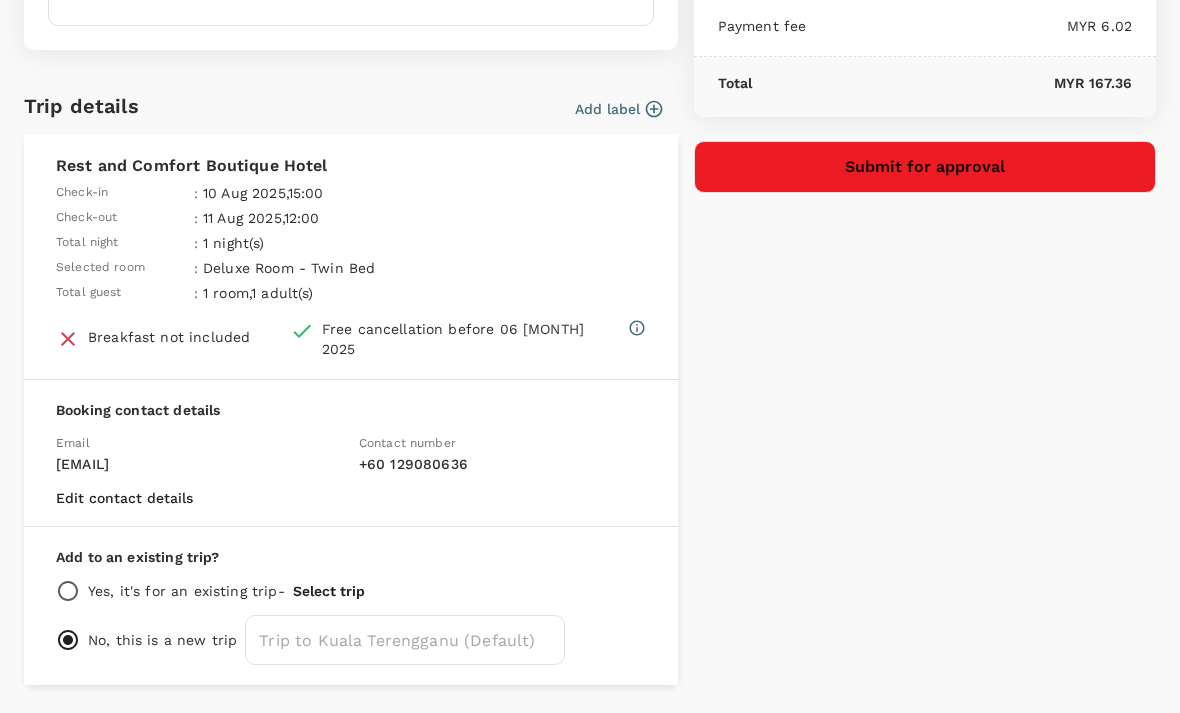 scroll, scrollTop: 418, scrollLeft: 0, axis: vertical 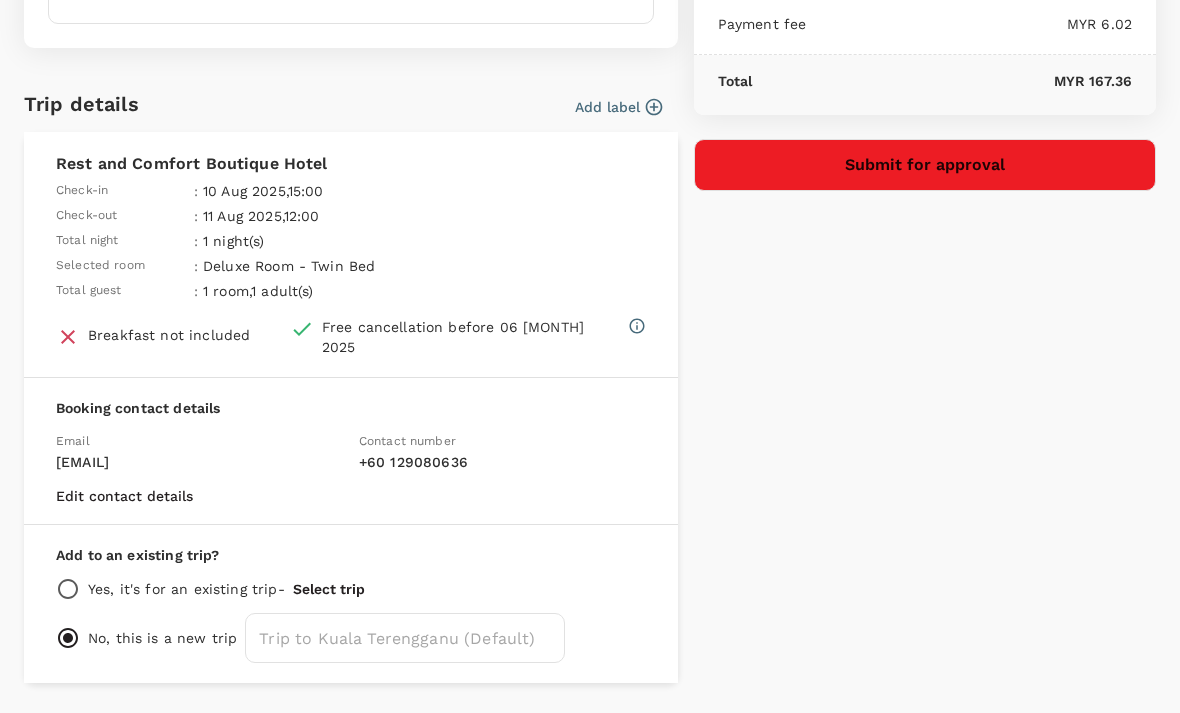 click on "Submit for approval" at bounding box center [925, 165] 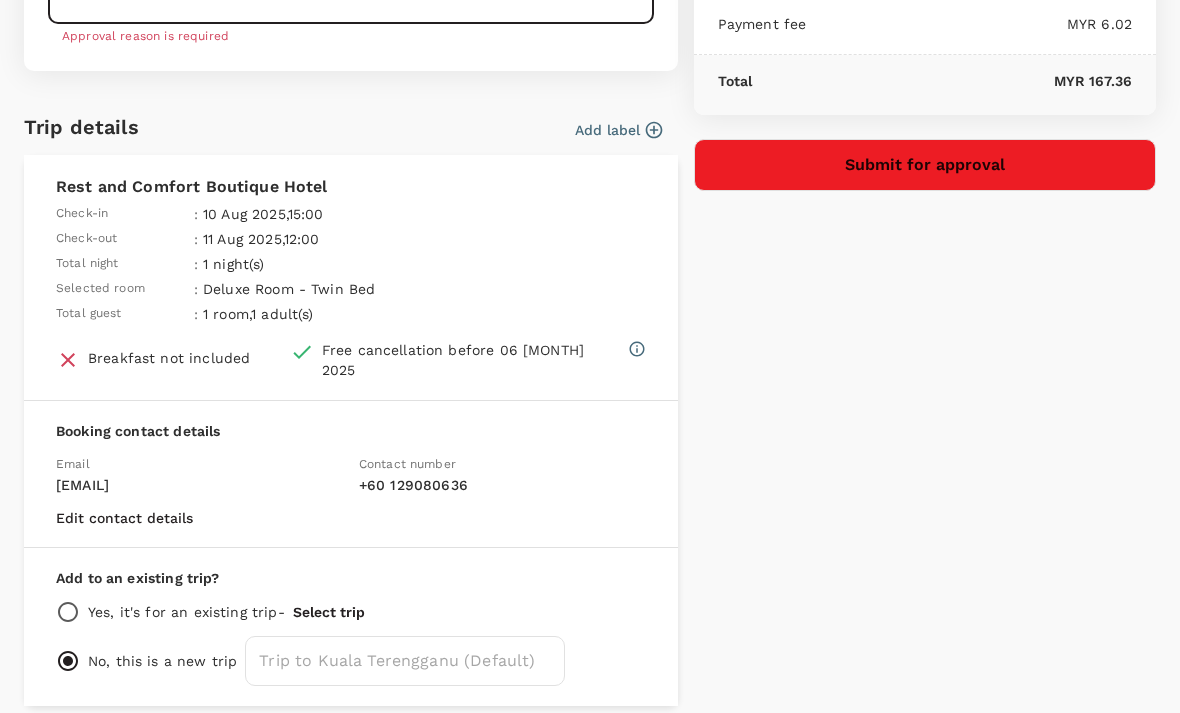 scroll, scrollTop: 0, scrollLeft: 0, axis: both 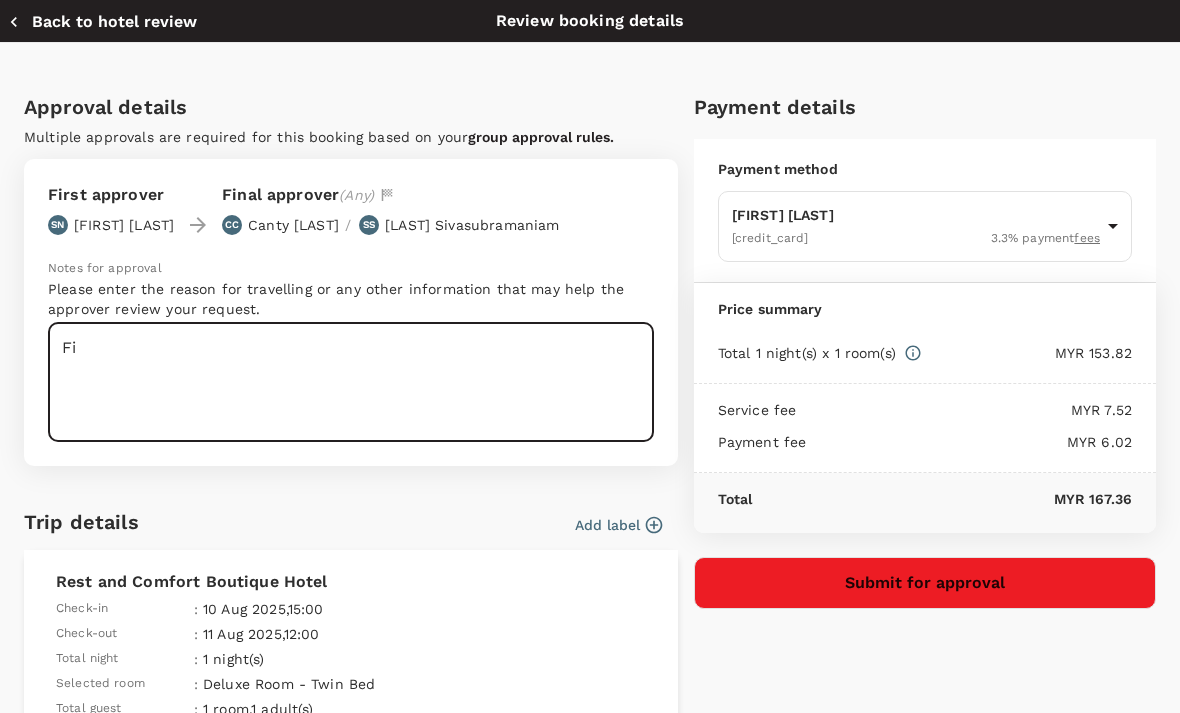 type on "F" 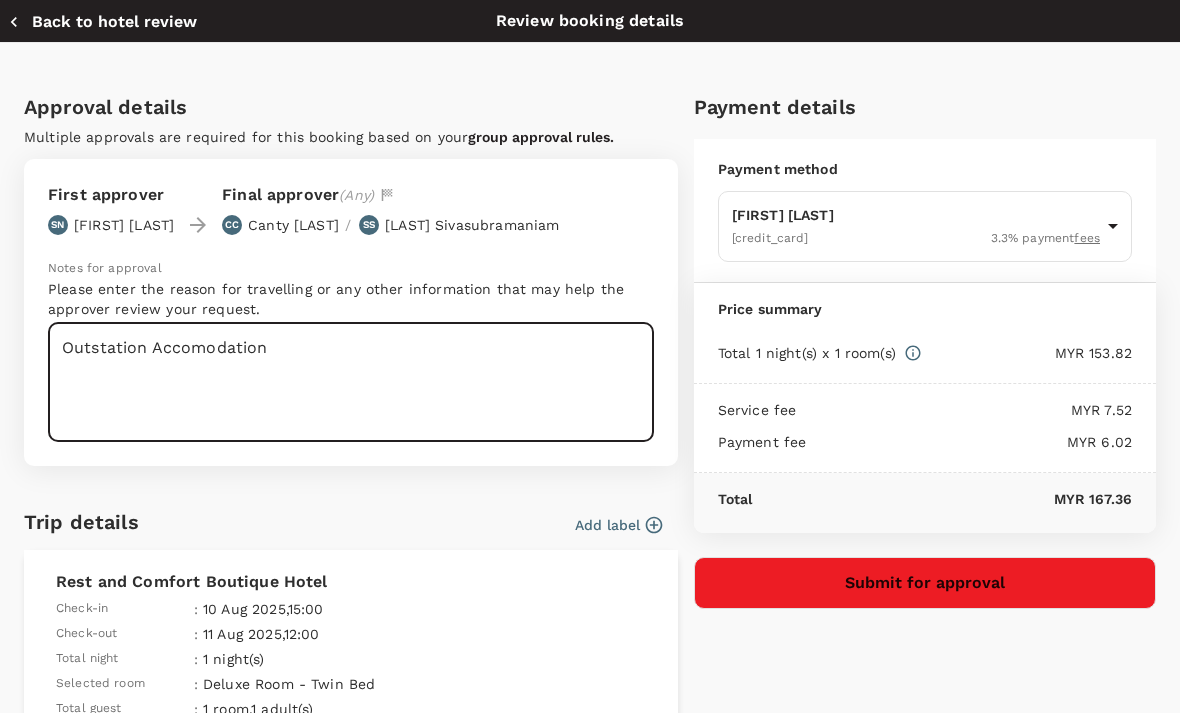 type on "Outstation Accomodation" 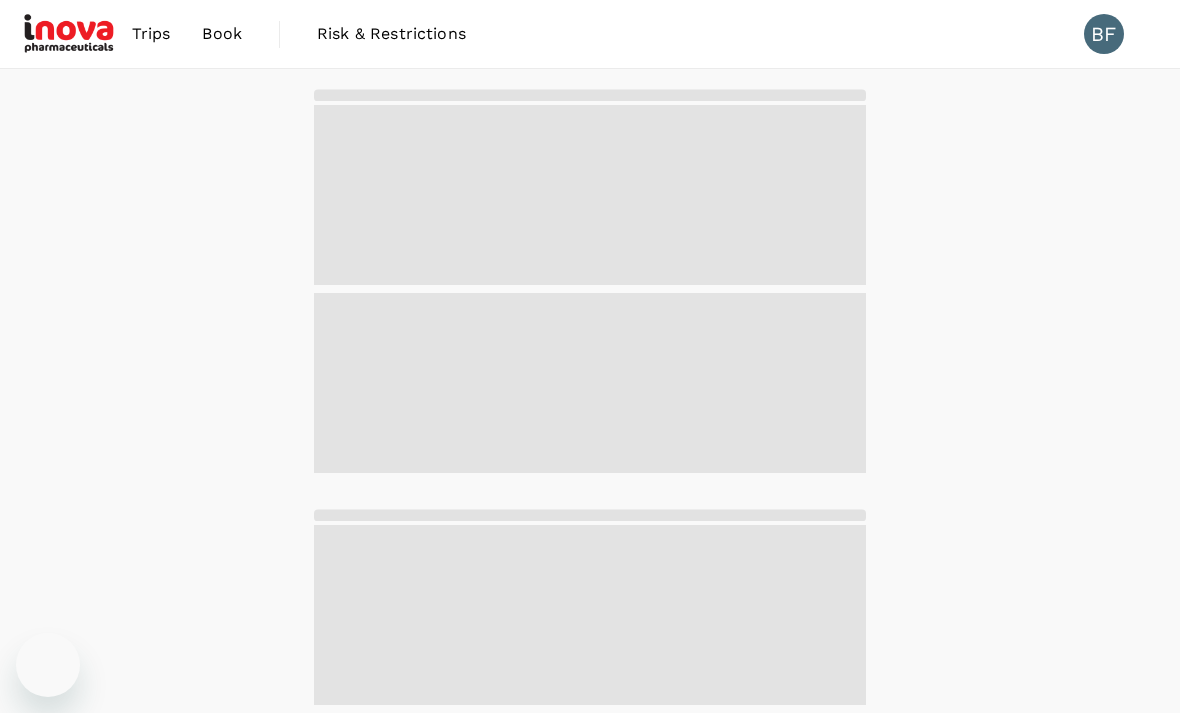 scroll, scrollTop: 0, scrollLeft: 0, axis: both 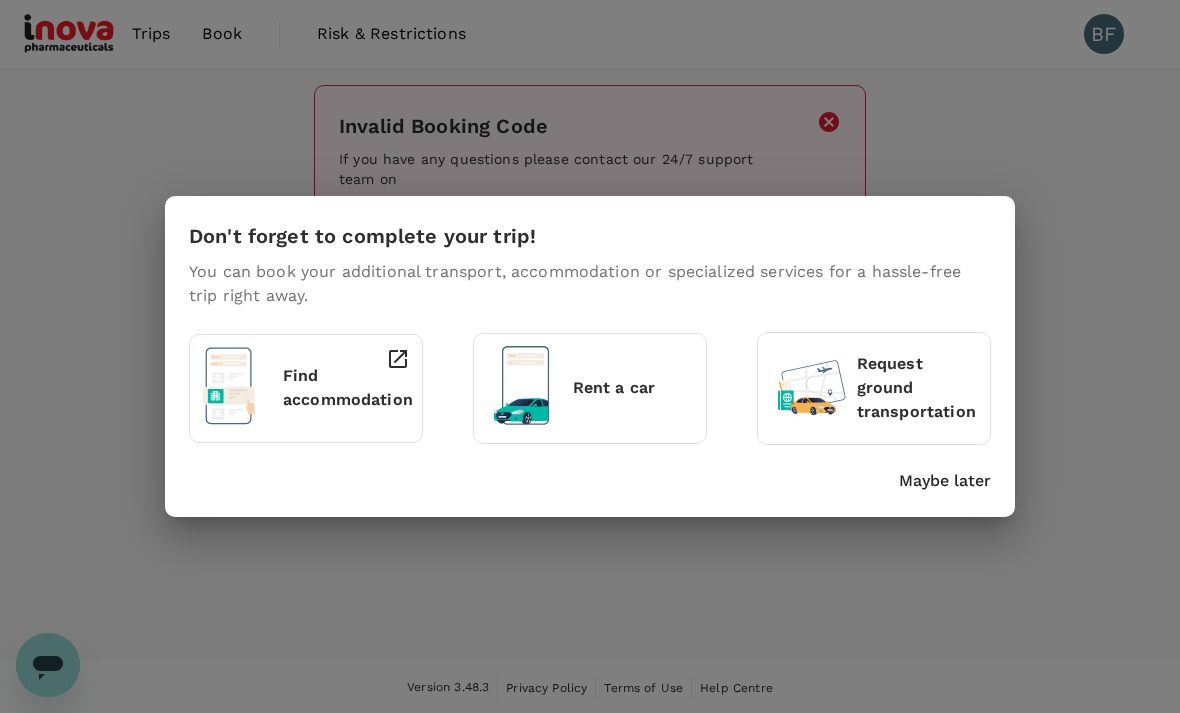 click on "Maybe later" at bounding box center [945, 481] 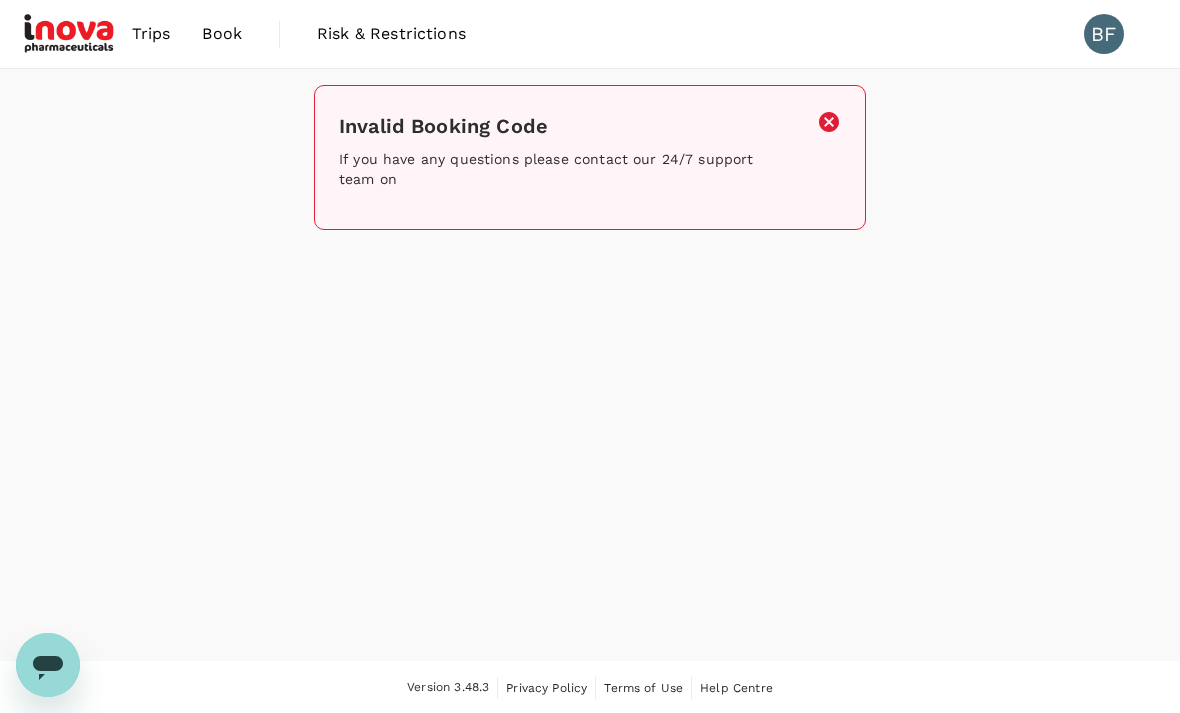 click 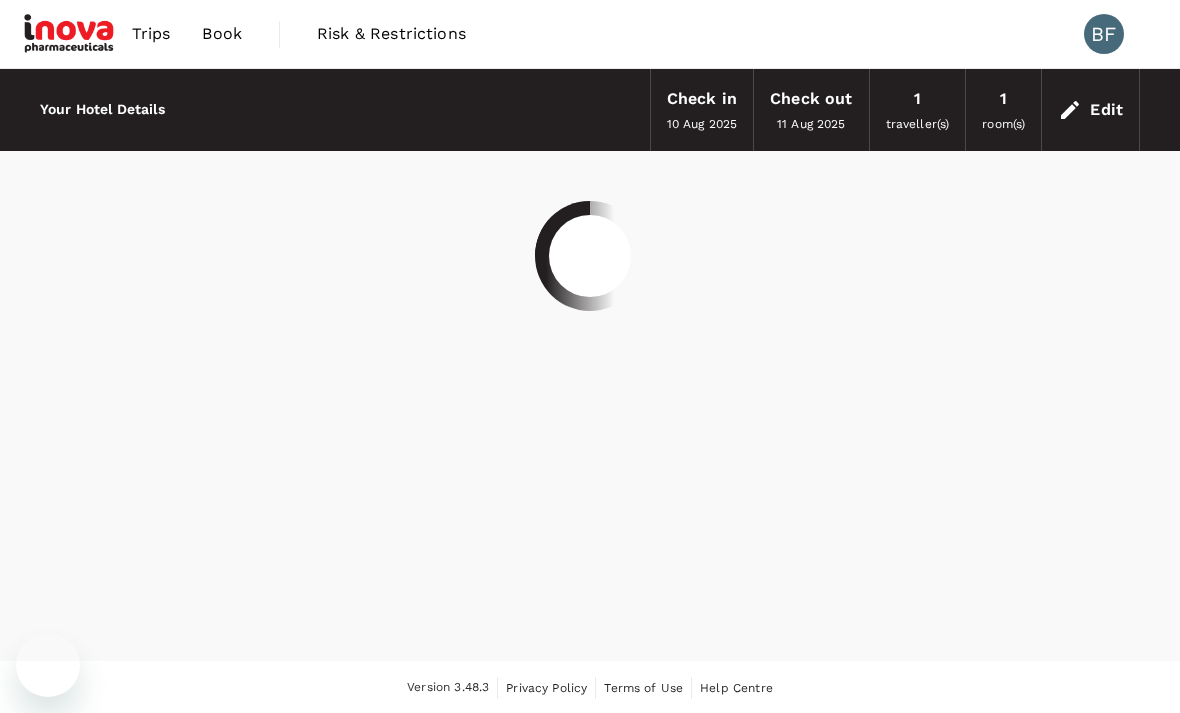 scroll, scrollTop: 64, scrollLeft: 0, axis: vertical 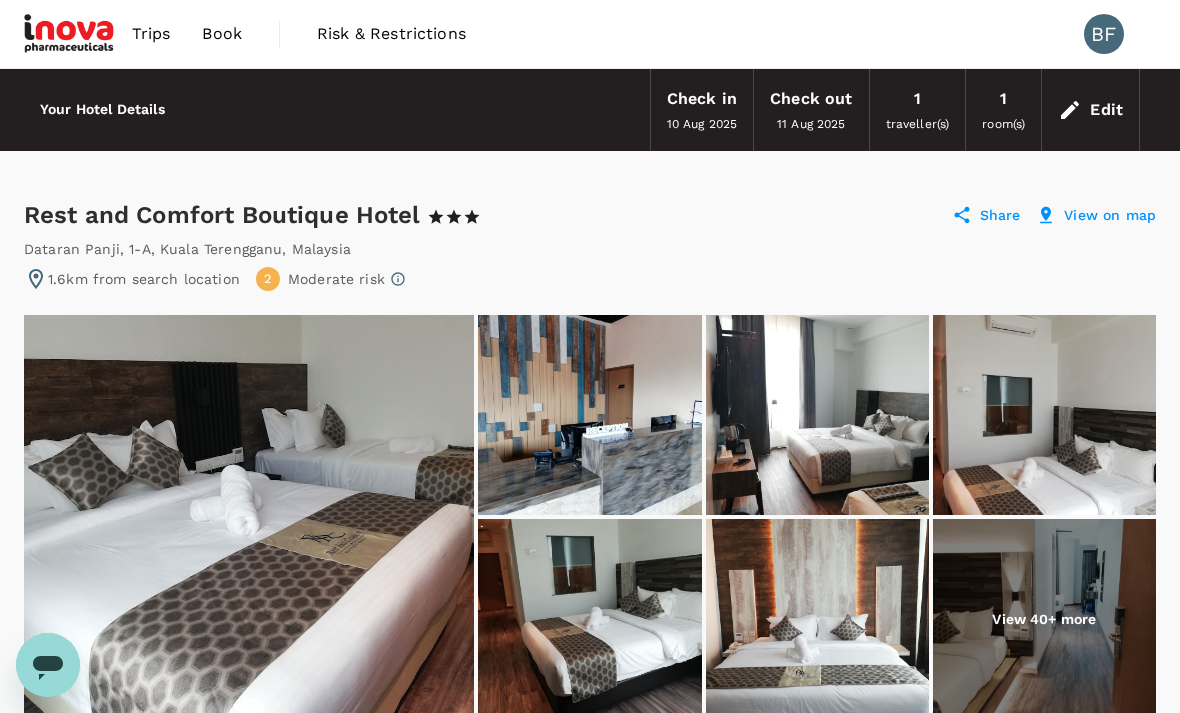 click on "Book" at bounding box center (222, 34) 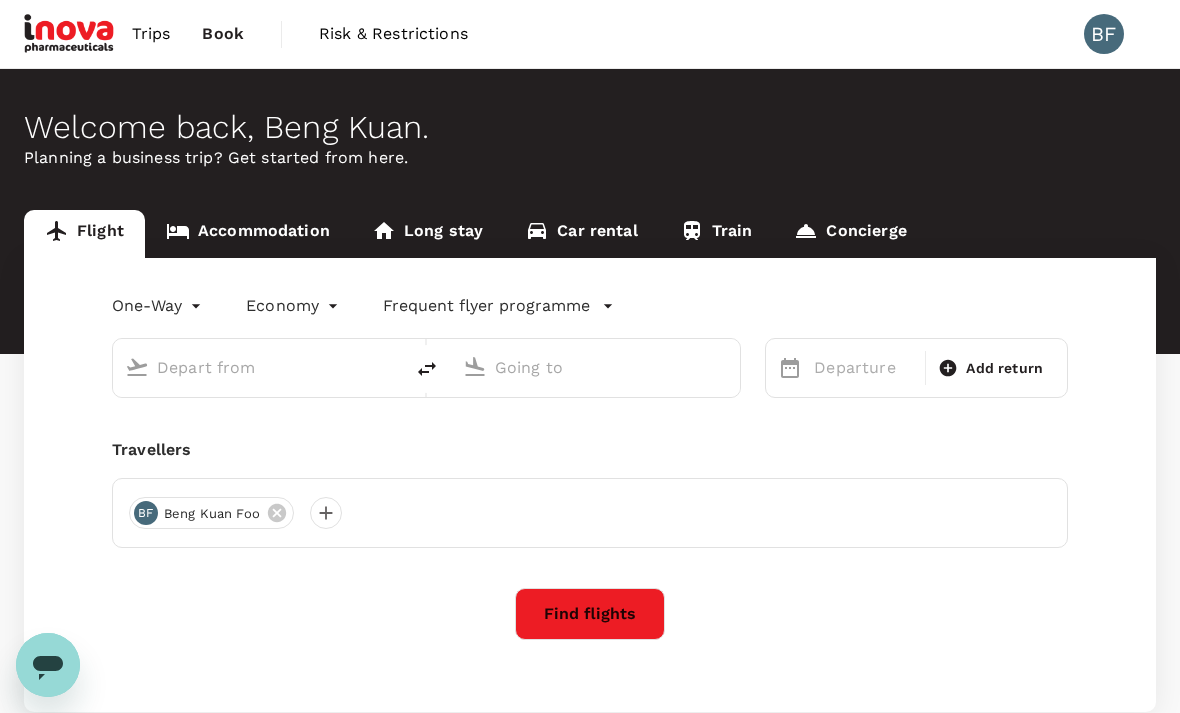 click on "Accommodation" at bounding box center [248, 234] 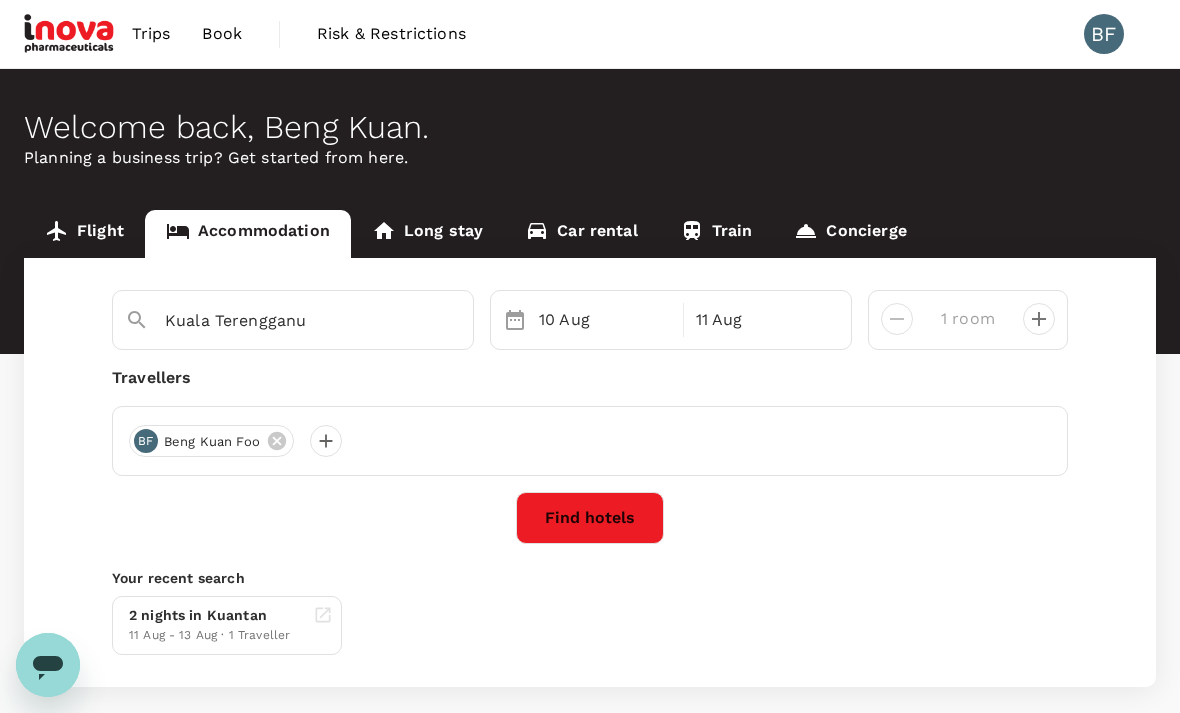 click on "Kuala Terengganu" at bounding box center [285, 320] 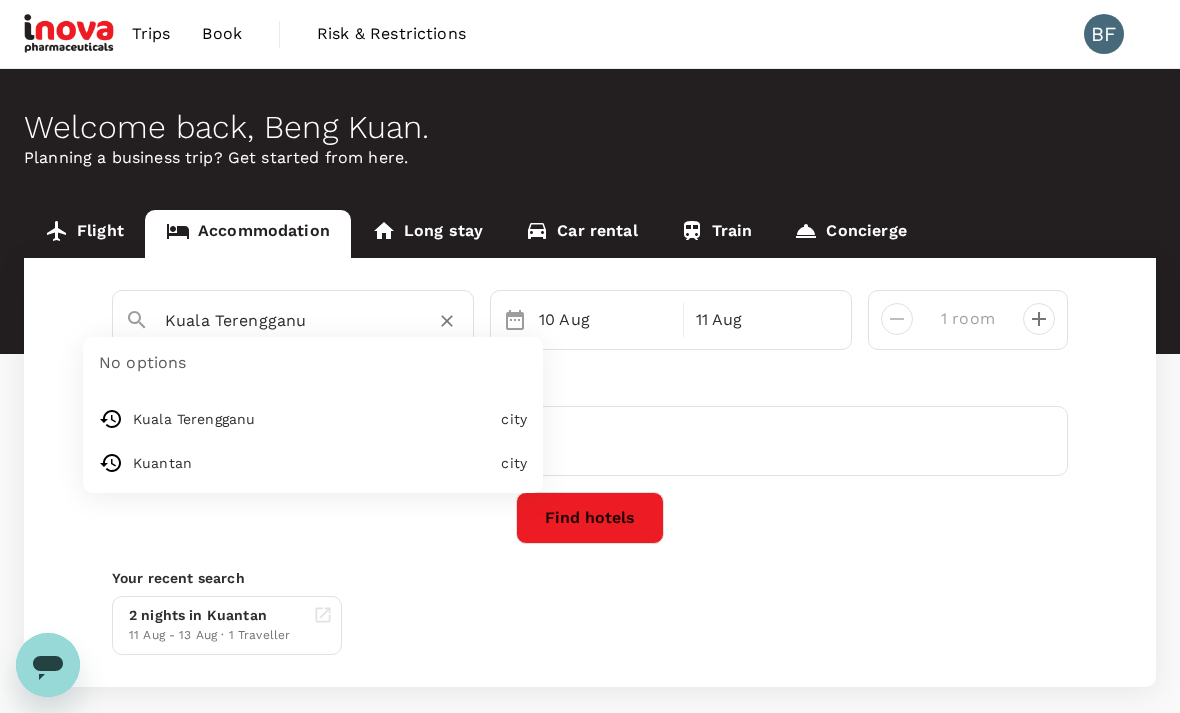 click 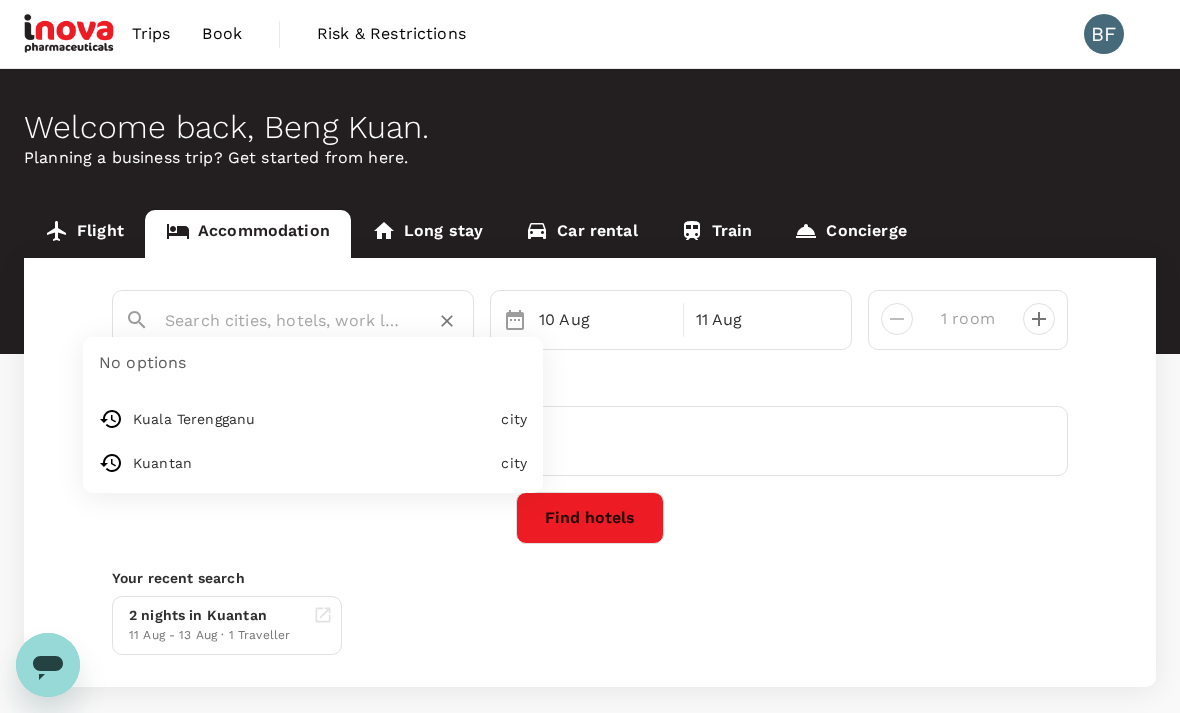 click at bounding box center [285, 320] 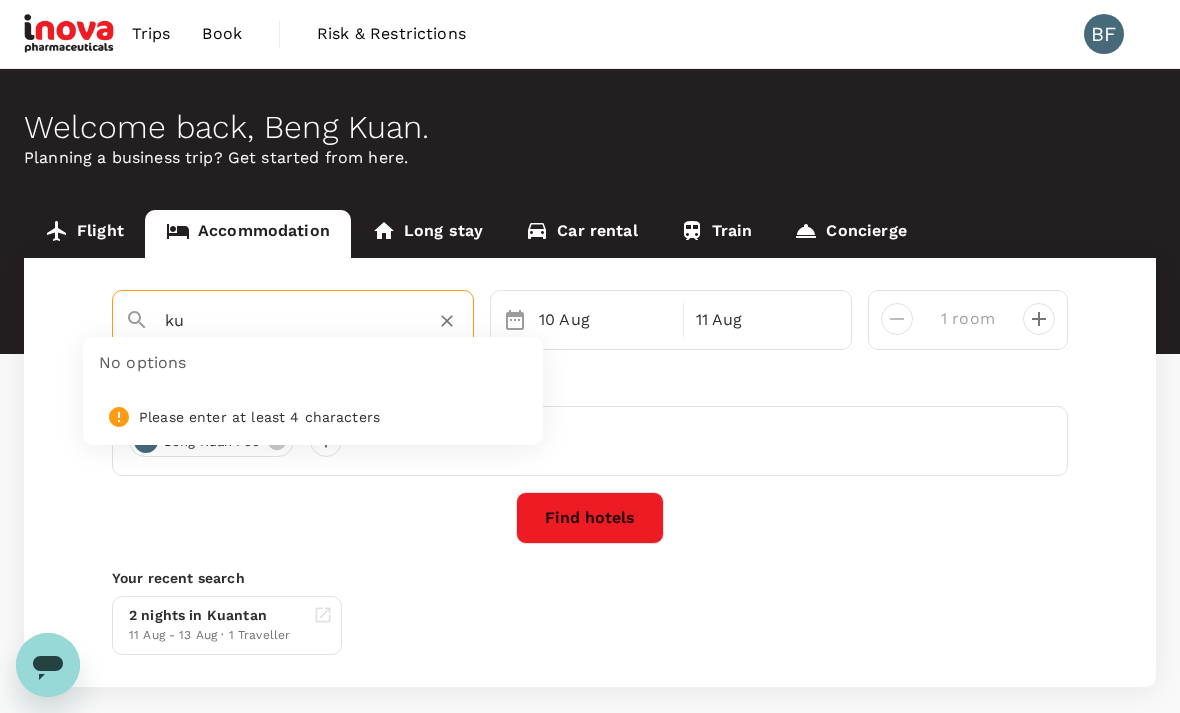 type on "k" 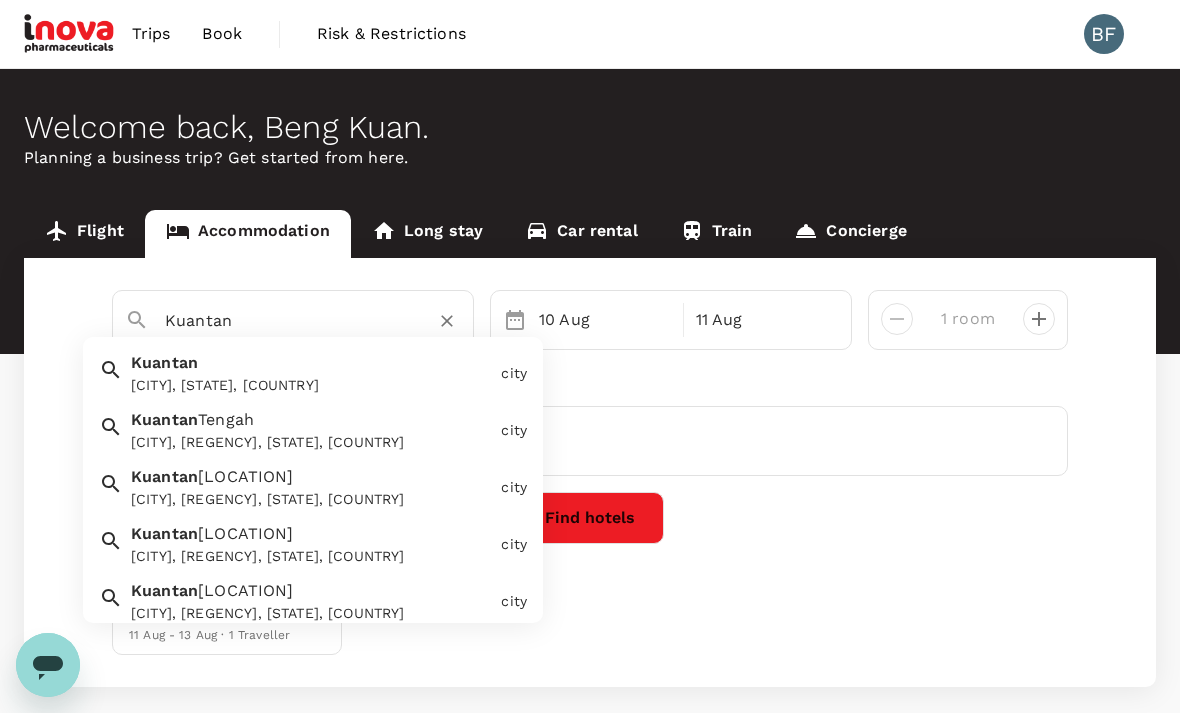 click on "Kuantan, Pahang, Malaysia" at bounding box center (312, 385) 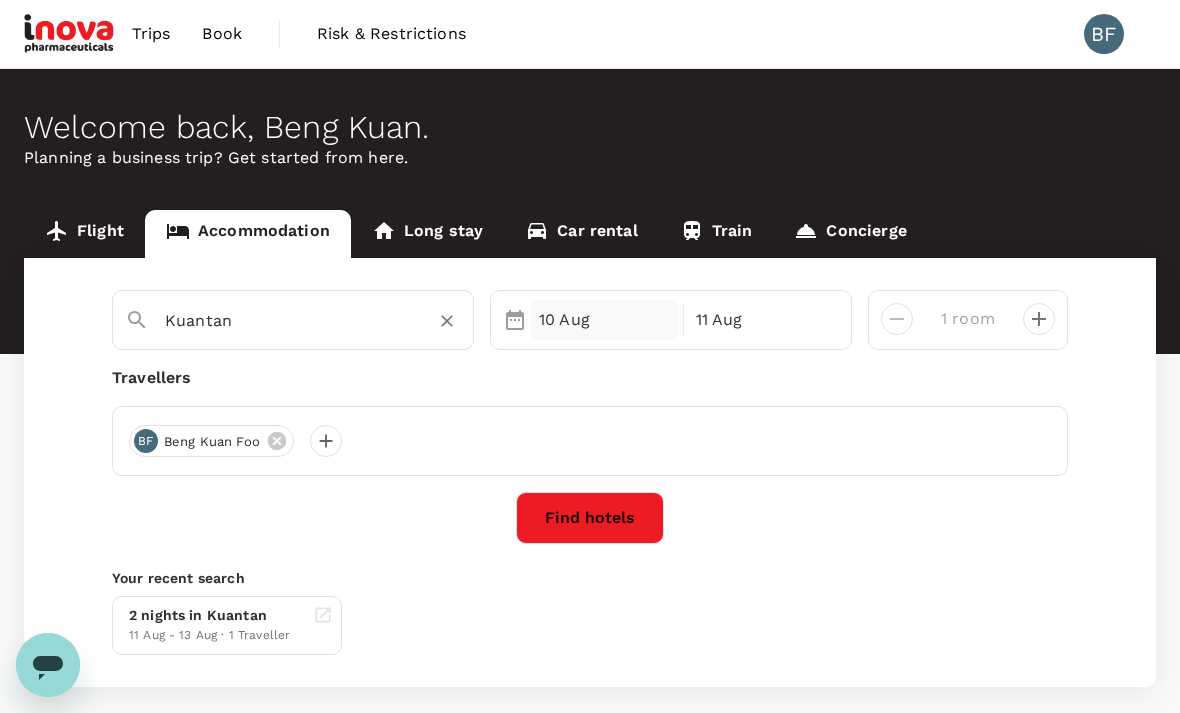 type on "Kuantan" 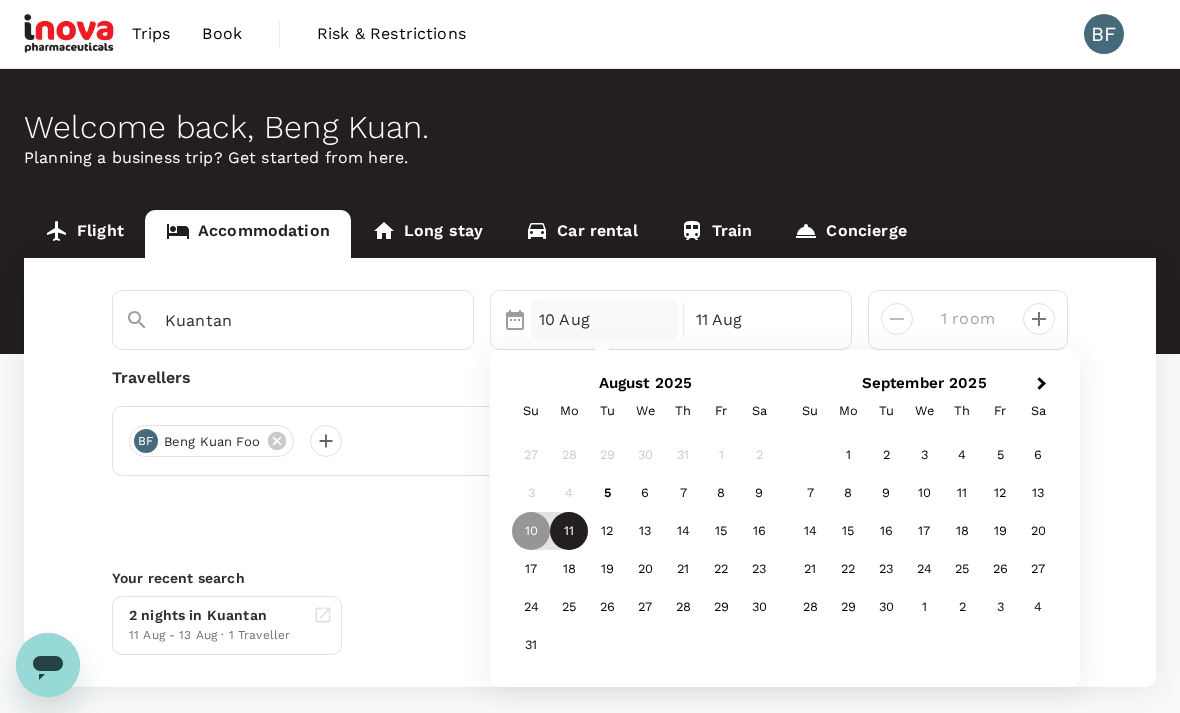 click on "11" at bounding box center [569, 532] 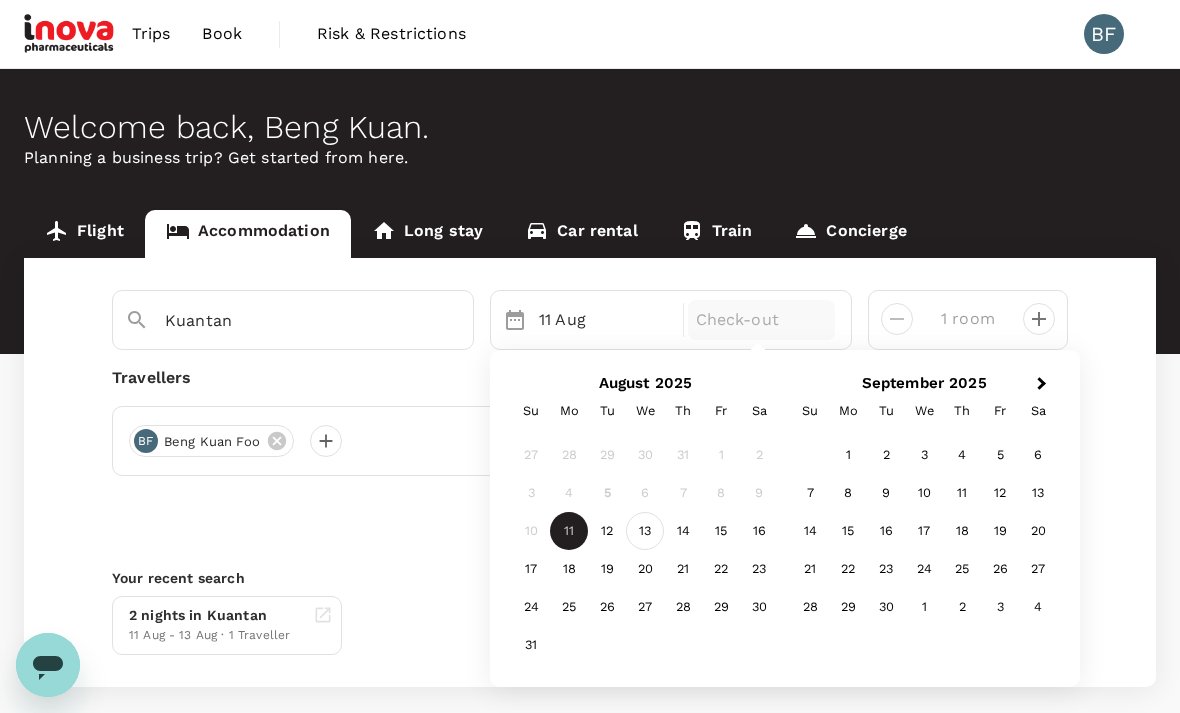 click on "13" at bounding box center [645, 532] 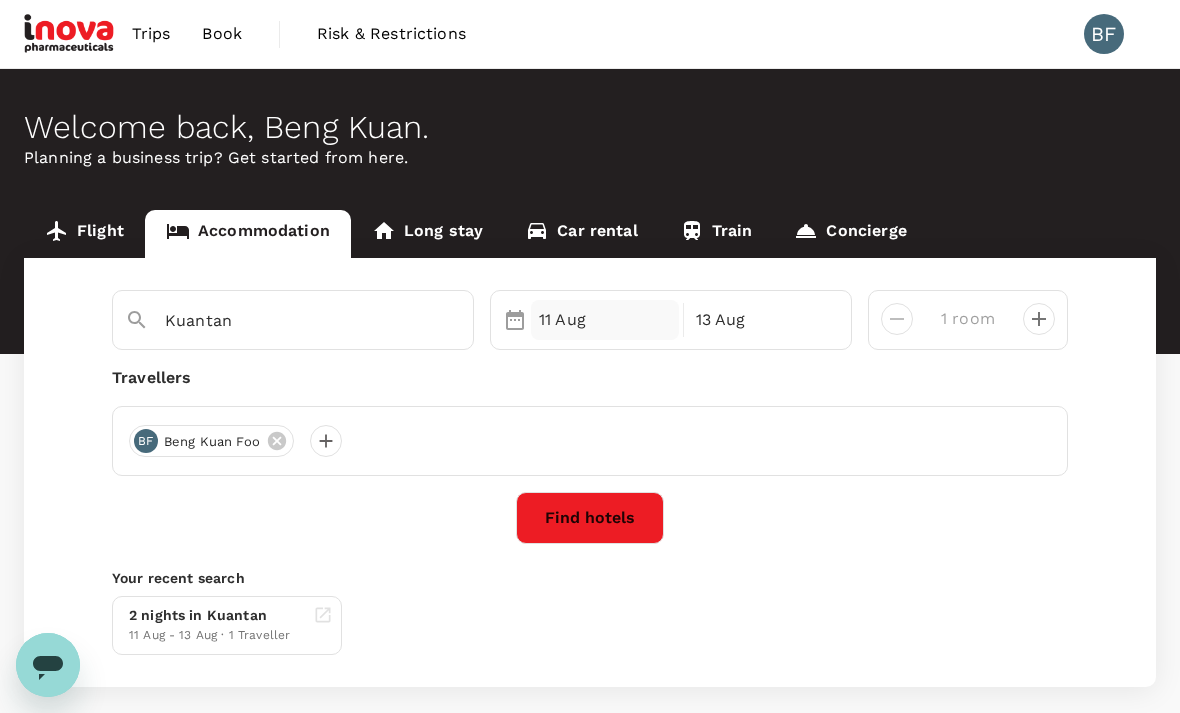 click on "11 Aug" at bounding box center [605, 320] 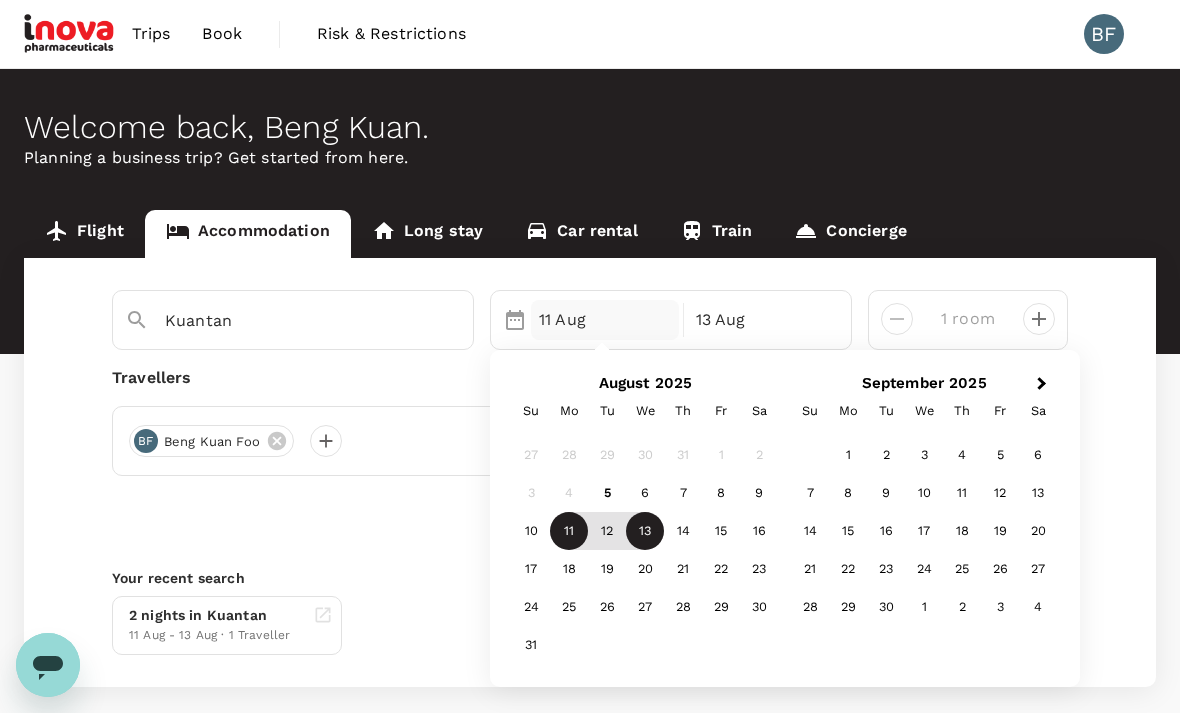 click on "13" at bounding box center [645, 532] 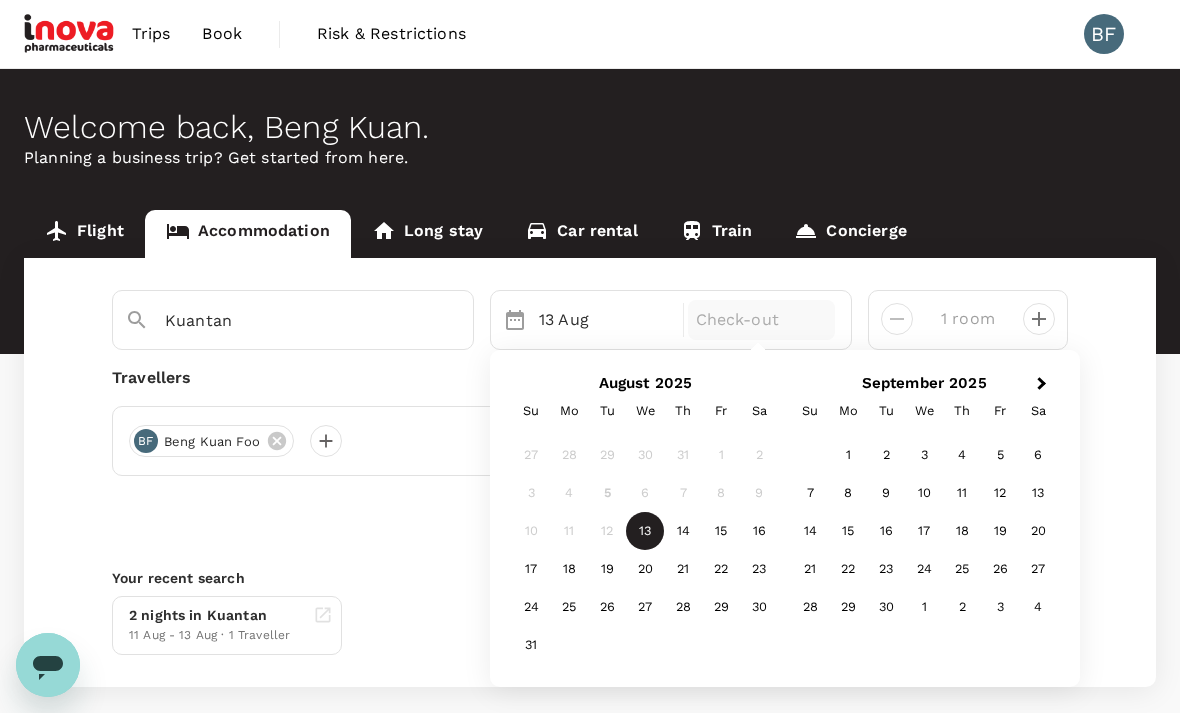 click on "11" at bounding box center [569, 532] 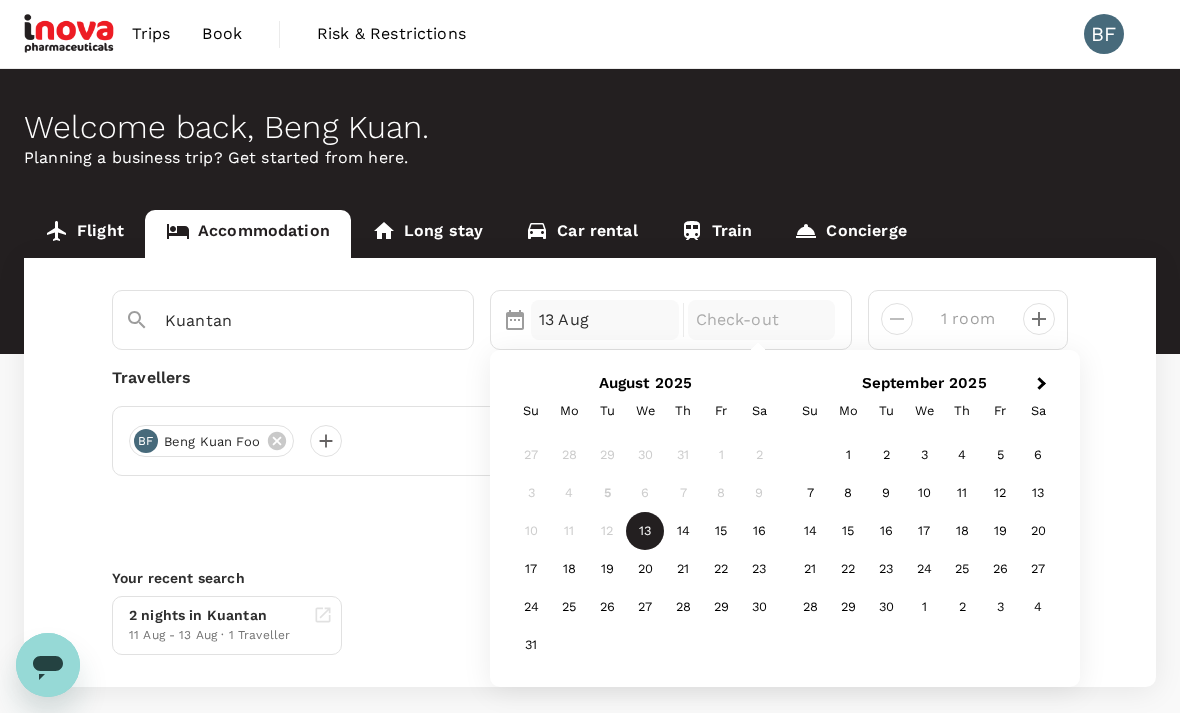 click on "13 Aug" at bounding box center (605, 320) 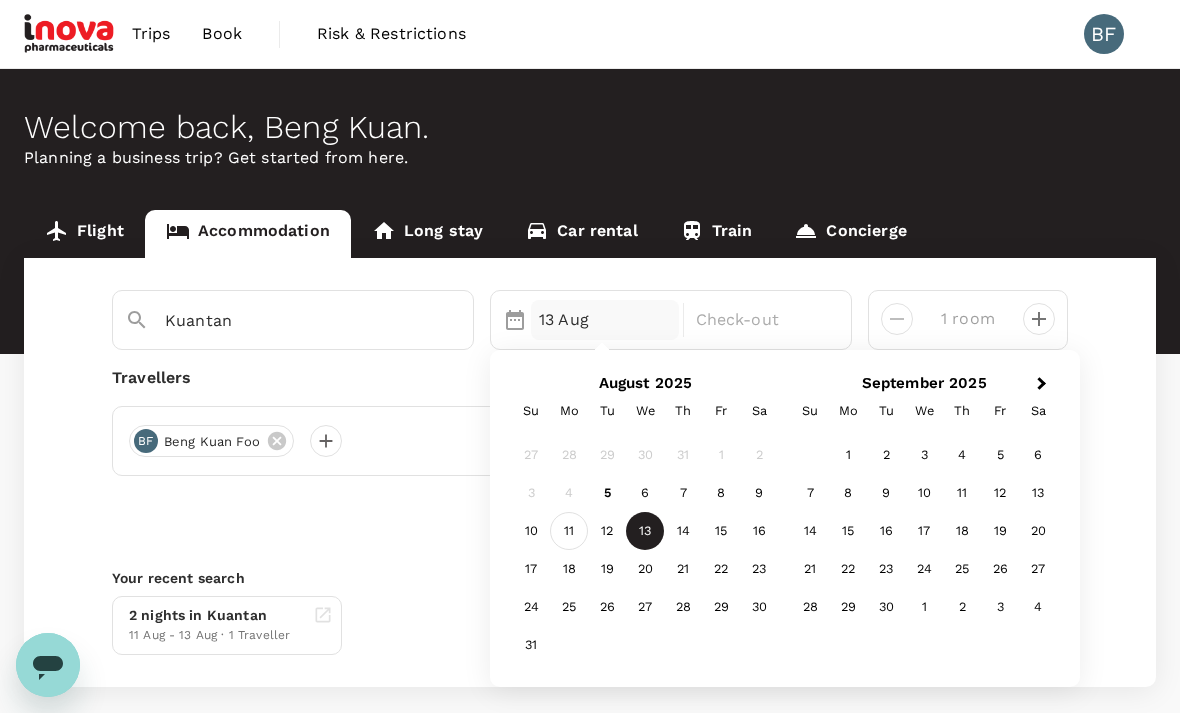 click on "11" at bounding box center (569, 532) 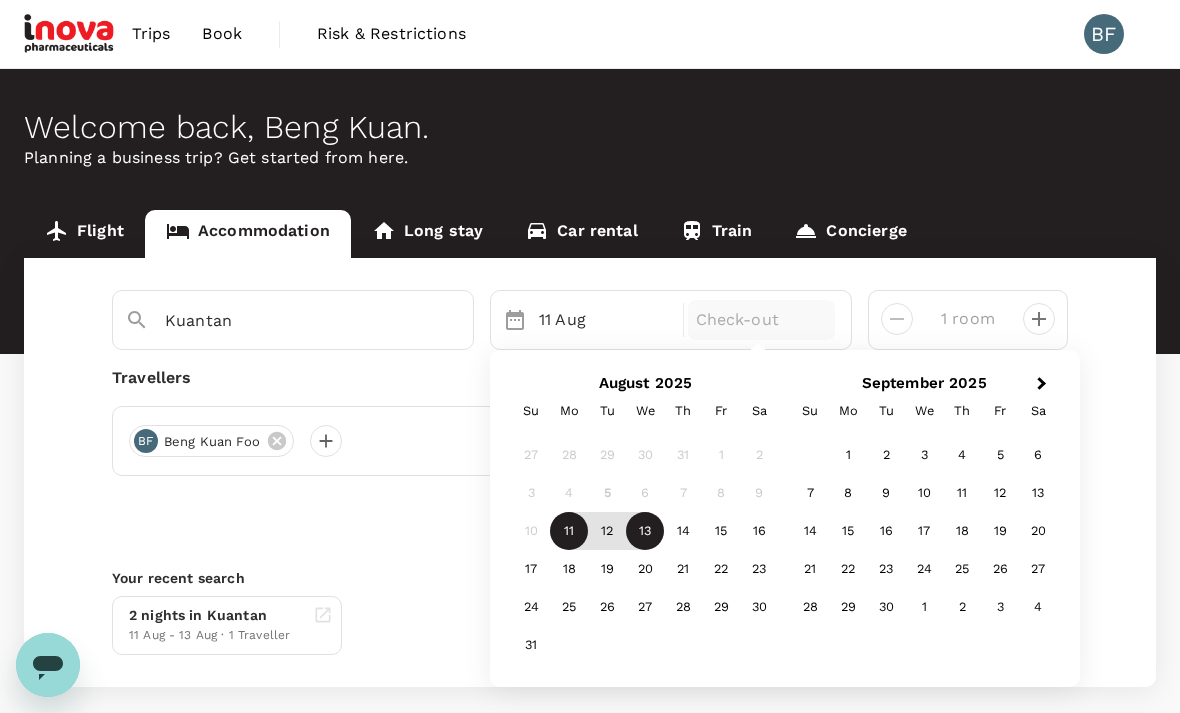 click on "Check-out" at bounding box center (762, 320) 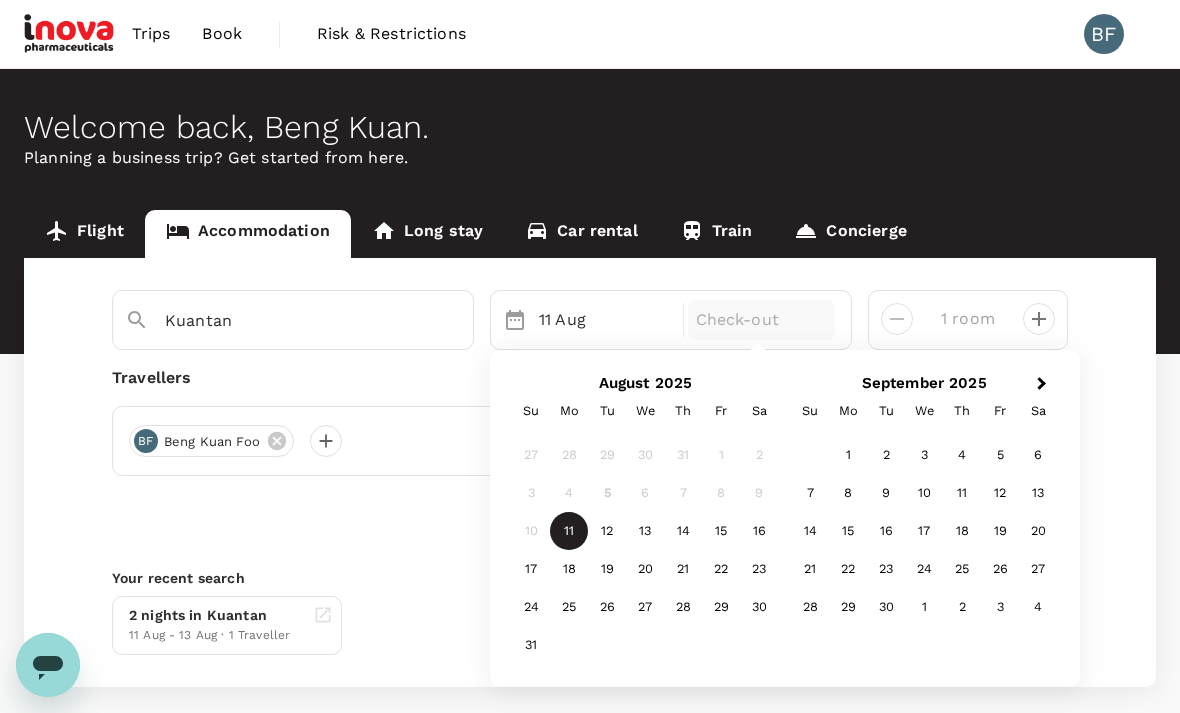 click on "Check-out" at bounding box center (762, 320) 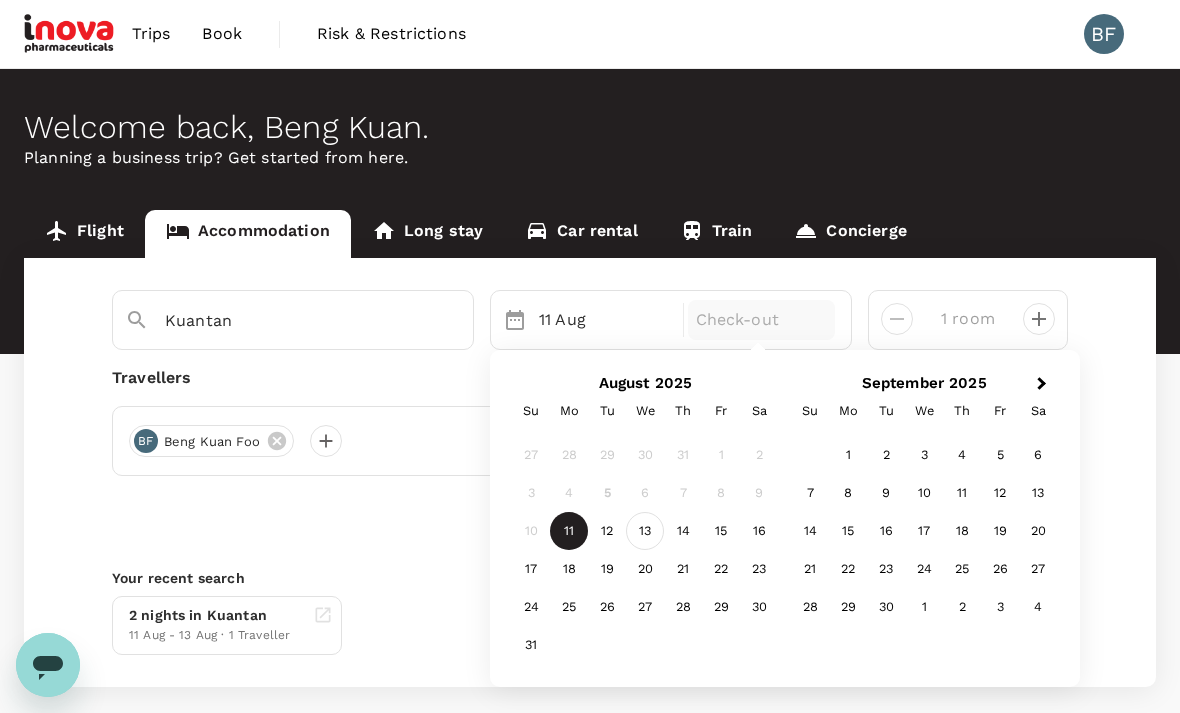 click on "13" at bounding box center (645, 532) 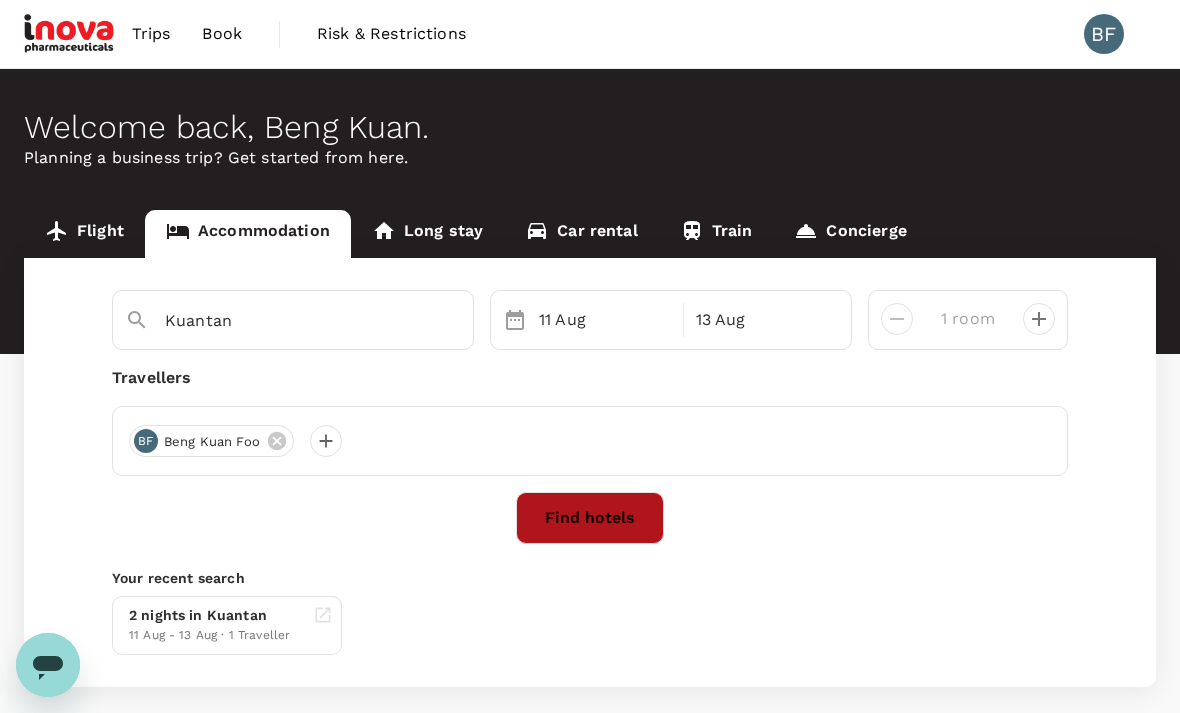 click on "Find hotels" at bounding box center (590, 518) 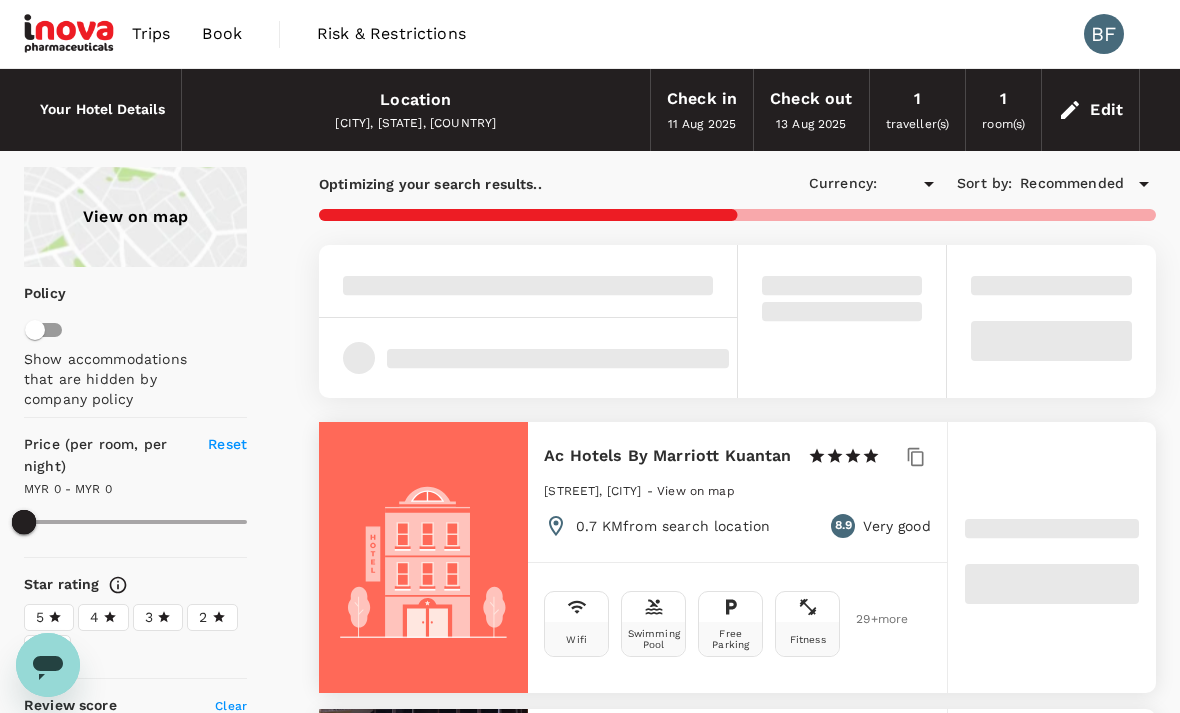 type on "355.34" 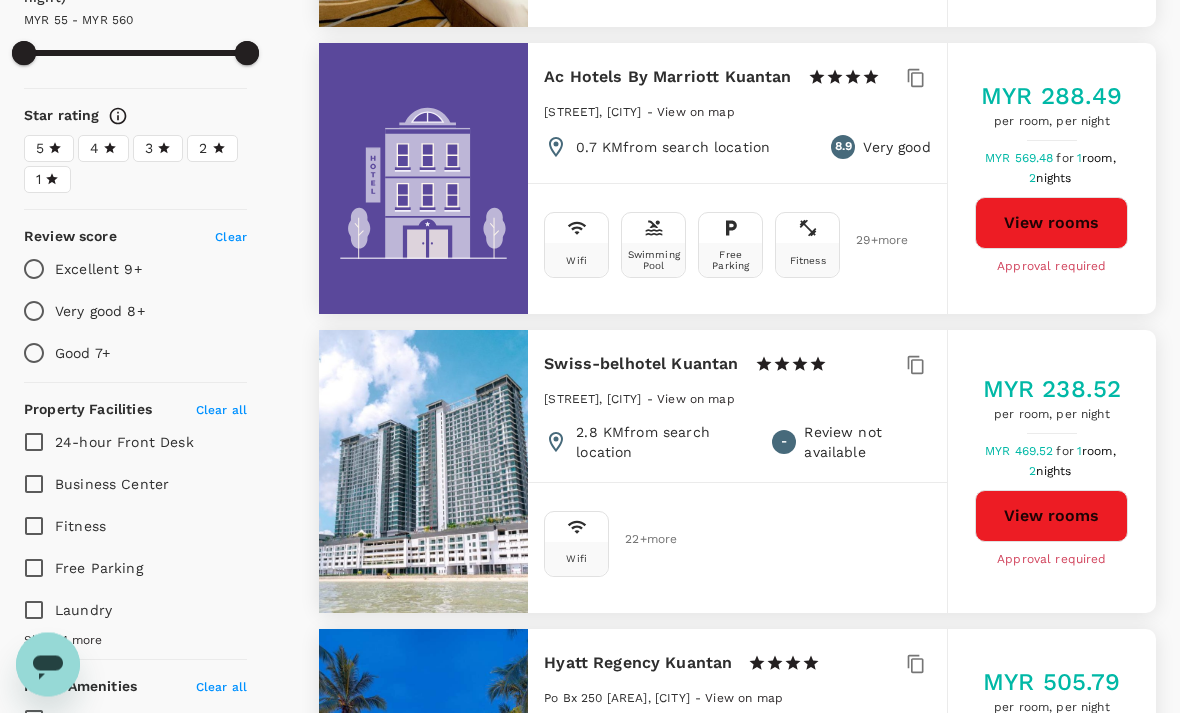 scroll, scrollTop: 466, scrollLeft: 0, axis: vertical 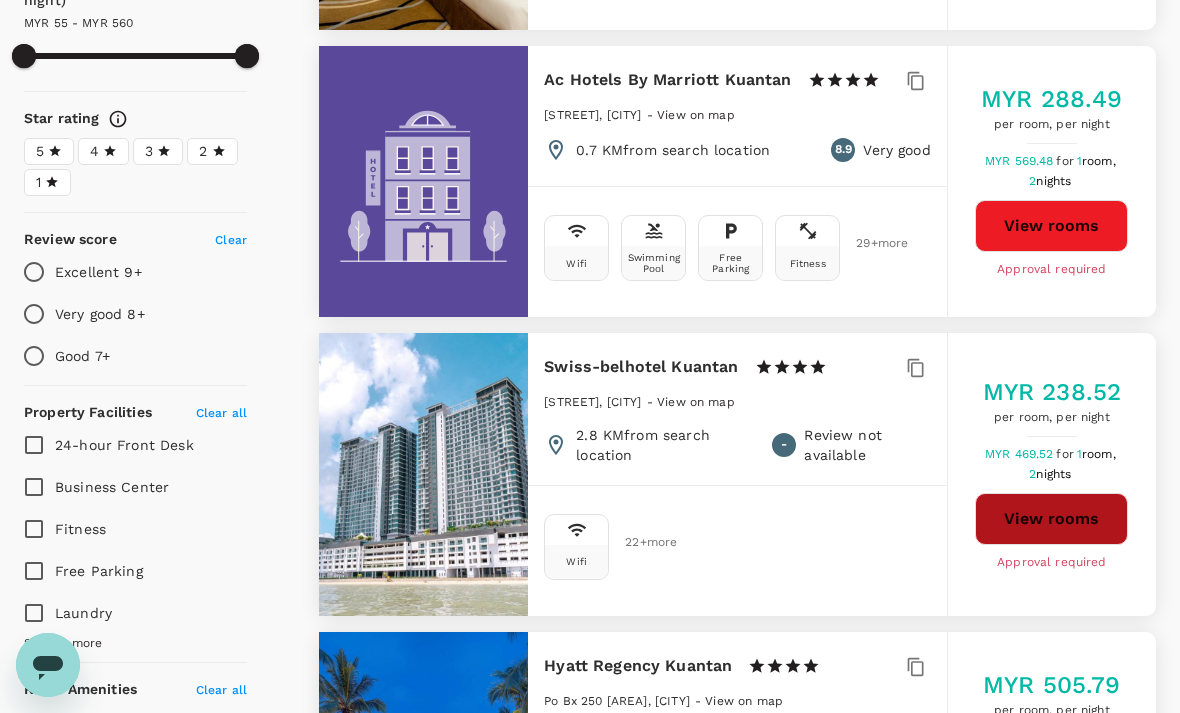 click on "View rooms" at bounding box center (1051, 519) 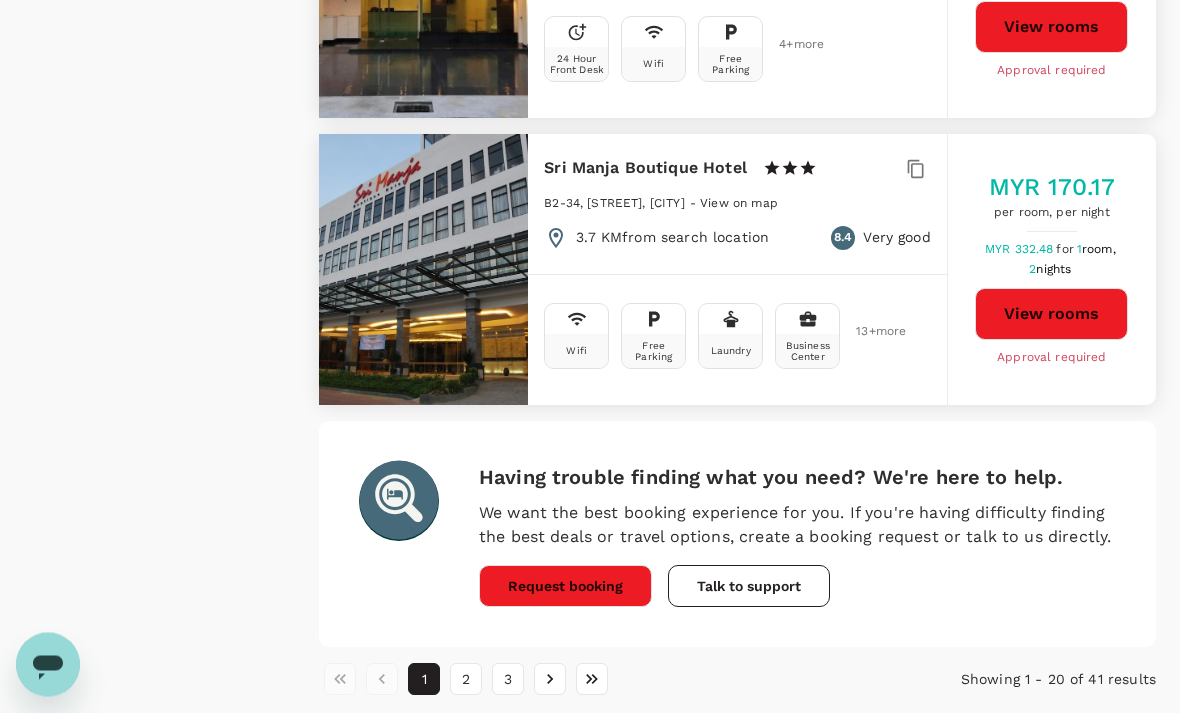 scroll, scrollTop: 5678, scrollLeft: 0, axis: vertical 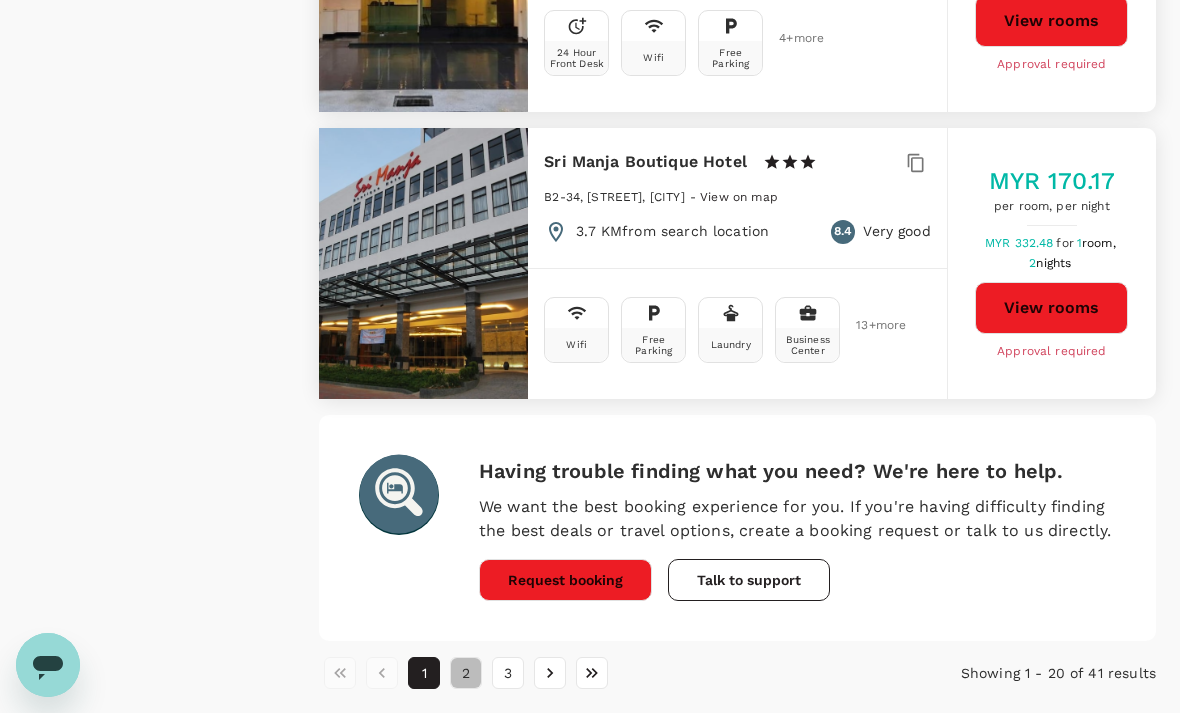 click on "2" at bounding box center (466, 673) 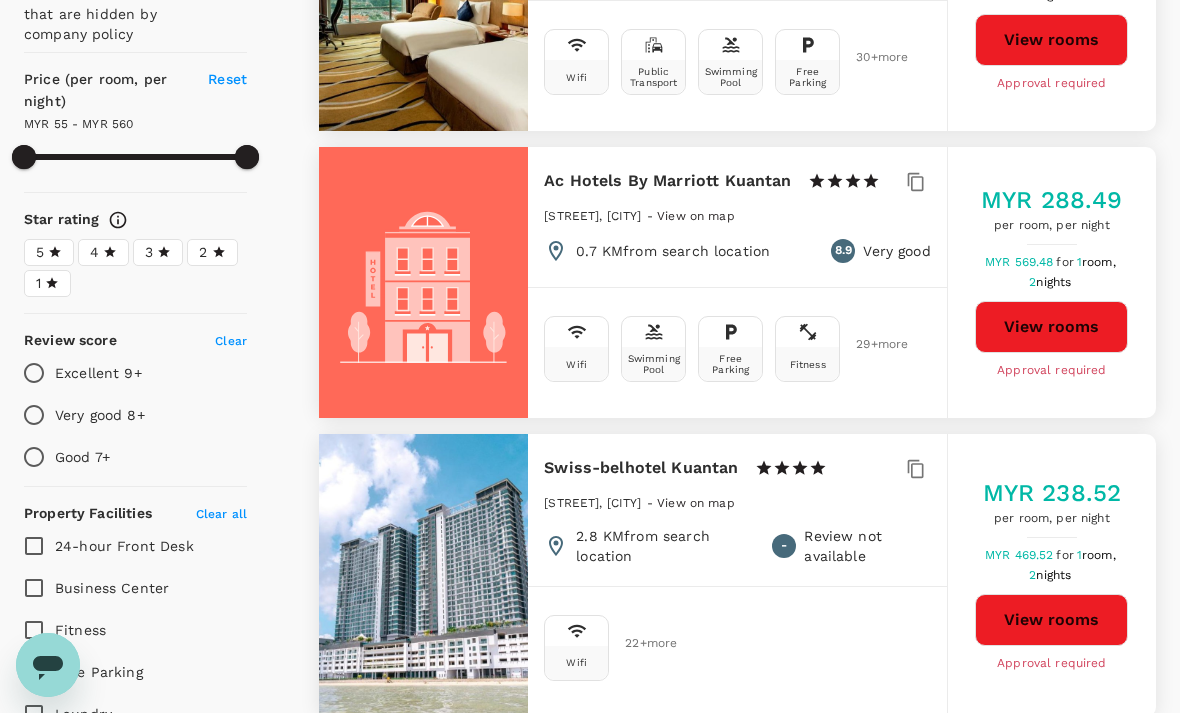 scroll, scrollTop: 0, scrollLeft: 0, axis: both 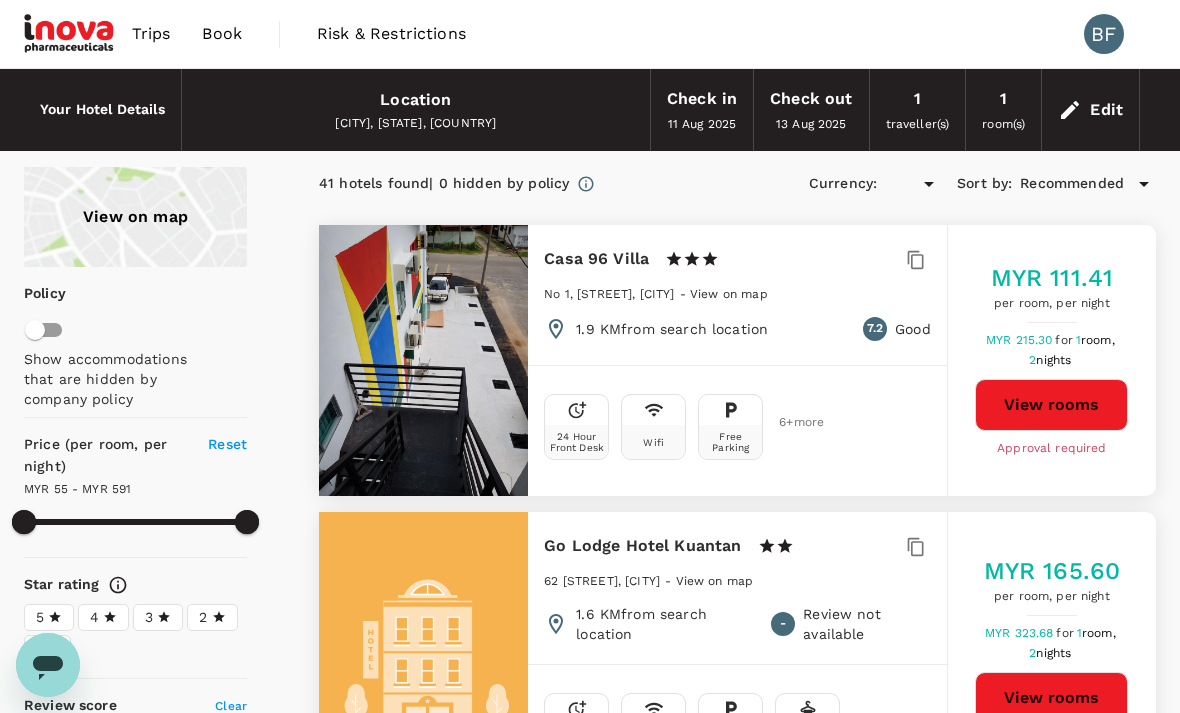 type on "590.34" 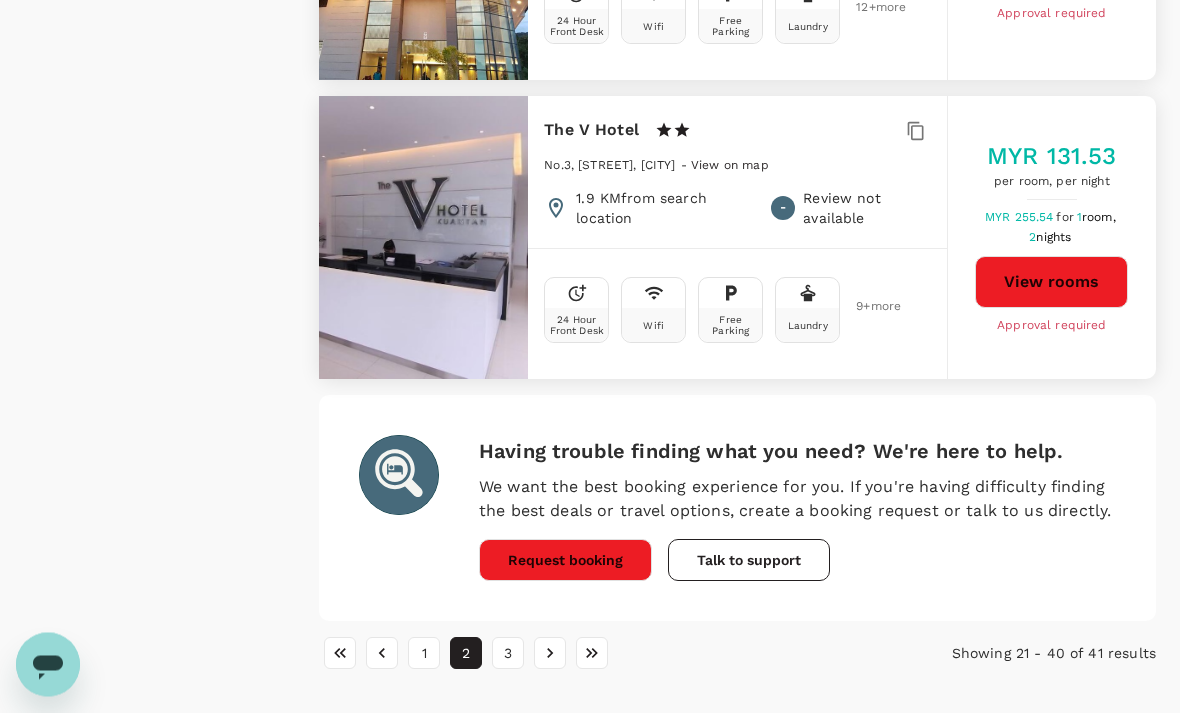 scroll, scrollTop: 5764, scrollLeft: 0, axis: vertical 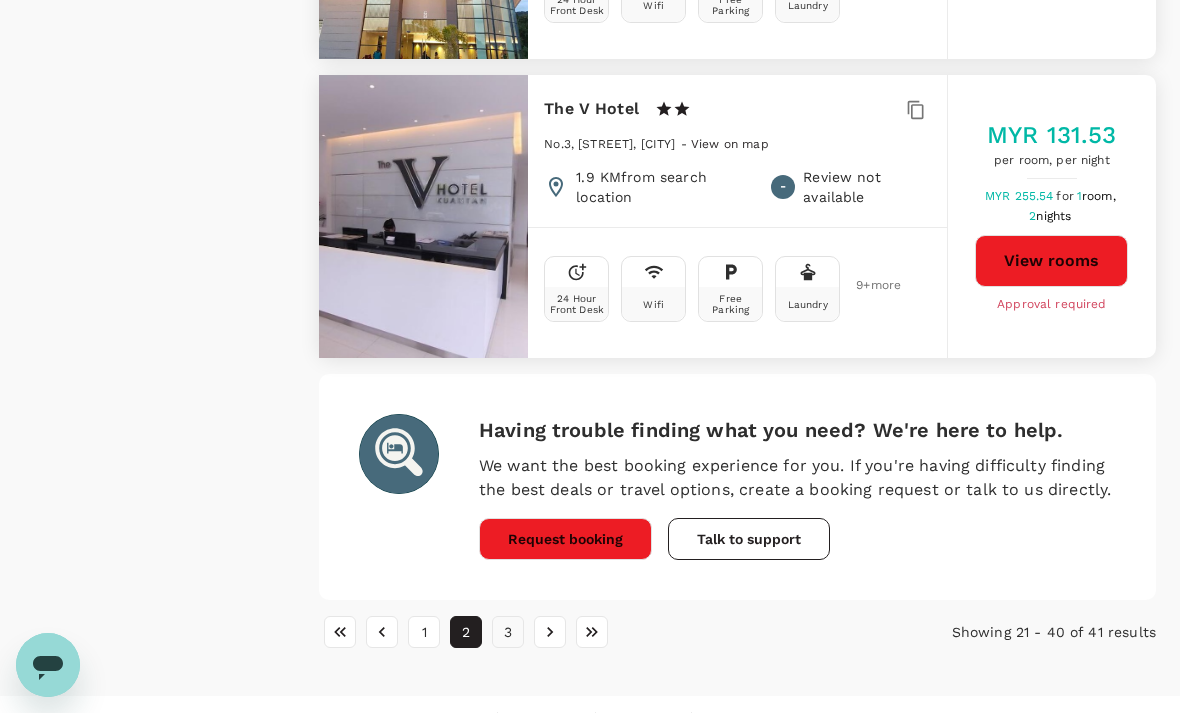 click on "3" at bounding box center (508, 632) 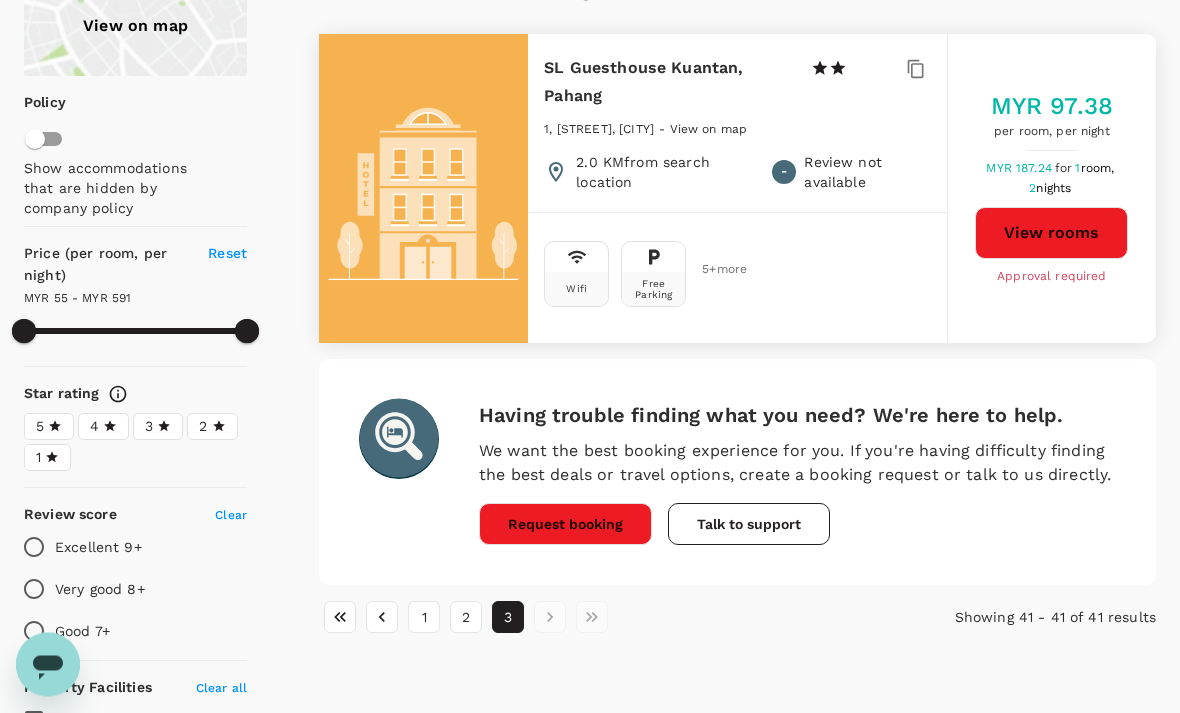 scroll, scrollTop: 191, scrollLeft: 0, axis: vertical 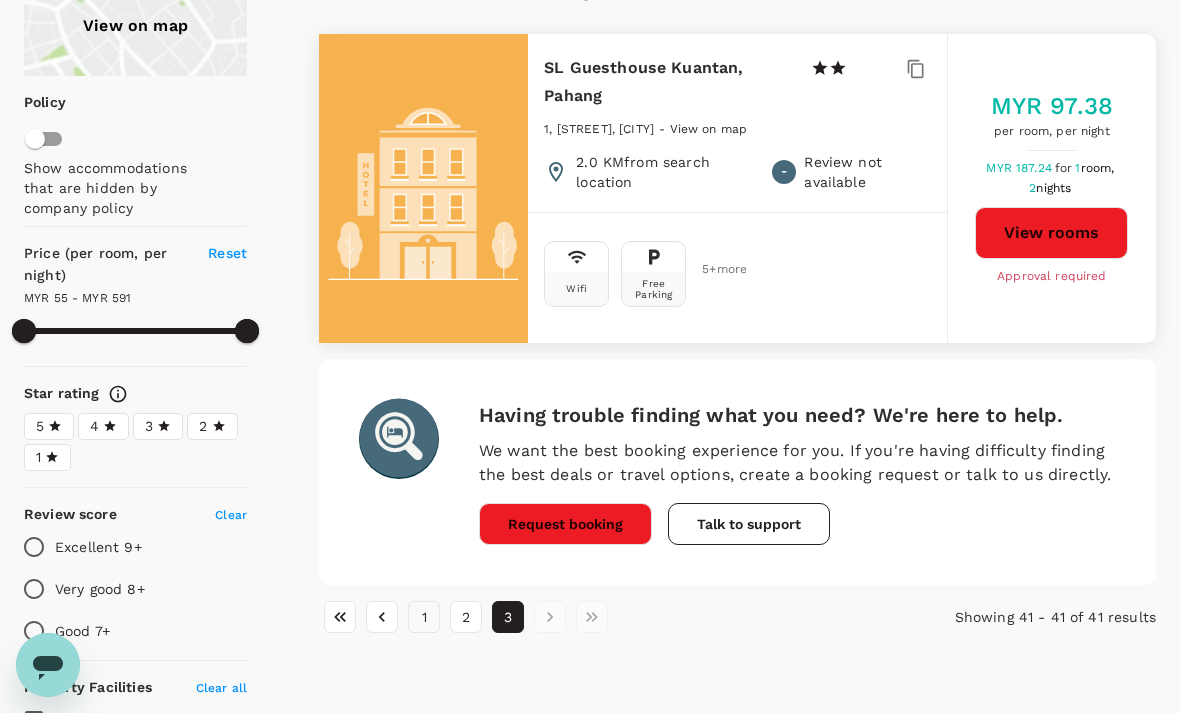 click on "1" at bounding box center [424, 617] 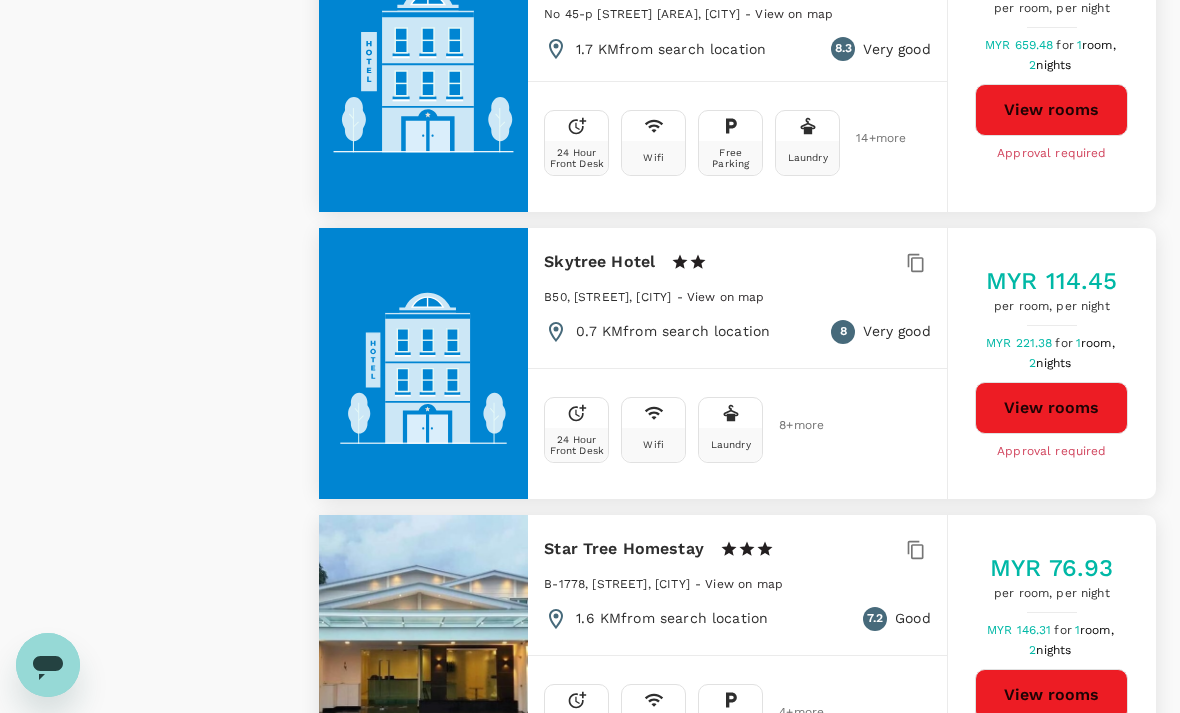 scroll, scrollTop: 5003, scrollLeft: 0, axis: vertical 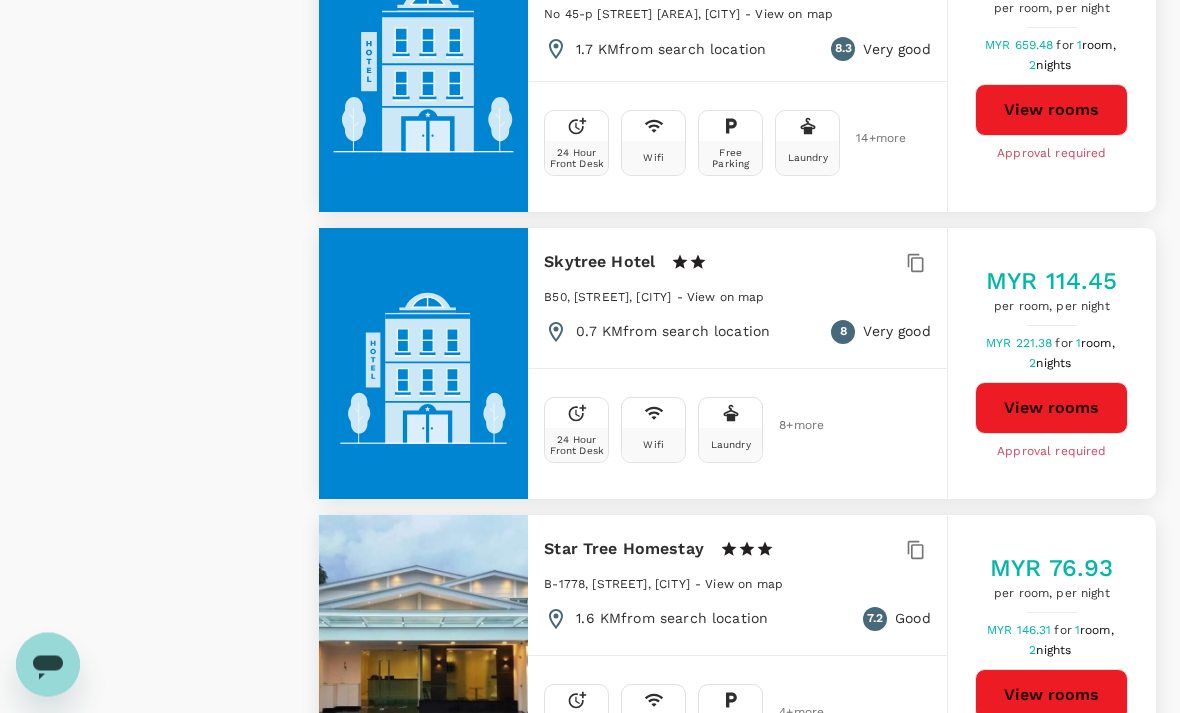 click on "View rooms" at bounding box center [1051, 409] 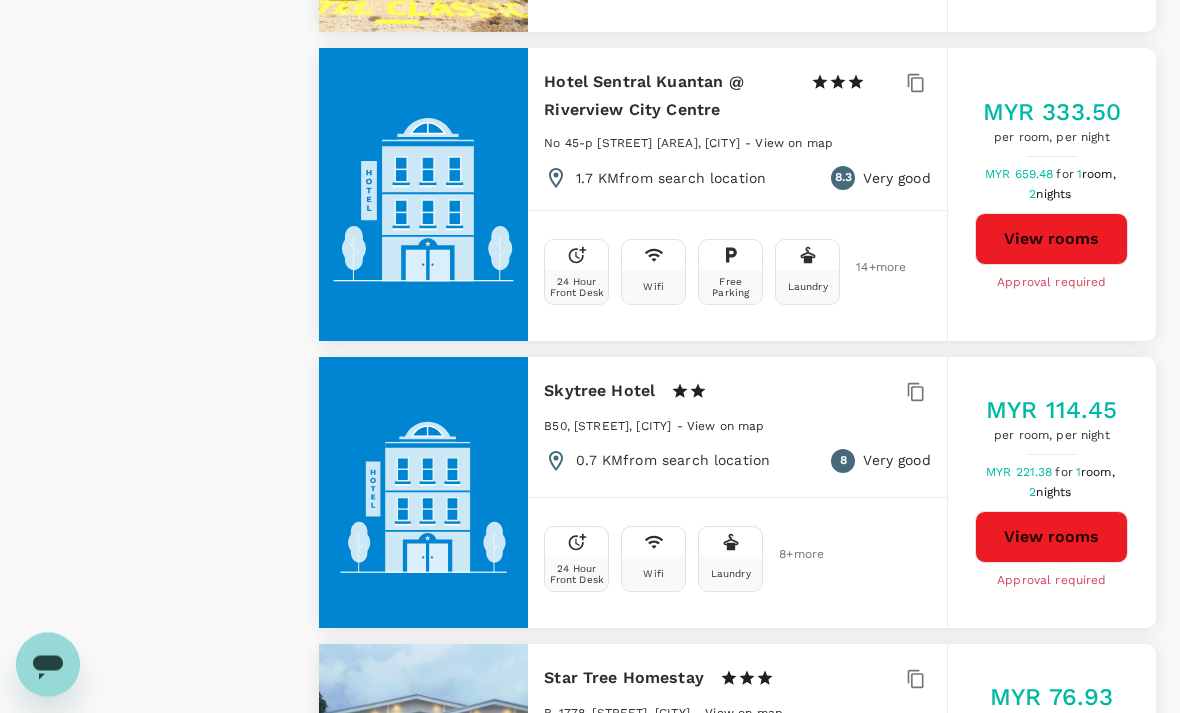 scroll, scrollTop: 4875, scrollLeft: 0, axis: vertical 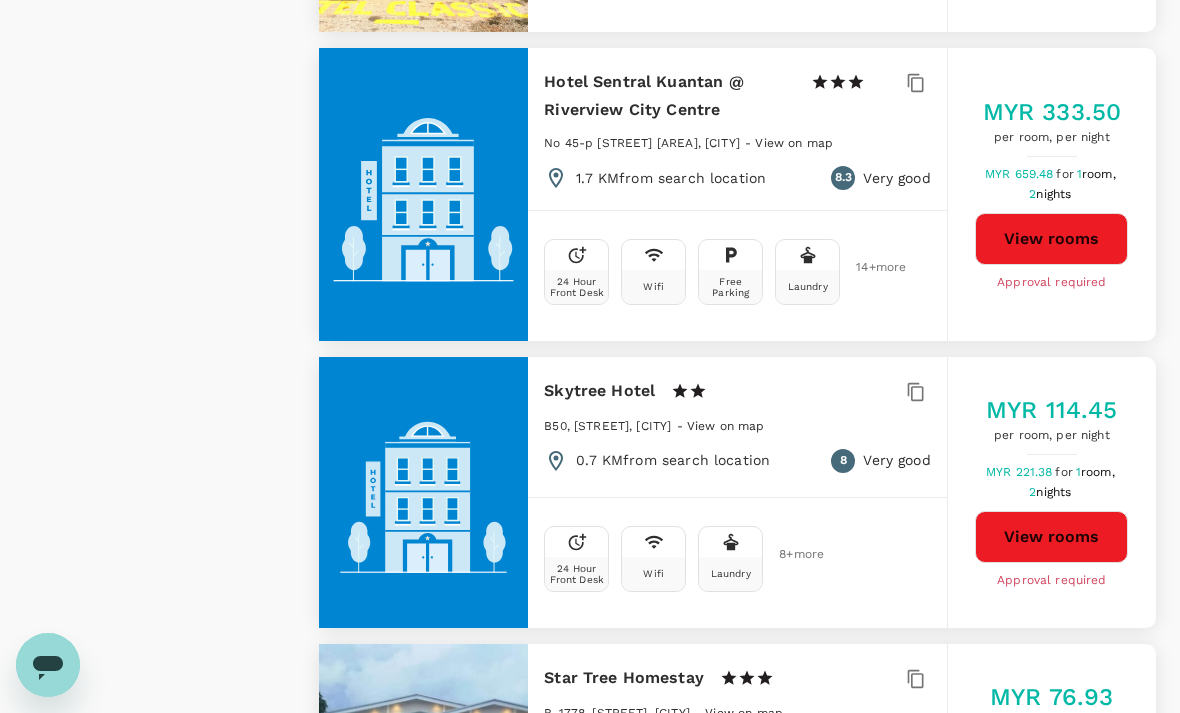 click on "View rooms" at bounding box center (1051, 537) 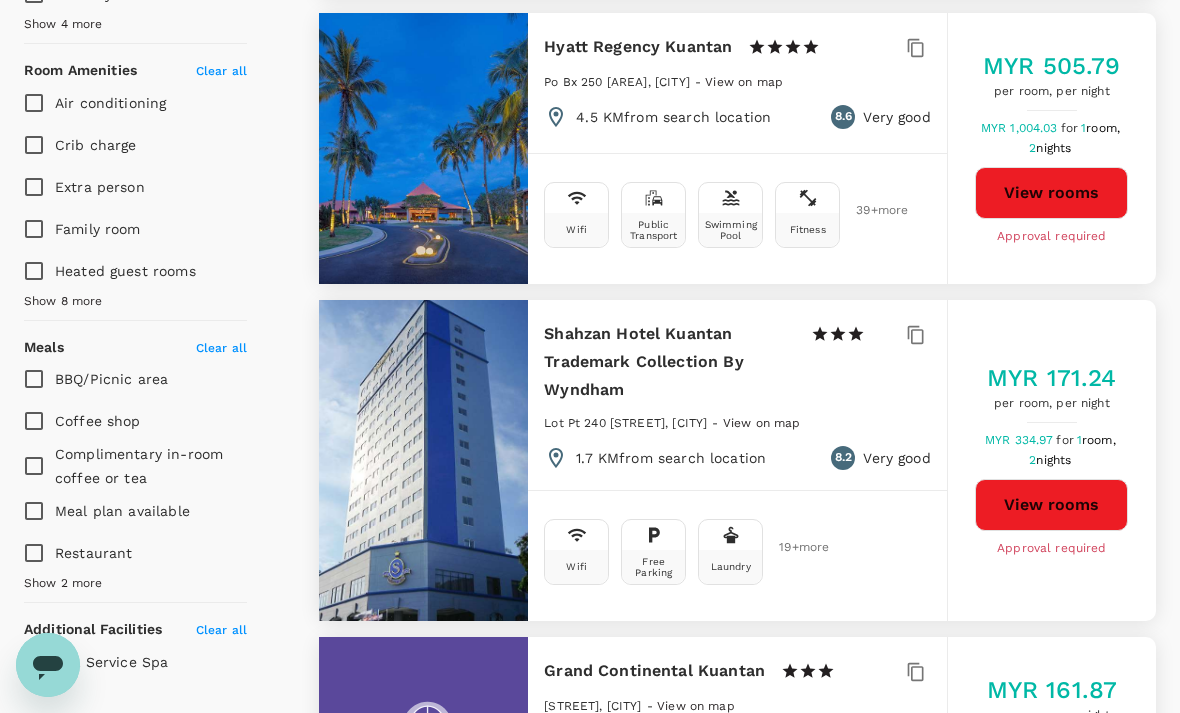 scroll, scrollTop: 1086, scrollLeft: 0, axis: vertical 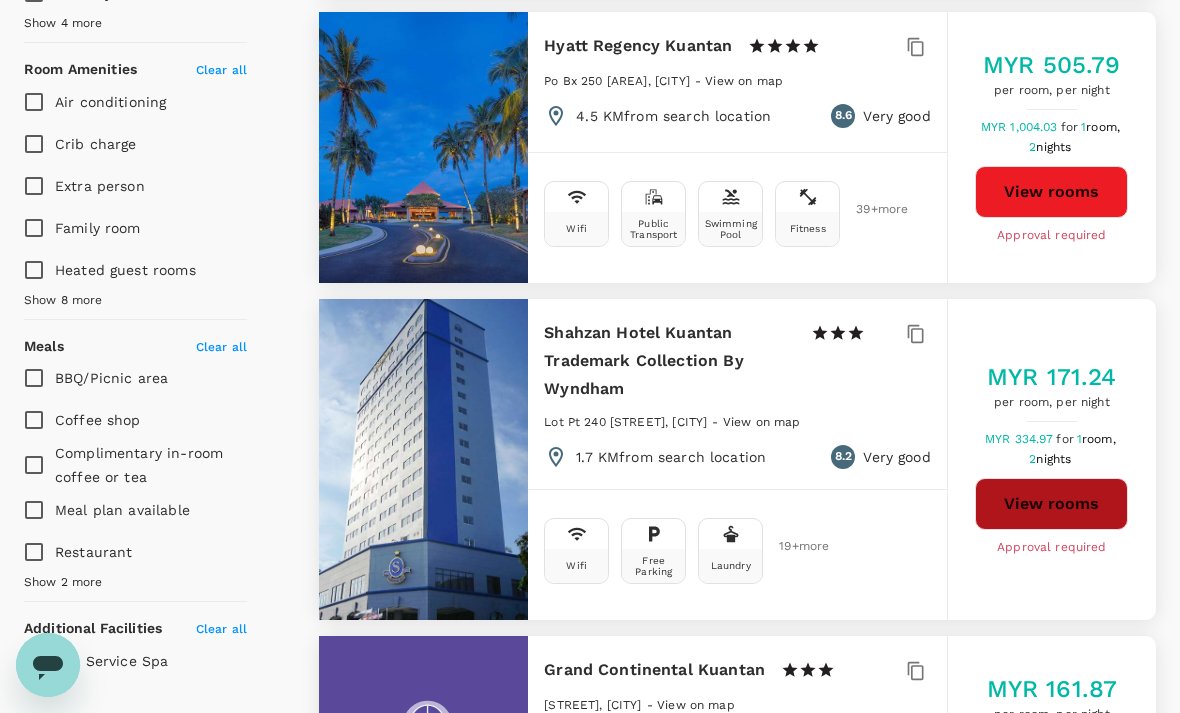 click on "View rooms" at bounding box center (1051, 504) 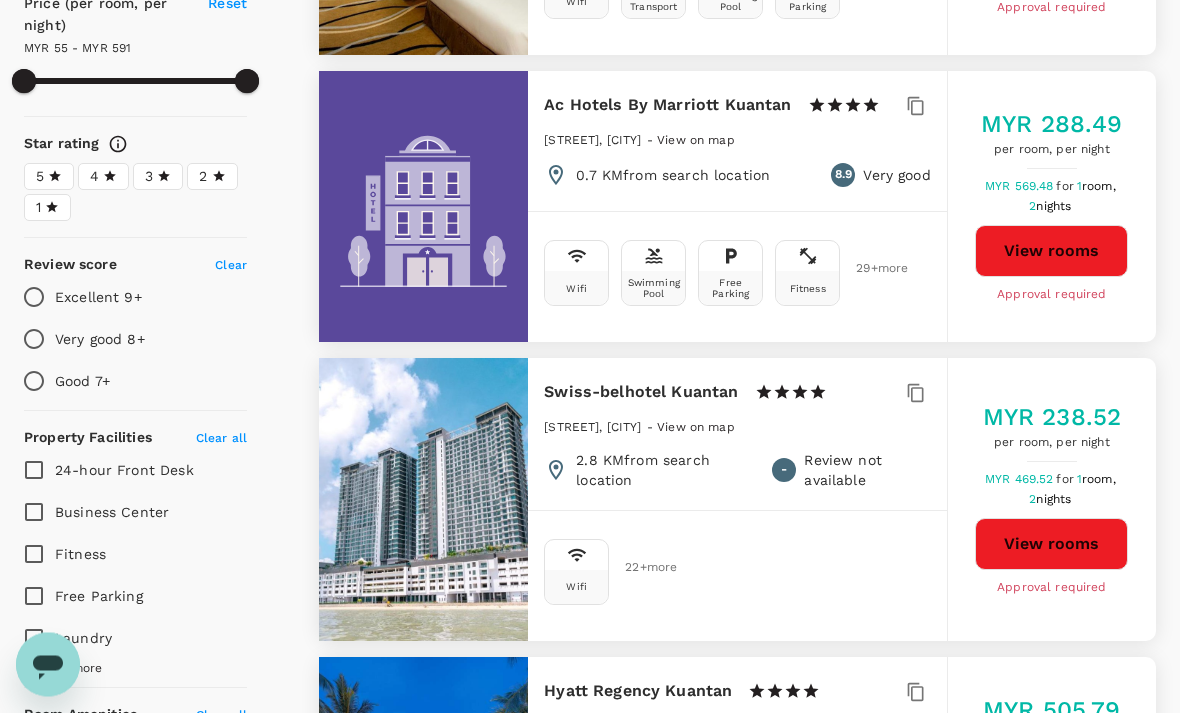 scroll, scrollTop: 439, scrollLeft: 0, axis: vertical 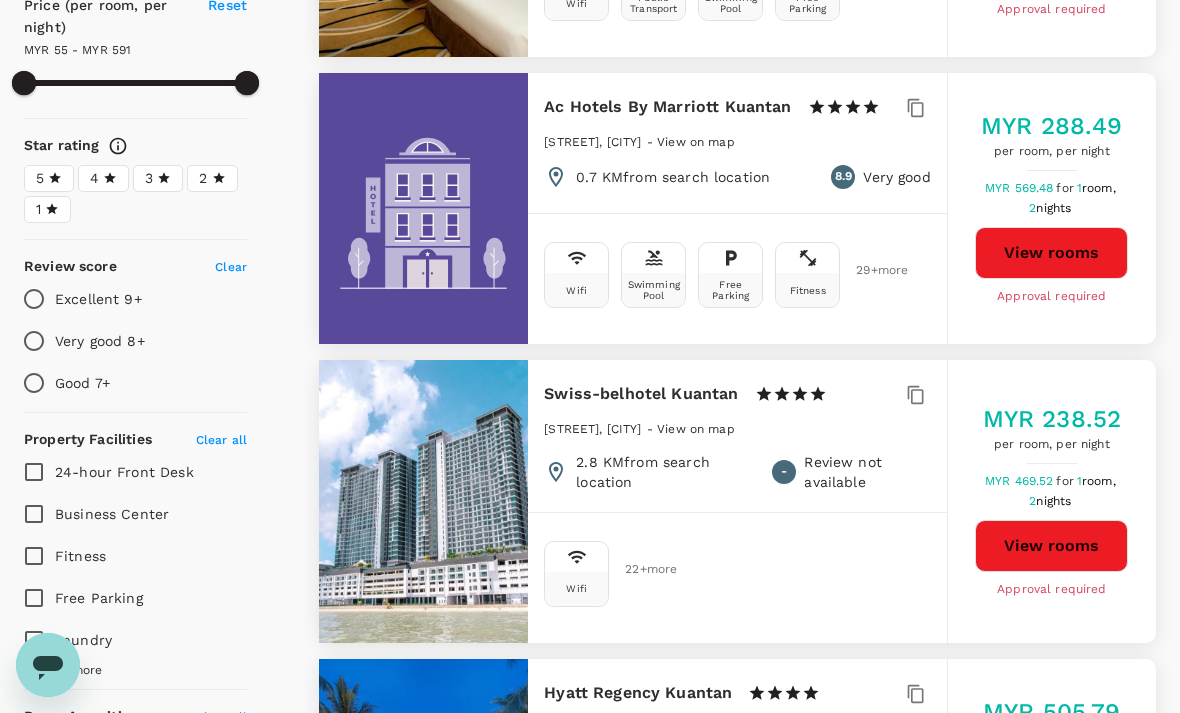 click on "View rooms" at bounding box center (1051, 546) 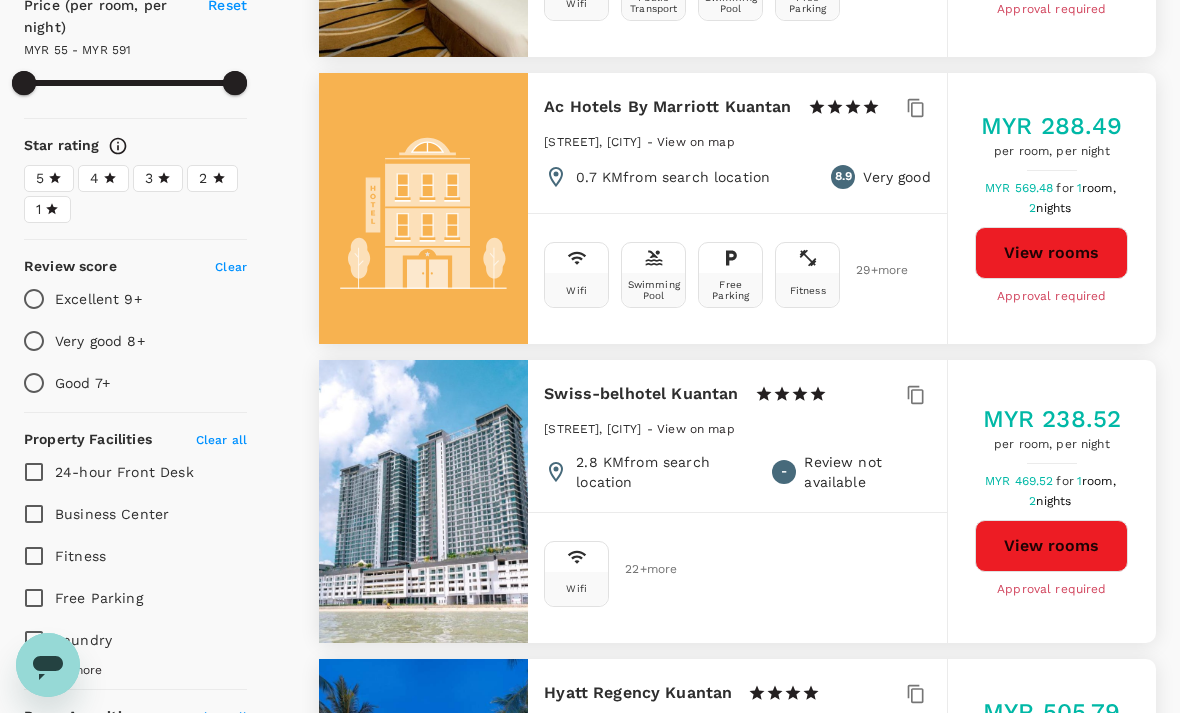 type on "620.34" 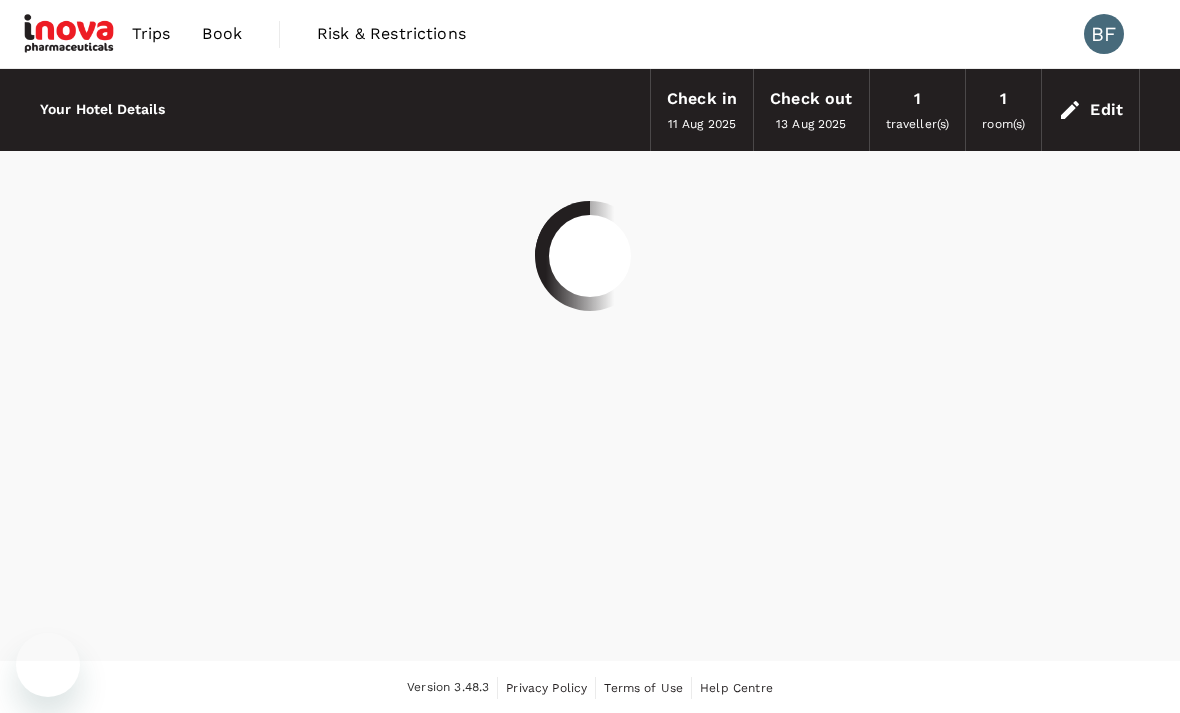 scroll, scrollTop: 0, scrollLeft: 0, axis: both 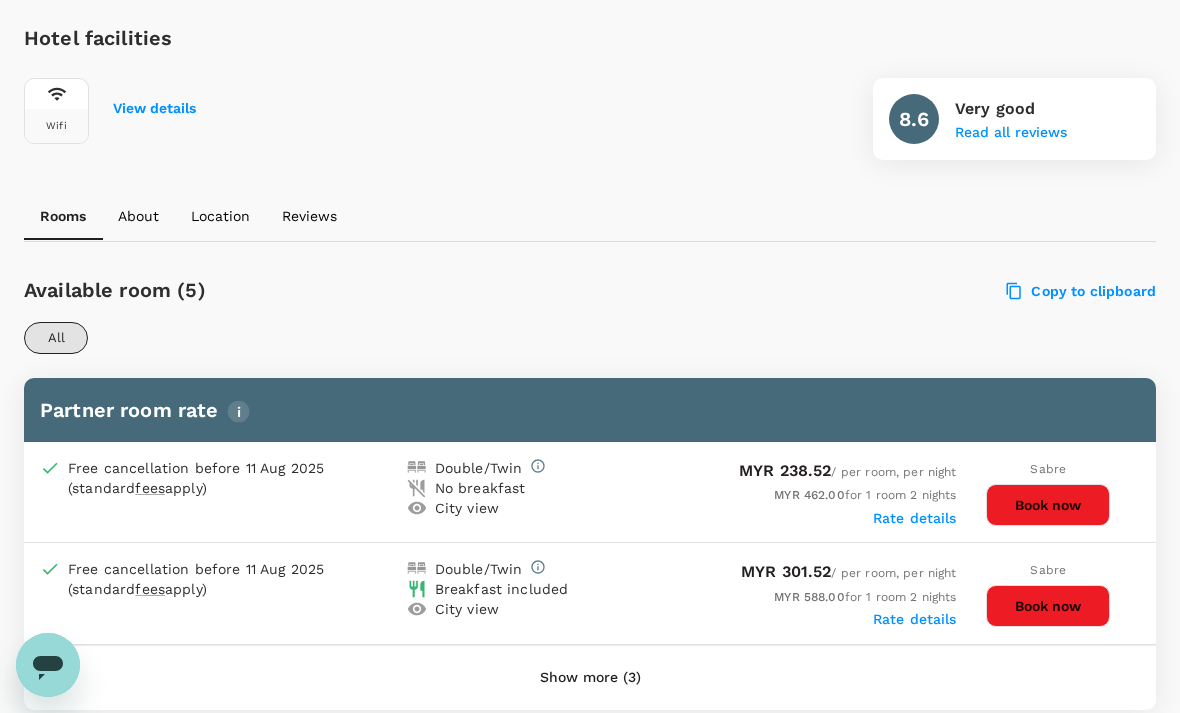 click on "Book now" at bounding box center (1048, 505) 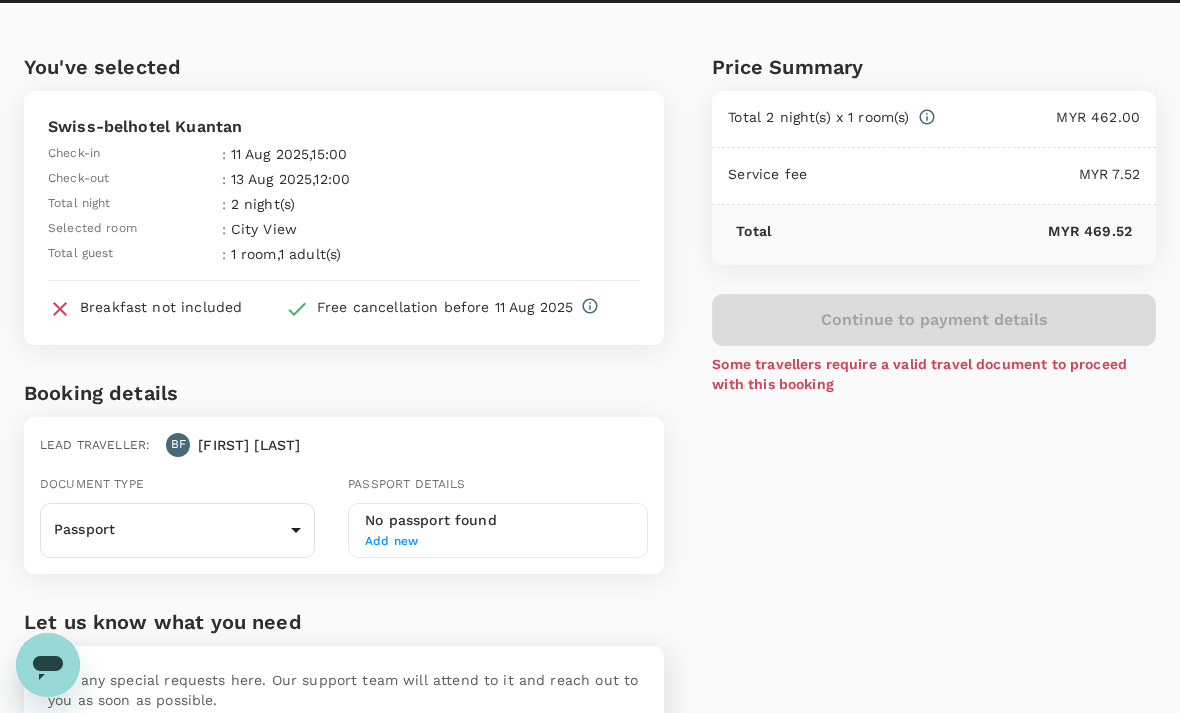 scroll, scrollTop: 41, scrollLeft: 0, axis: vertical 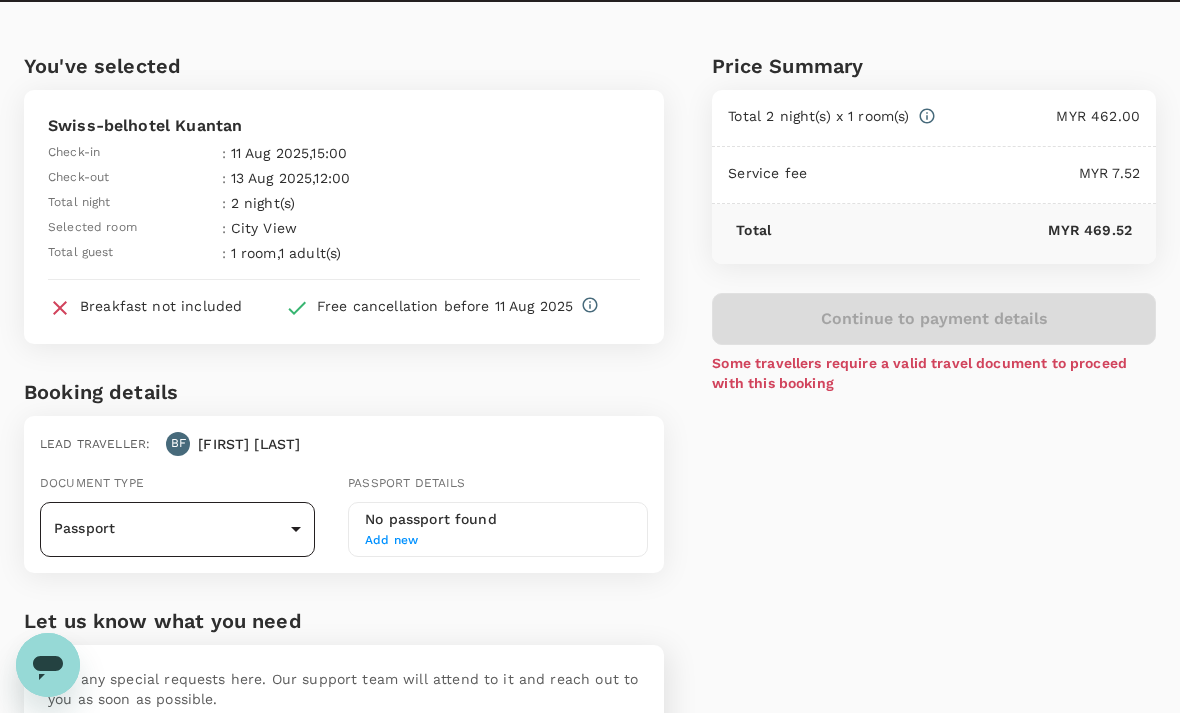 click on "Back to hotel details Review selection You've selected Swiss-belhotel Kuantan Check-in : 11 Aug 2025 ,  15:00 Check-out : 13 Aug 2025 ,  12:00 Total night : 2   night(s) Selected room : City View Total guest : 1   room ,  1   adult(s) Breakfast not included Free cancellation before 11 Aug 2025 Booking details Lead traveller : BF Beng Kuan Document type Passport Passport ​ Passport details No passport found Add new Let us know what you need Add any special requests here. Our support team will attend to it and reach out to you as soon as possible. x ​ Price Summary Total 2 night(s) x 1 room(s) MYR 462.00 Service fee MYR 7.52 Total MYR 469.52 Continue to payment details Some travellers require a valid travel document to proceed with this booking Version 3.48.3 Privacy Policy Terms of Use Help Centre Edit View details" at bounding box center [590, 433] 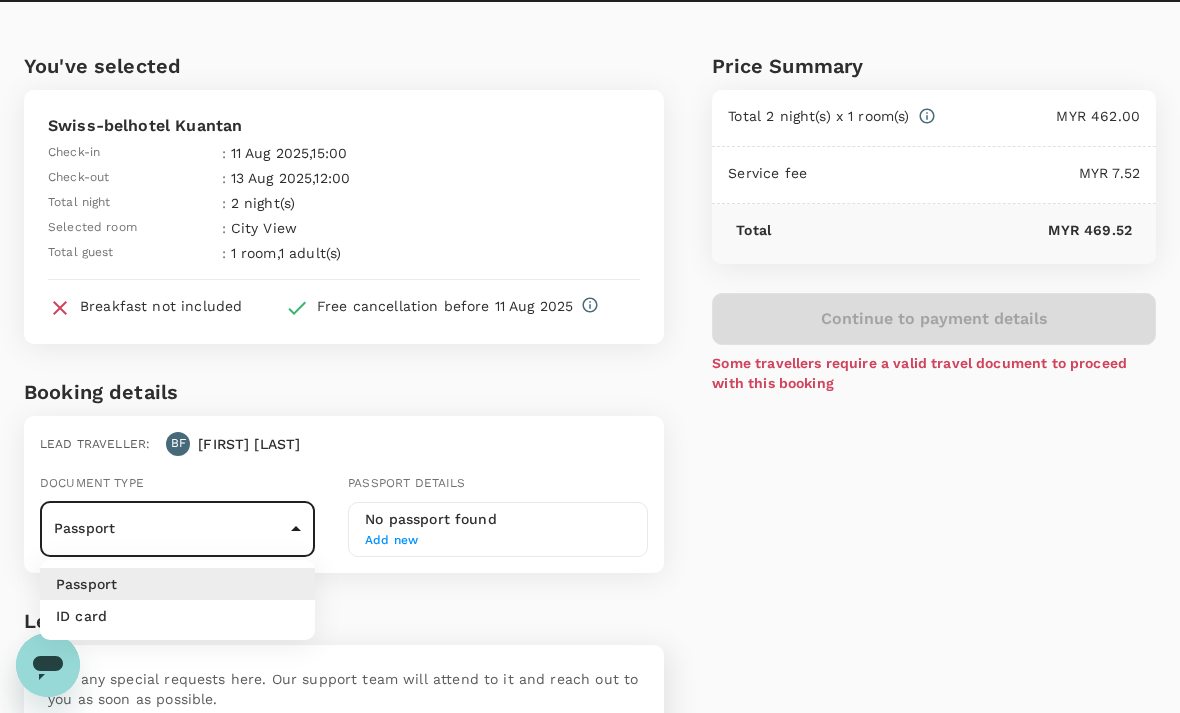 click on "ID card" at bounding box center (177, 616) 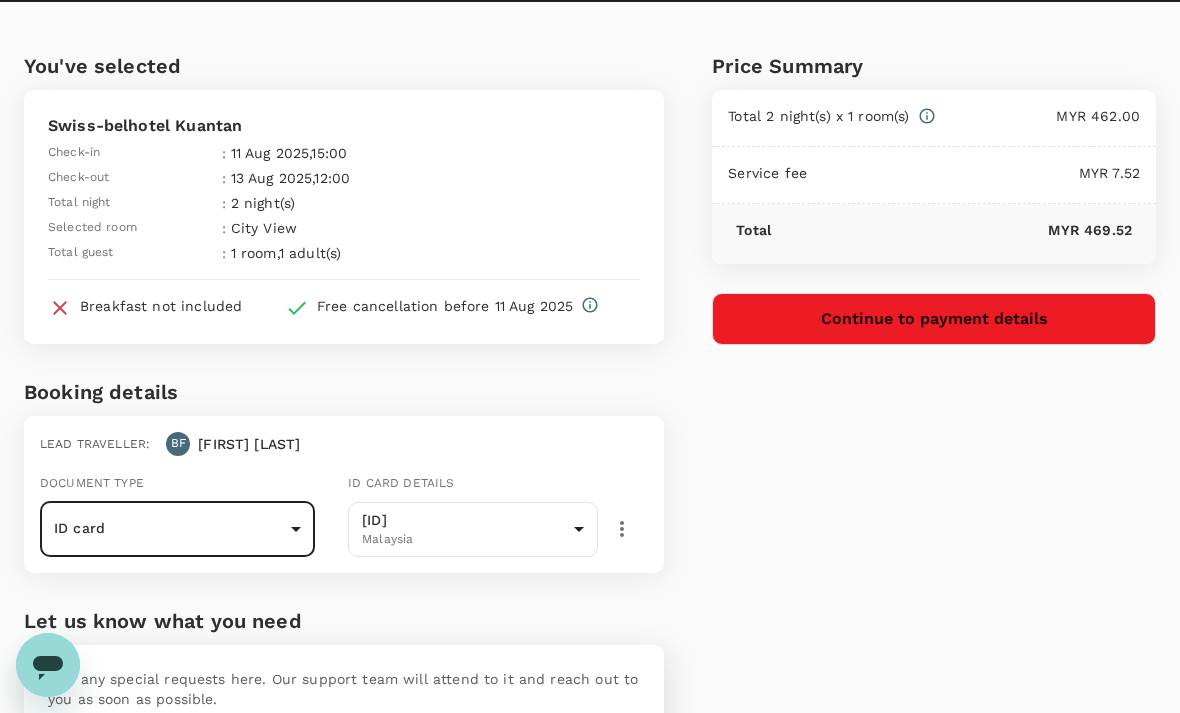 click on "Continue to payment details" at bounding box center (934, 319) 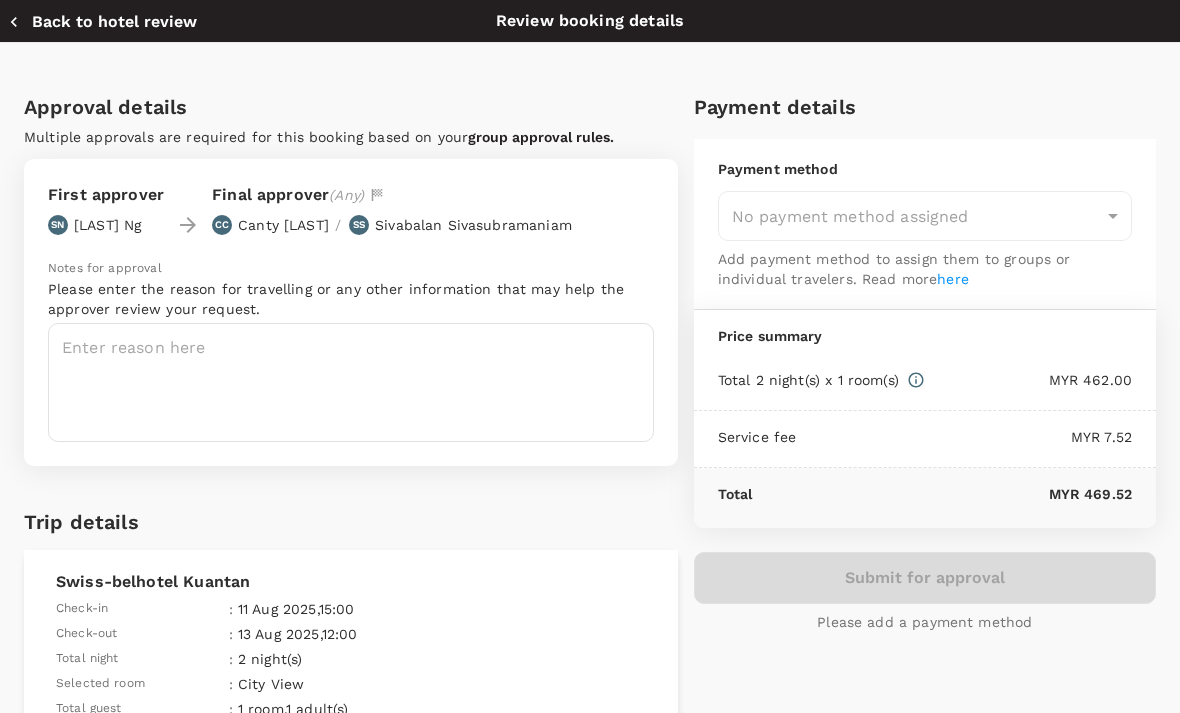 type on "9f8e9c79-23f6-426d-826d-2a23002dd50d" 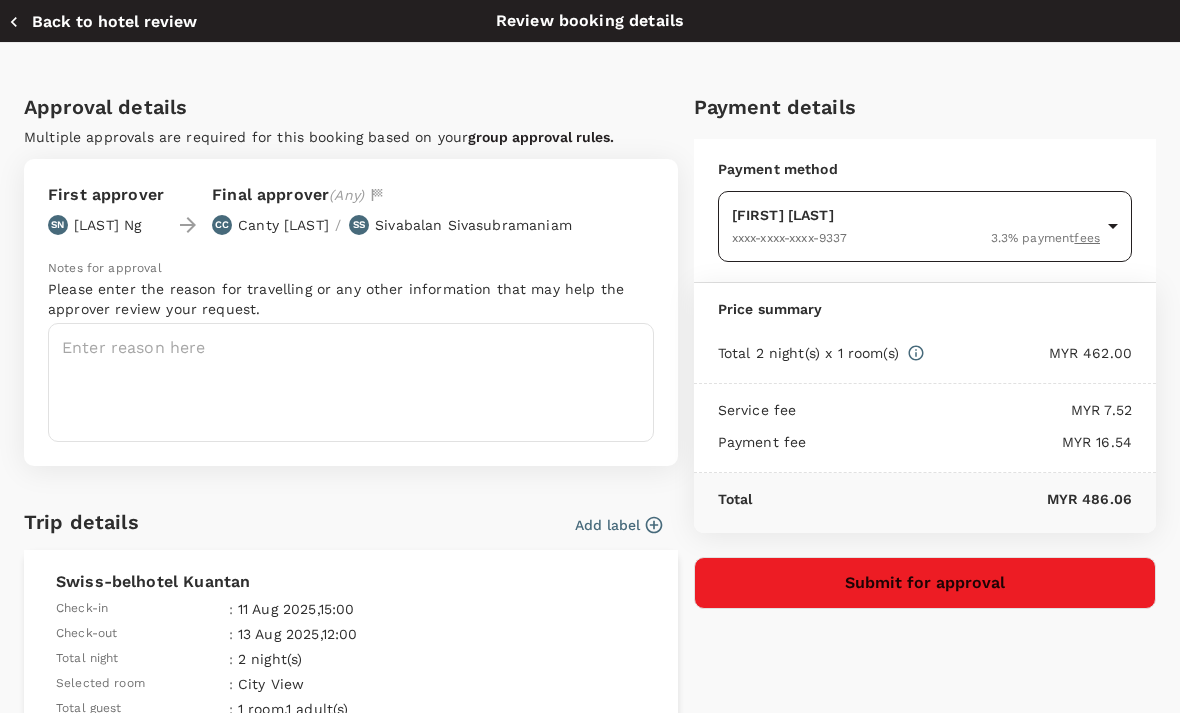 click on "Back to hotel details Review selection You've selected Swiss-belhotel Kuantan Check-in : 11 Aug 2025 ,  15:00 Check-out : 13 Aug 2025 ,  12:00 Total night : 2   night(s) Selected room : City View Total guest : 1   room ,  1   adult(s) Breakfast not included Free cancellation before 11 Aug 2025 Booking details Lead traveller : BF Beng Kuan Document type ID card Id card ​ Id card details 701124035195 Malaysia 9f5a9dbb-33d1-44e2-833f-1b5beb99bfc1 ​ Let us know what you need Add any special requests here. Our support team will attend to it and reach out to you as soon as possible. x ​ Price Summary Total 2 night(s) x 1 room(s) MYR 462.00 Service fee MYR 7.52 Payment fee MYR 16.54 Total MYR 486.06 Version 3.48.3 Privacy Policy Terms of Use Help Centre Edit View details Back to hotel review Review booking details Approval details Multiple approvals are required for this booking based on your  group approval rules. First approver SN Siew Beng   Ng   Final approver  (Any) CC Canty   Chai   / SS Sivabalan     x" at bounding box center [590, 433] 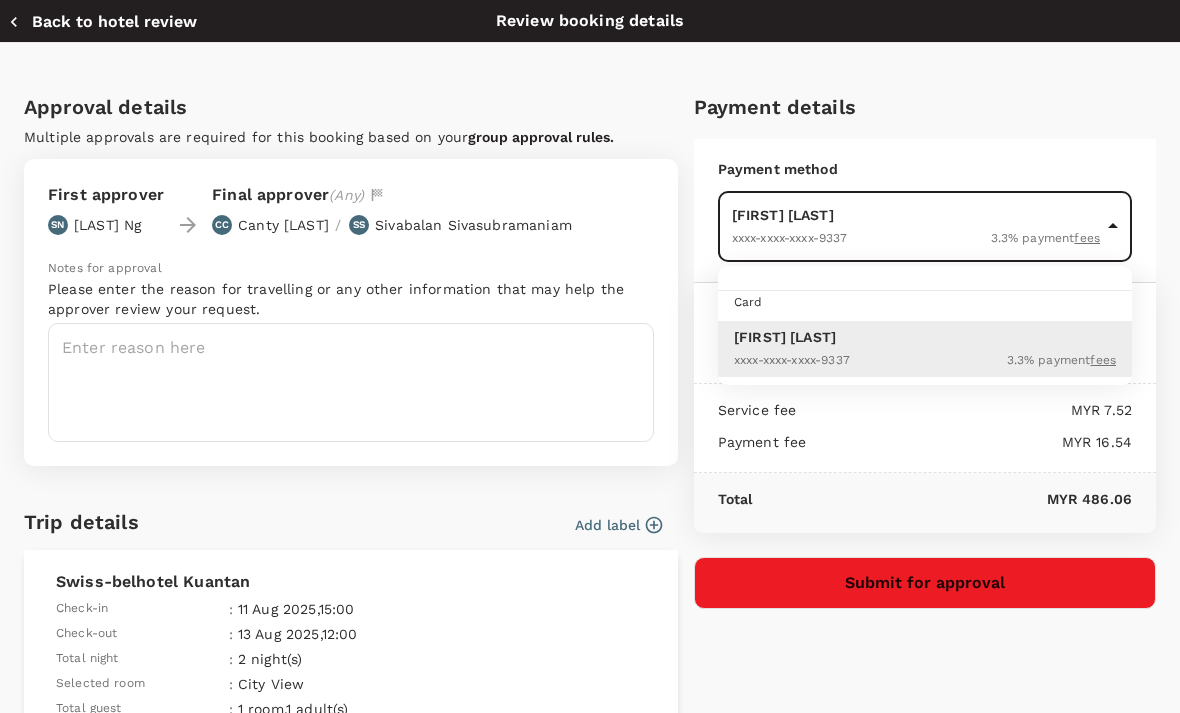 click at bounding box center [590, 356] 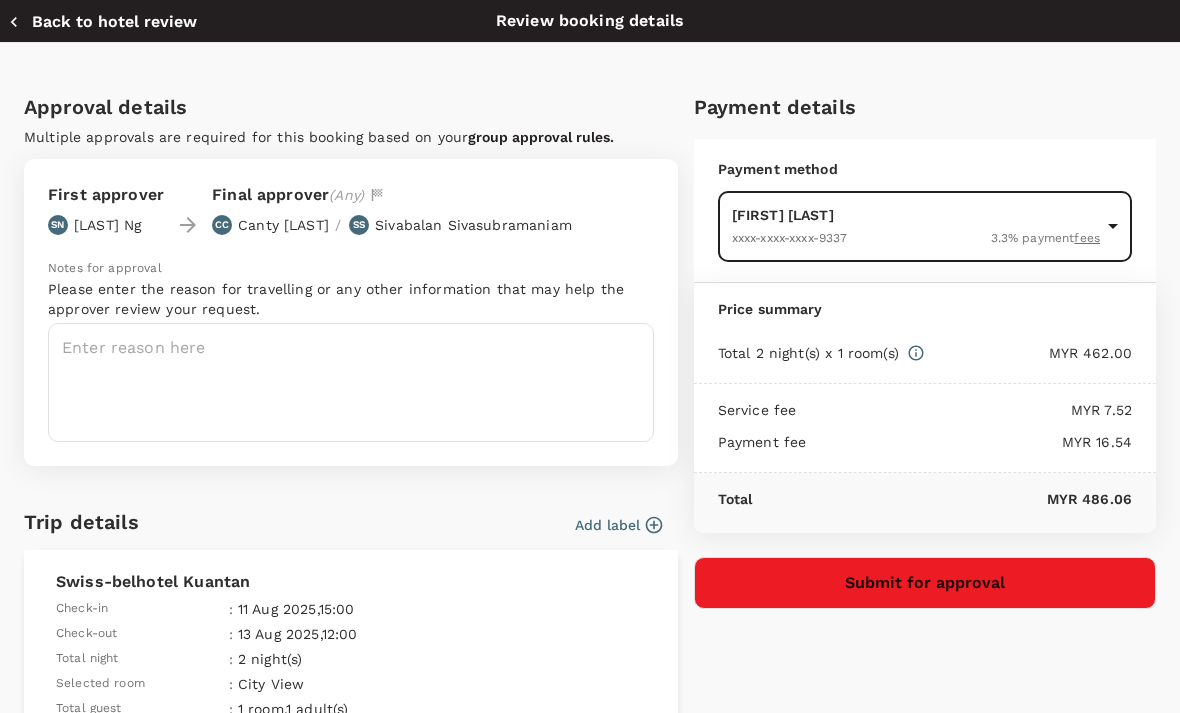 click on "Back to hotel review" at bounding box center (102, 22) 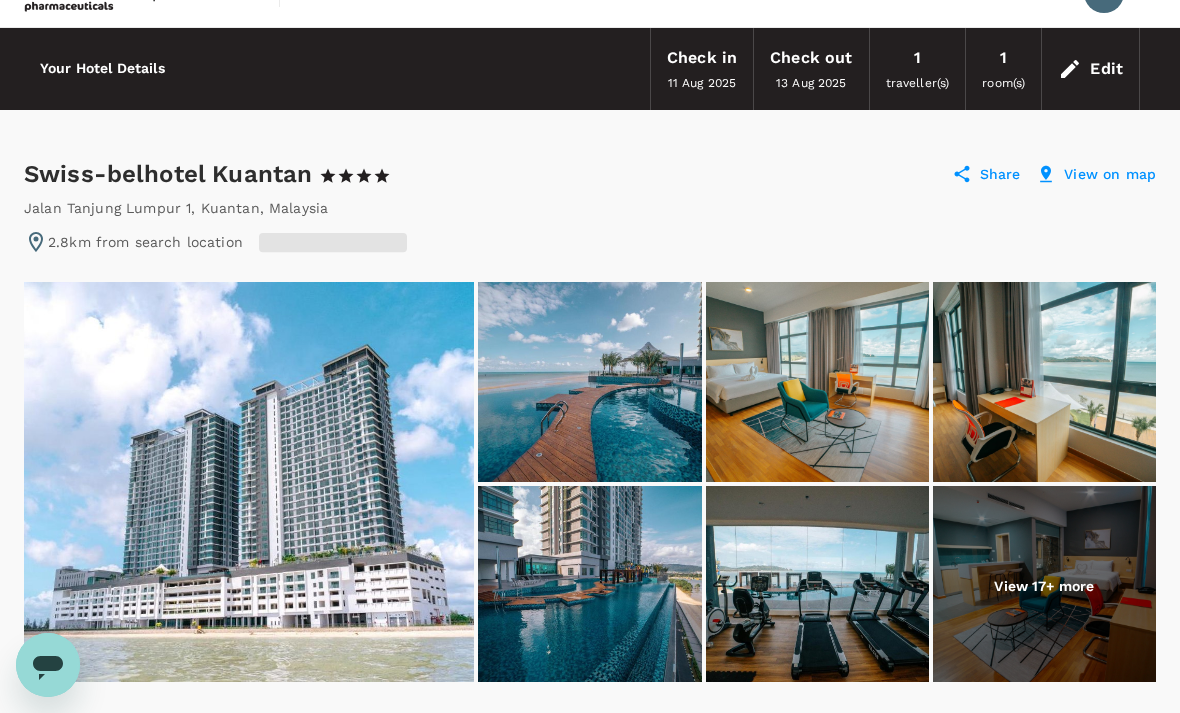 scroll, scrollTop: 781, scrollLeft: 0, axis: vertical 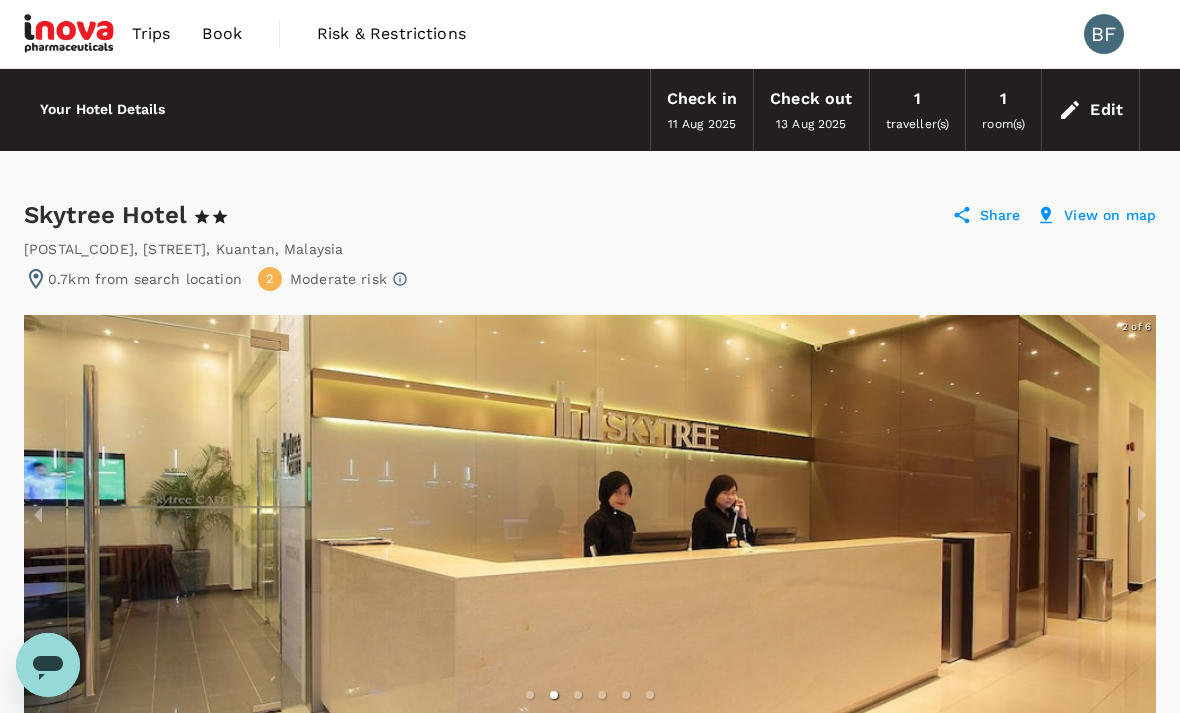 click at bounding box center (590, 514) 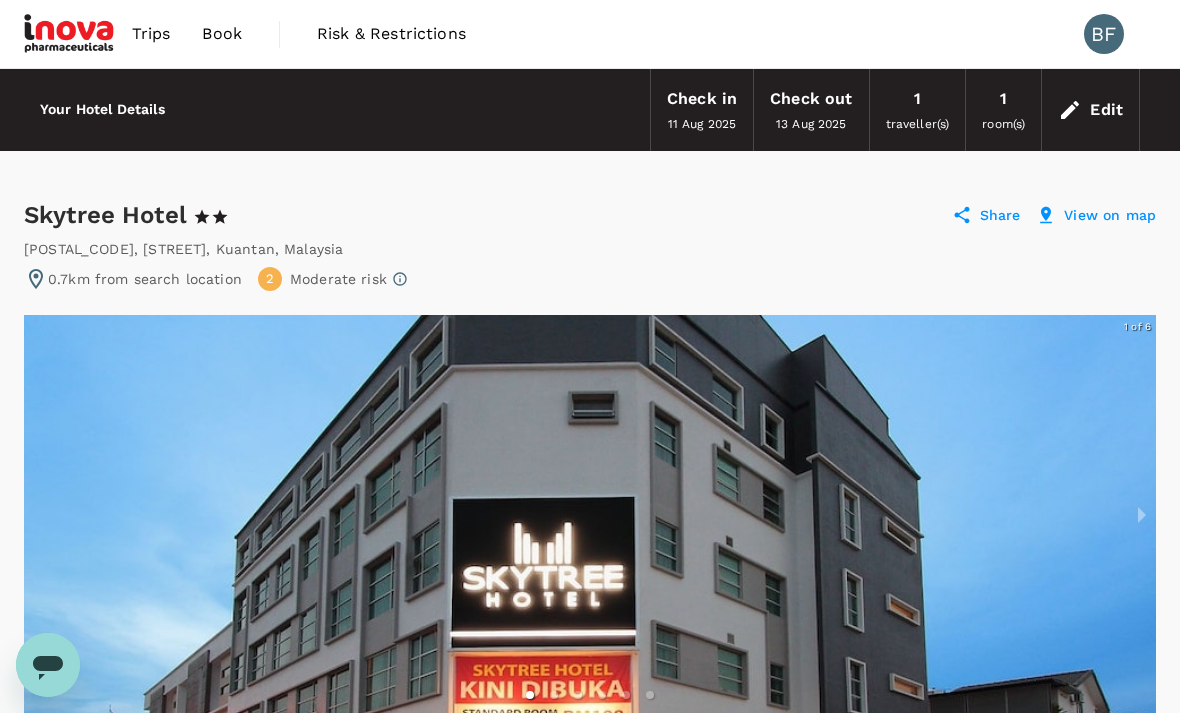 click 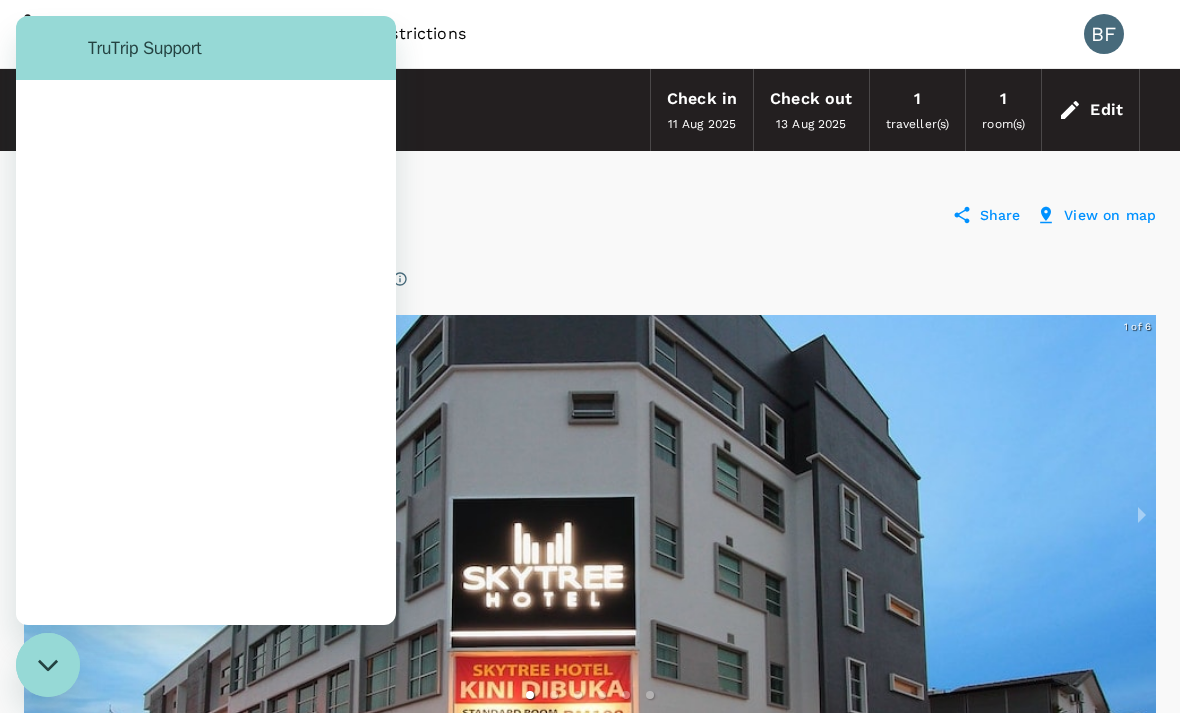 scroll, scrollTop: 0, scrollLeft: 0, axis: both 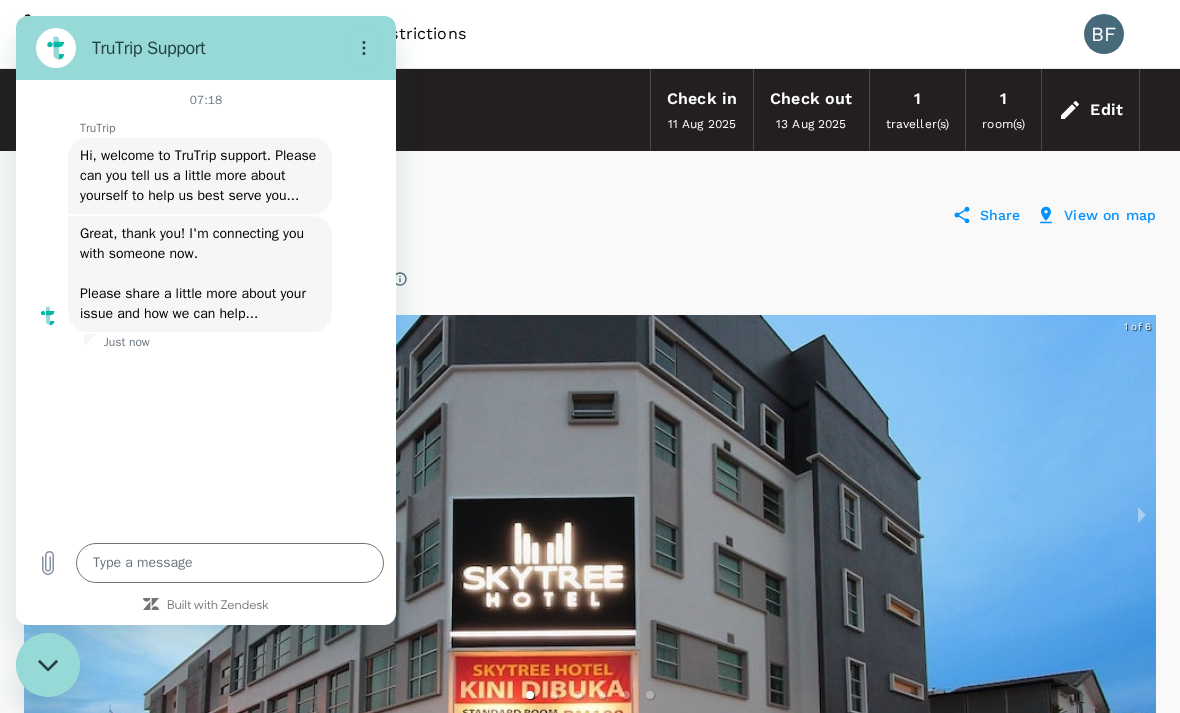 click at bounding box center (48, 665) 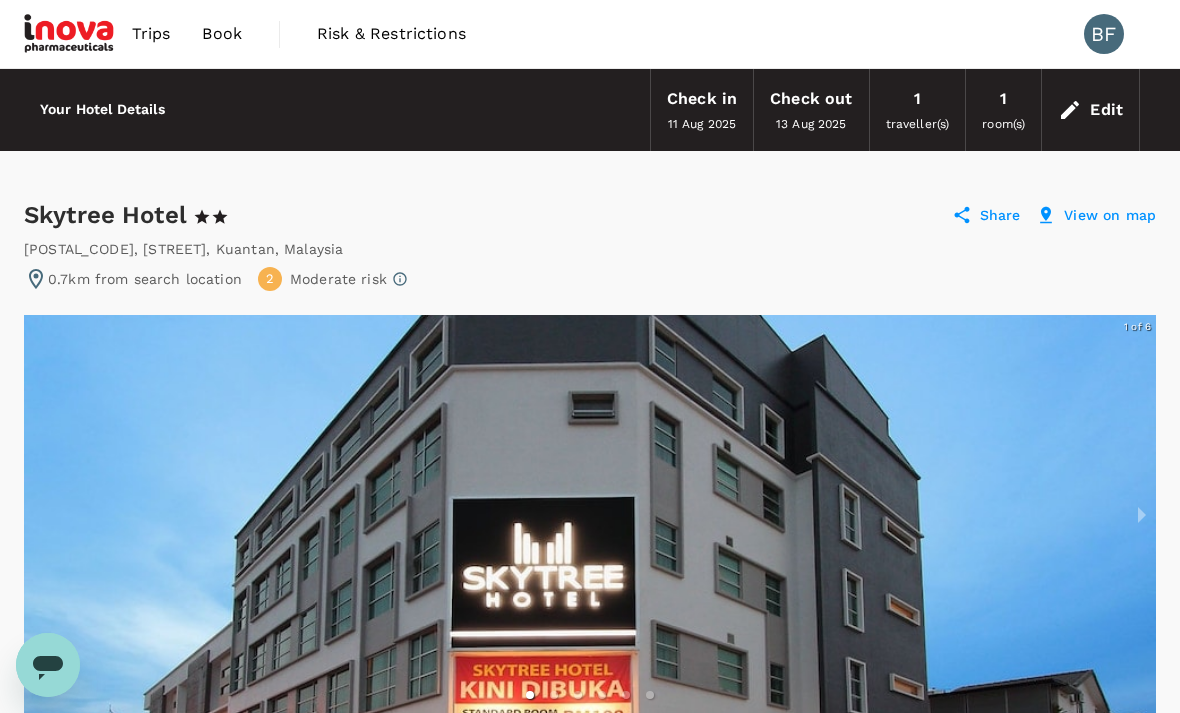 type on "x" 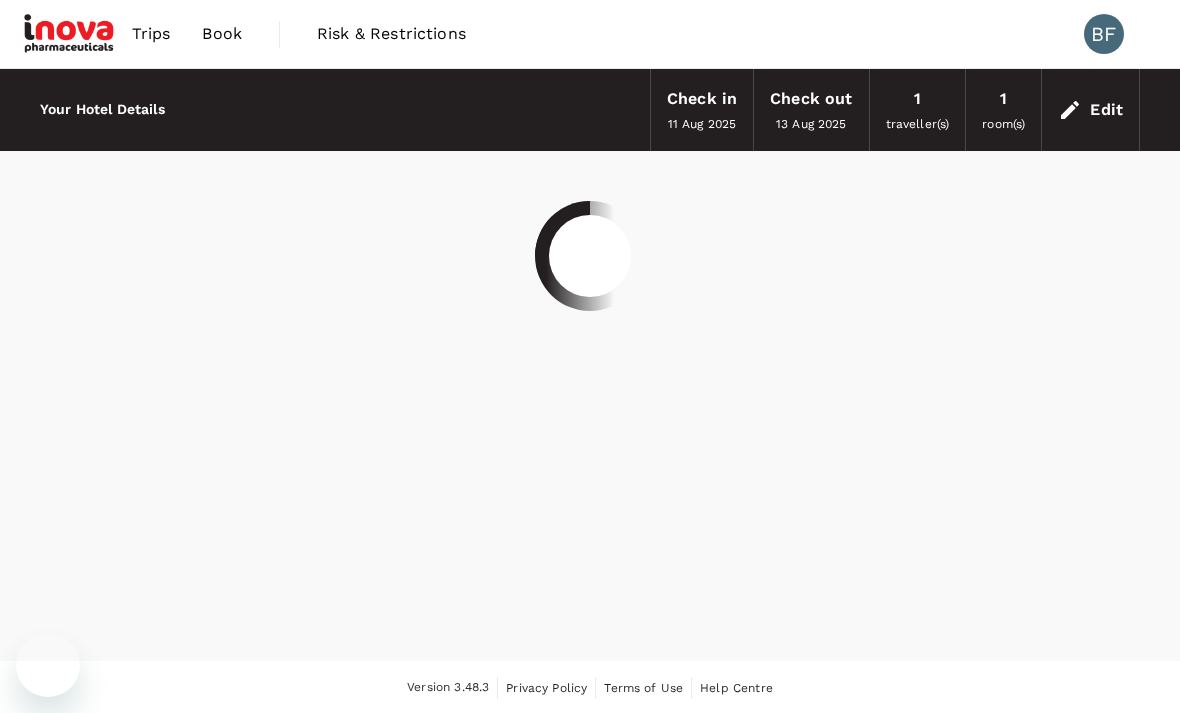 scroll, scrollTop: 0, scrollLeft: 0, axis: both 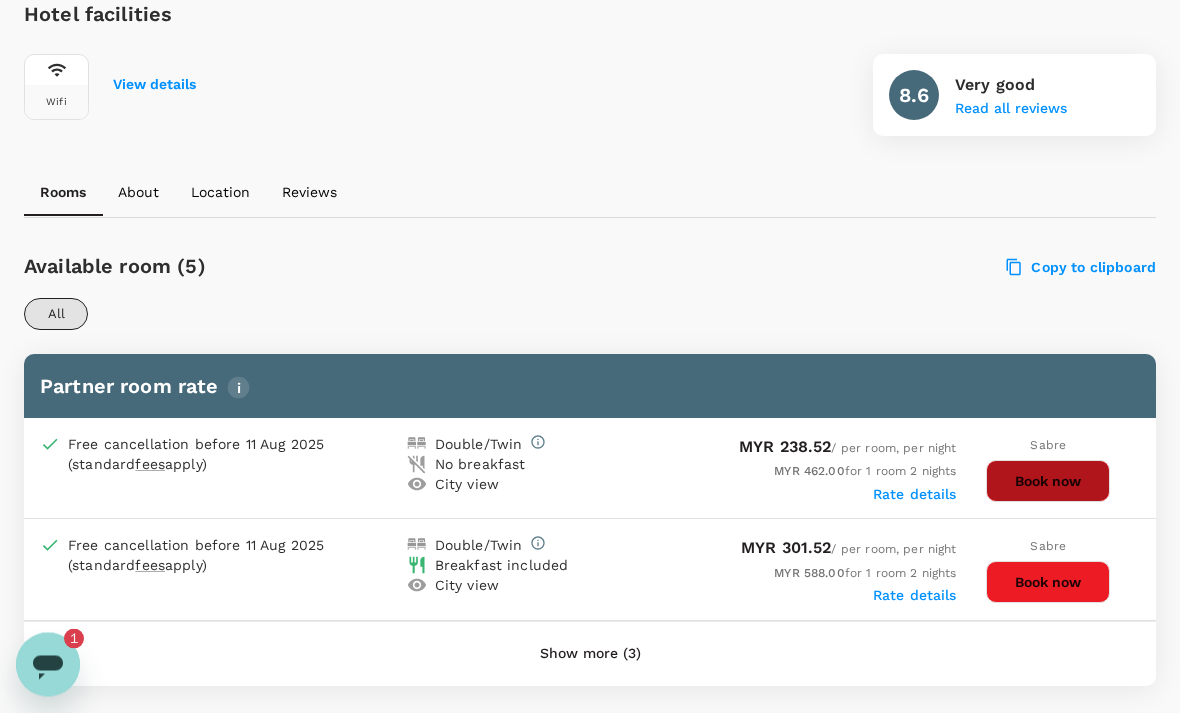 click on "Book now" at bounding box center (1048, 482) 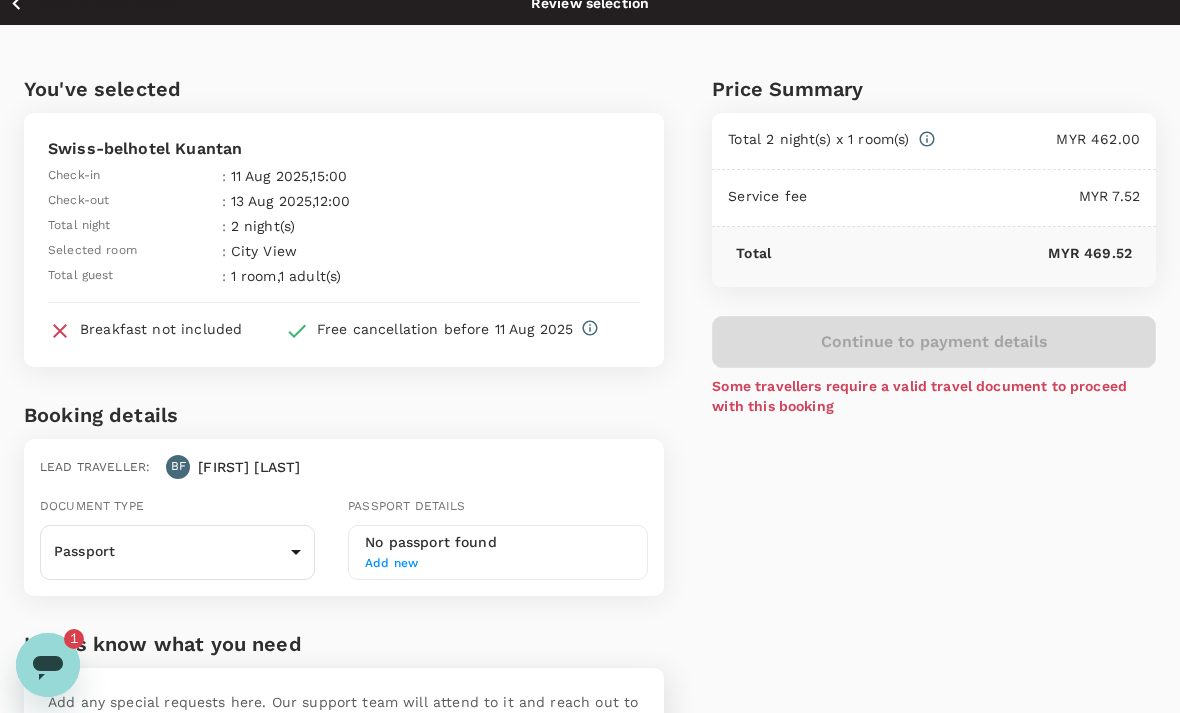 scroll, scrollTop: 13, scrollLeft: 0, axis: vertical 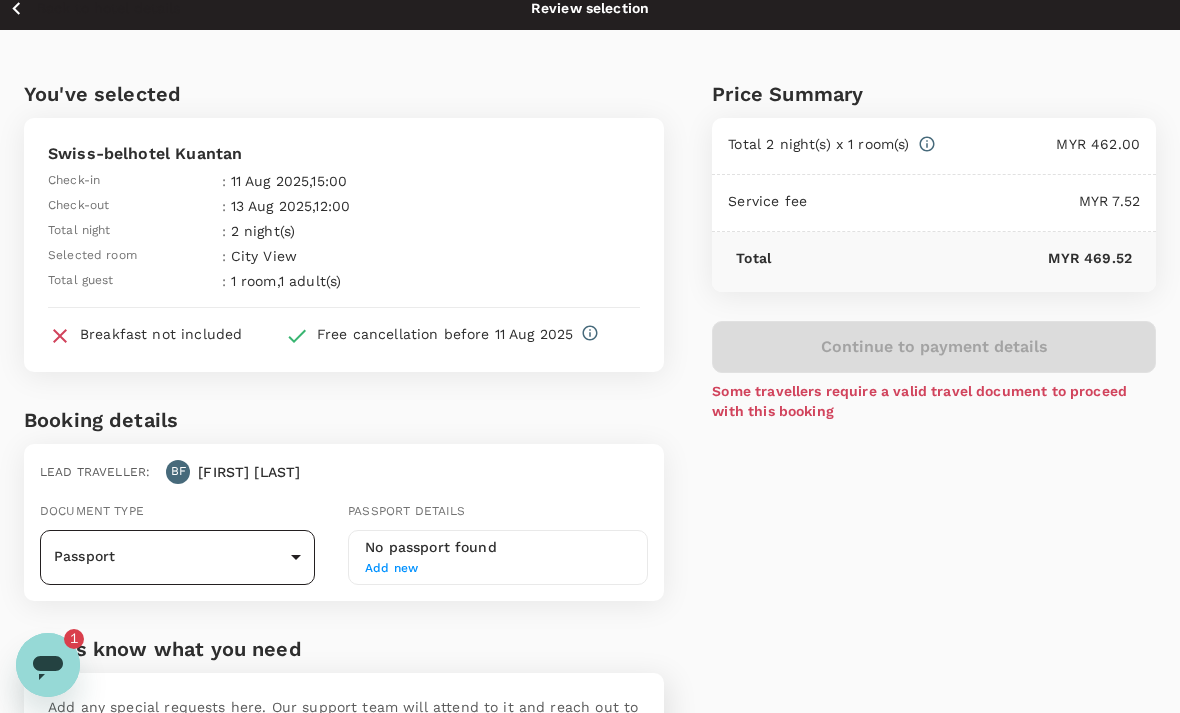 click on "Back to hotel details Review selection You've selected Swiss-belhotel Kuantan Check-in : 11 Aug 2025 ,  15:00 Check-out : 13 Aug 2025 ,  12:00 Total night : 2   night(s) Selected room : City View Total guest : 1   room ,  1   adult(s) Breakfast not included Free cancellation before 11 Aug 2025 Booking details Lead traveller : BF Beng Kuan Document type Passport Passport ​ Passport details No passport found Add new Let us know what you need Add any special requests here. Our support team will attend to it and reach out to you as soon as possible. x ​ Price Summary Total 2 night(s) x 1 room(s) MYR 462.00 Service fee MYR 7.52 Total MYR 469.52 Continue to payment details Some travellers require a valid travel document to proceed with this booking Version 3.48.3 Privacy Policy Terms of Use Help Centre Edit View details" at bounding box center (590, 461) 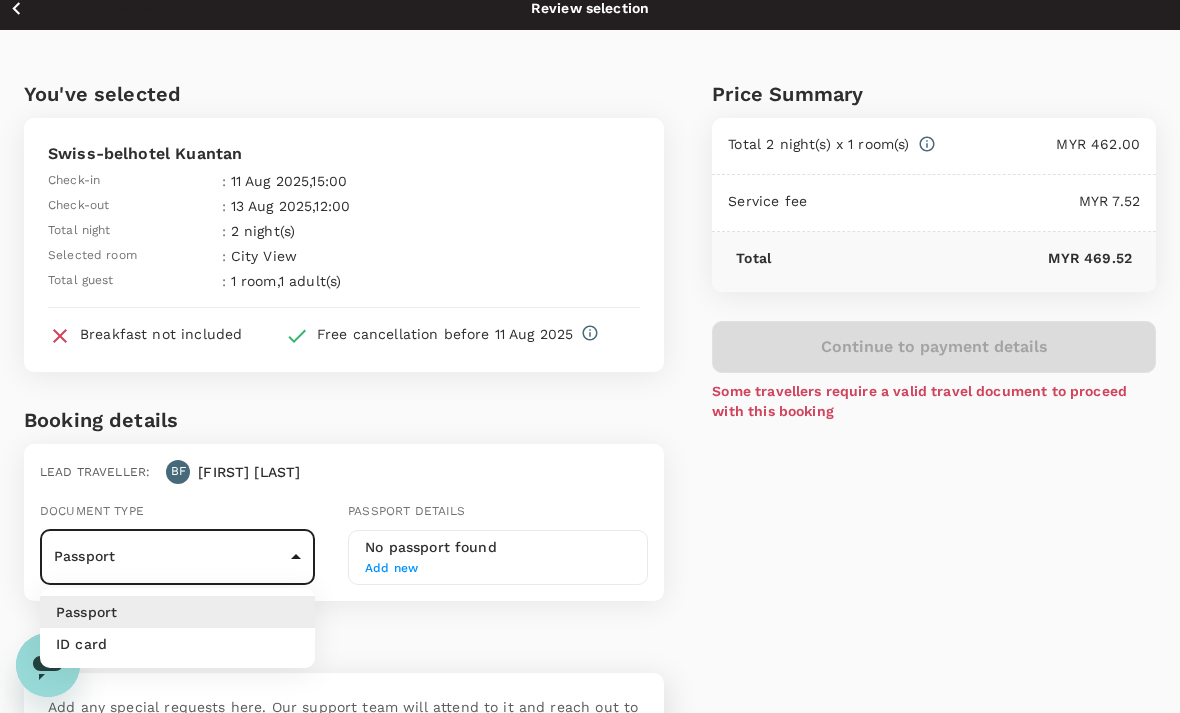 click at bounding box center [590, 356] 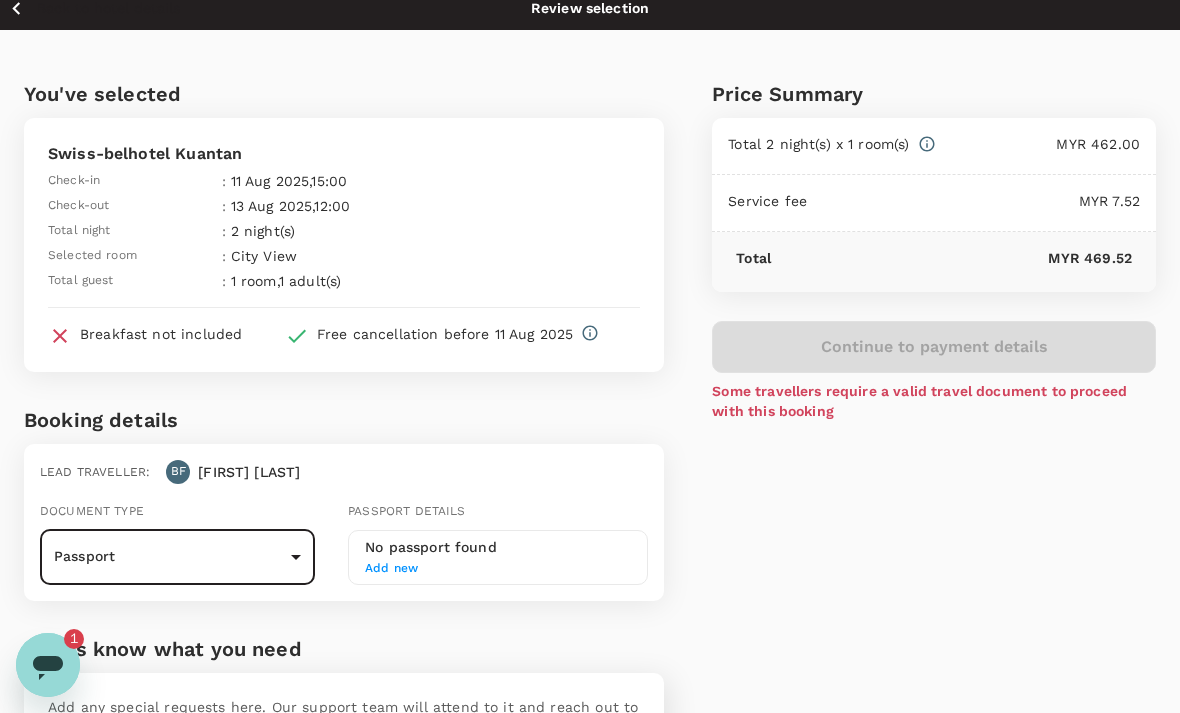 click on "Back to hotel details Review selection You've selected Swiss-belhotel Kuantan Check-in : 11 Aug 2025 ,  15:00 Check-out : 13 Aug 2025 ,  12:00 Total night : 2   night(s) Selected room : City View Total guest : 1   room ,  1   adult(s) Breakfast not included Free cancellation before 11 Aug 2025 Booking details Lead traveller : BF Beng Kuan Document type Passport Passport ​ Passport details No passport found Add new Let us know what you need Add any special requests here. Our support team will attend to it and reach out to you as soon as possible. x ​ Price Summary Total 2 night(s) x 1 room(s) MYR 462.00 Service fee MYR 7.52 Total MYR 469.52 Continue to payment details Some travellers require a valid travel document to proceed with this booking Version 3.48.3 Privacy Policy Terms of Use Help Centre Edit View details" at bounding box center [590, 461] 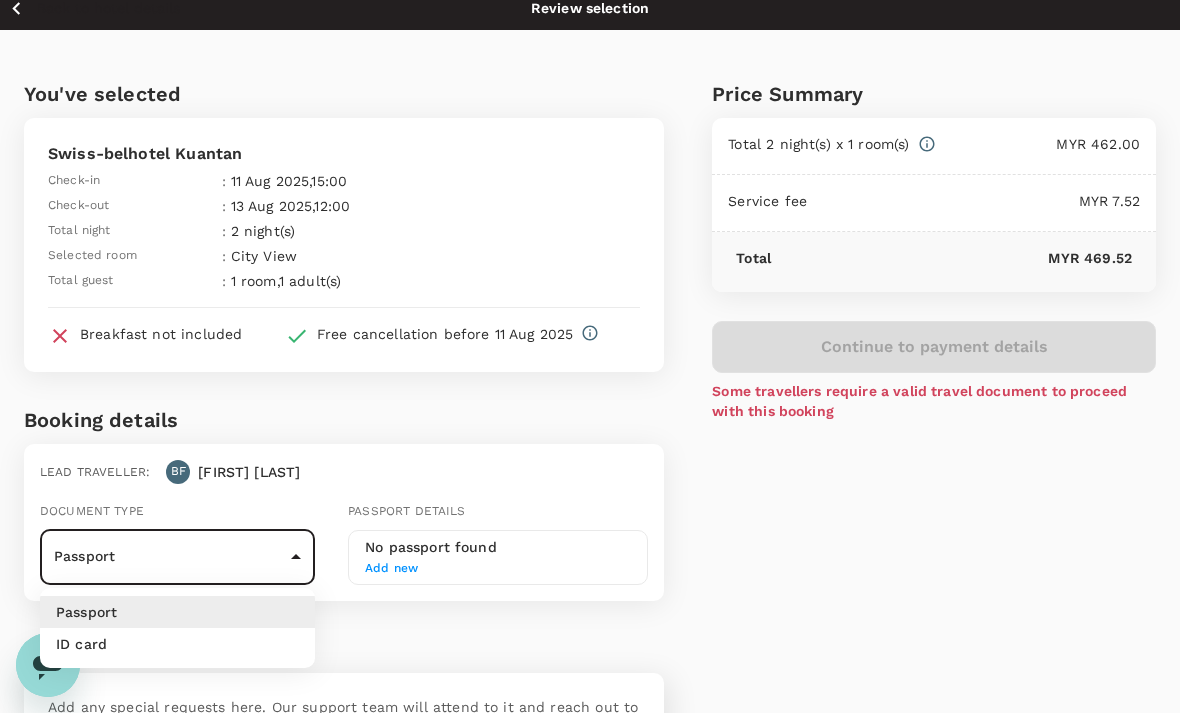 click on "ID card" at bounding box center [177, 644] 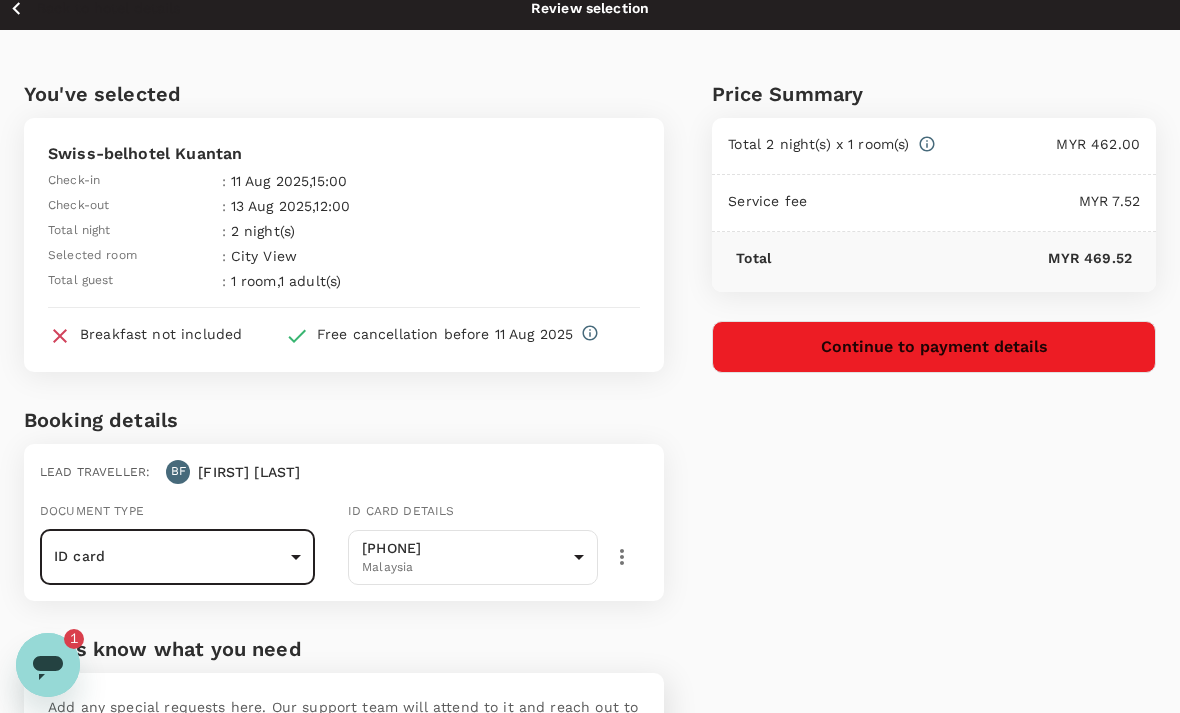 click on "Continue to payment details" at bounding box center [934, 347] 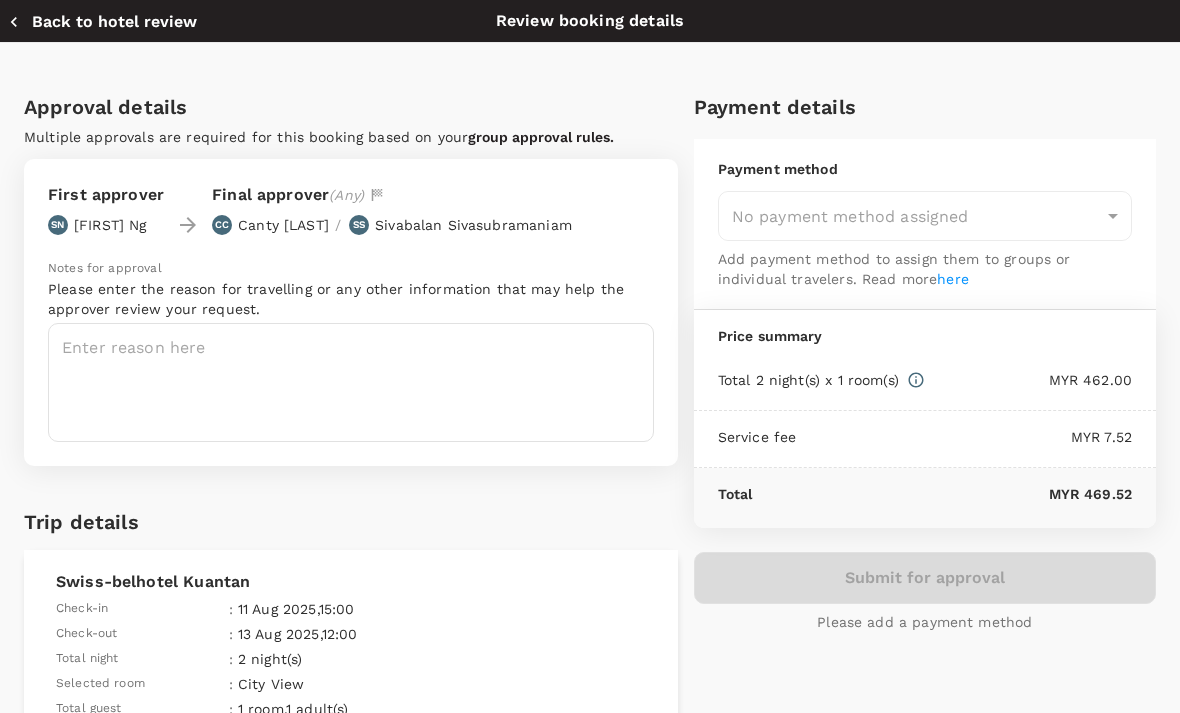 type on "9f8e9c79-23f6-426d-826d-2a23002dd50d" 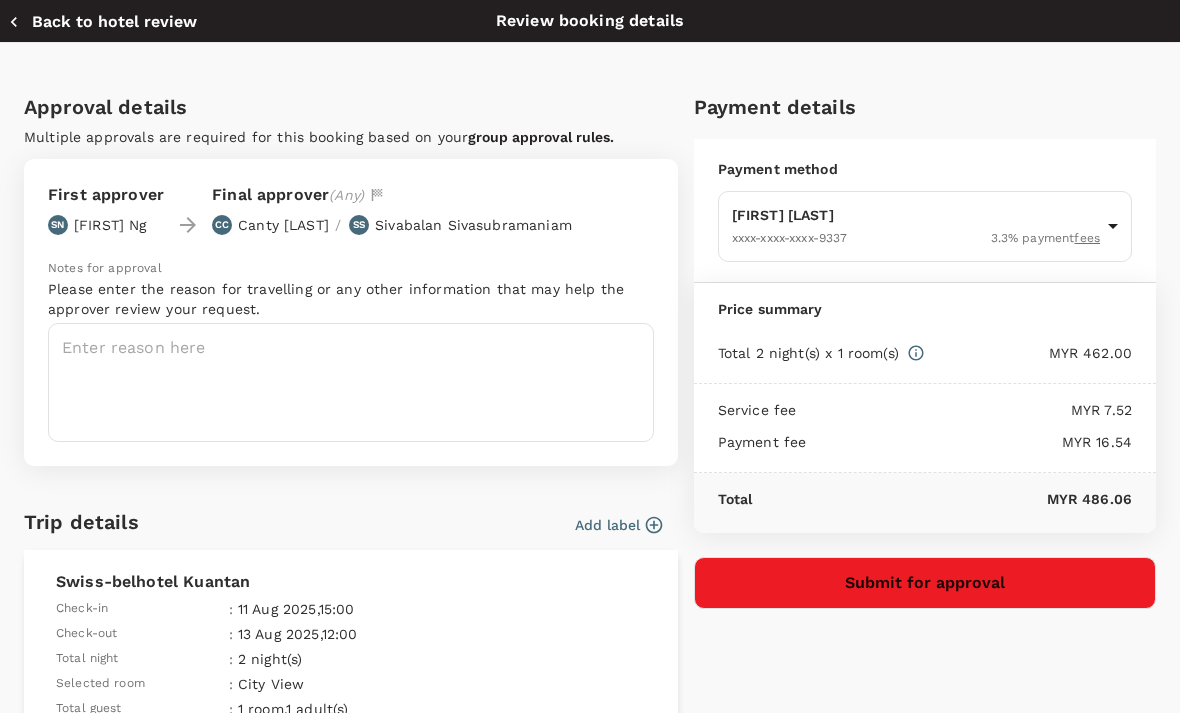 click on "Submit for approval" at bounding box center [925, 583] 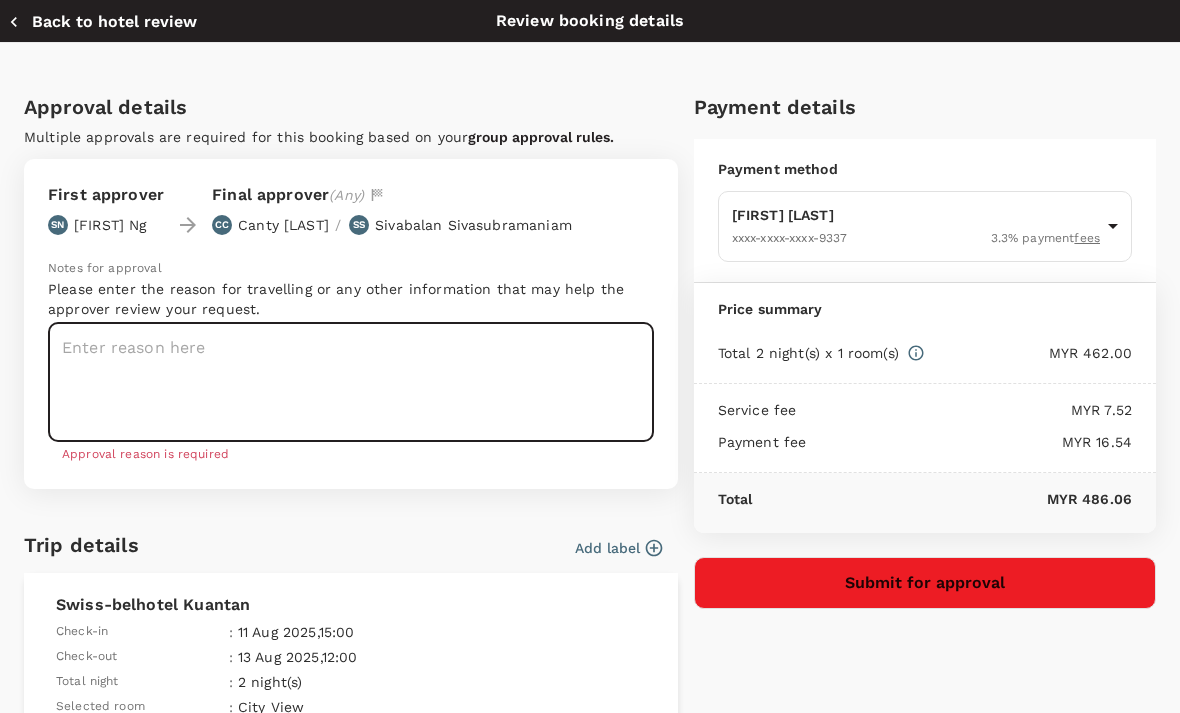 scroll, scrollTop: 12, scrollLeft: 0, axis: vertical 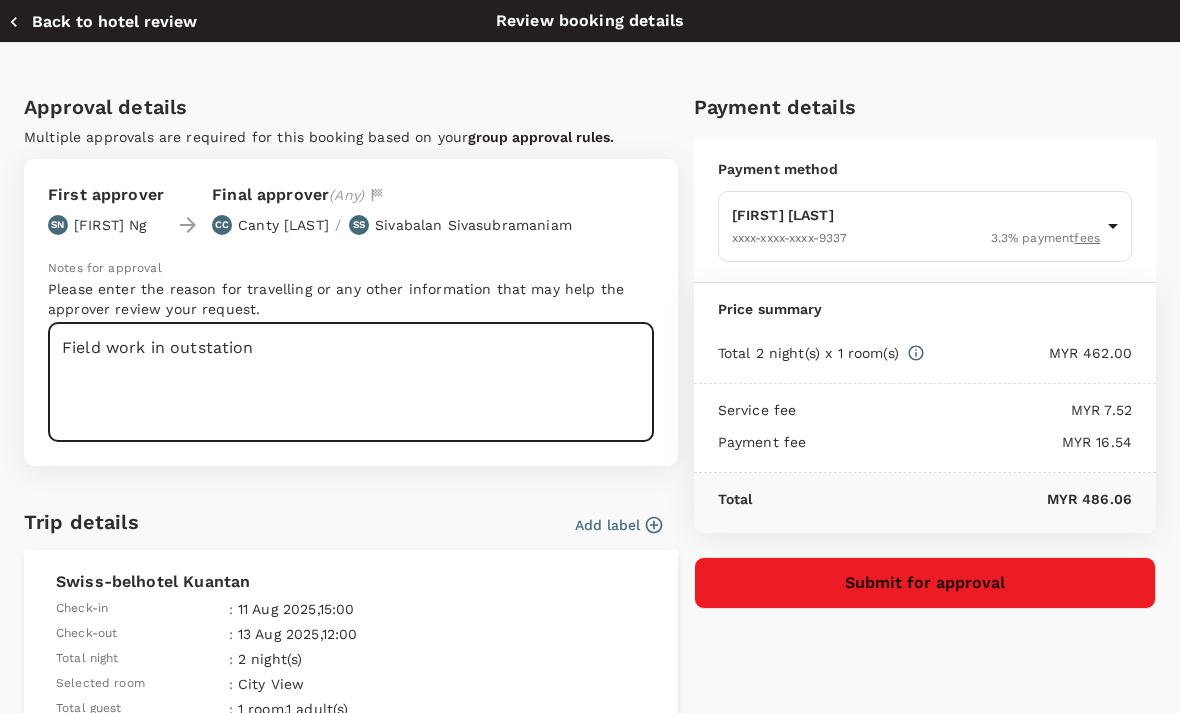 type on "Field work in outstation" 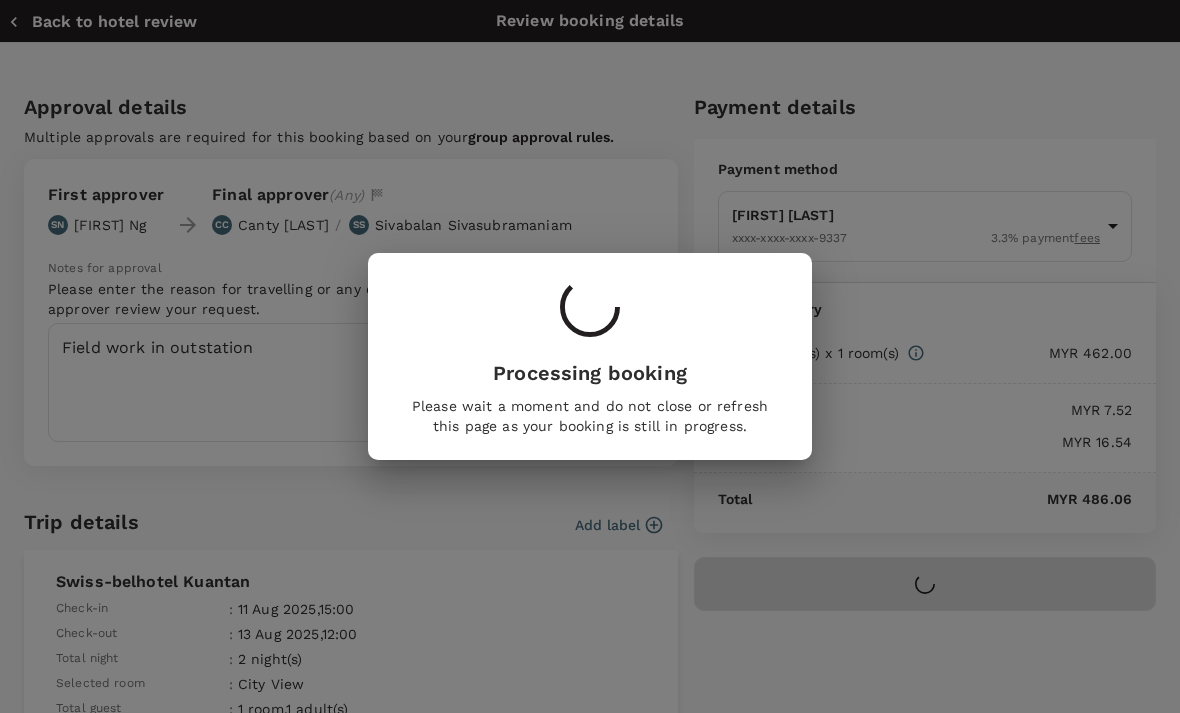 scroll, scrollTop: 13, scrollLeft: 0, axis: vertical 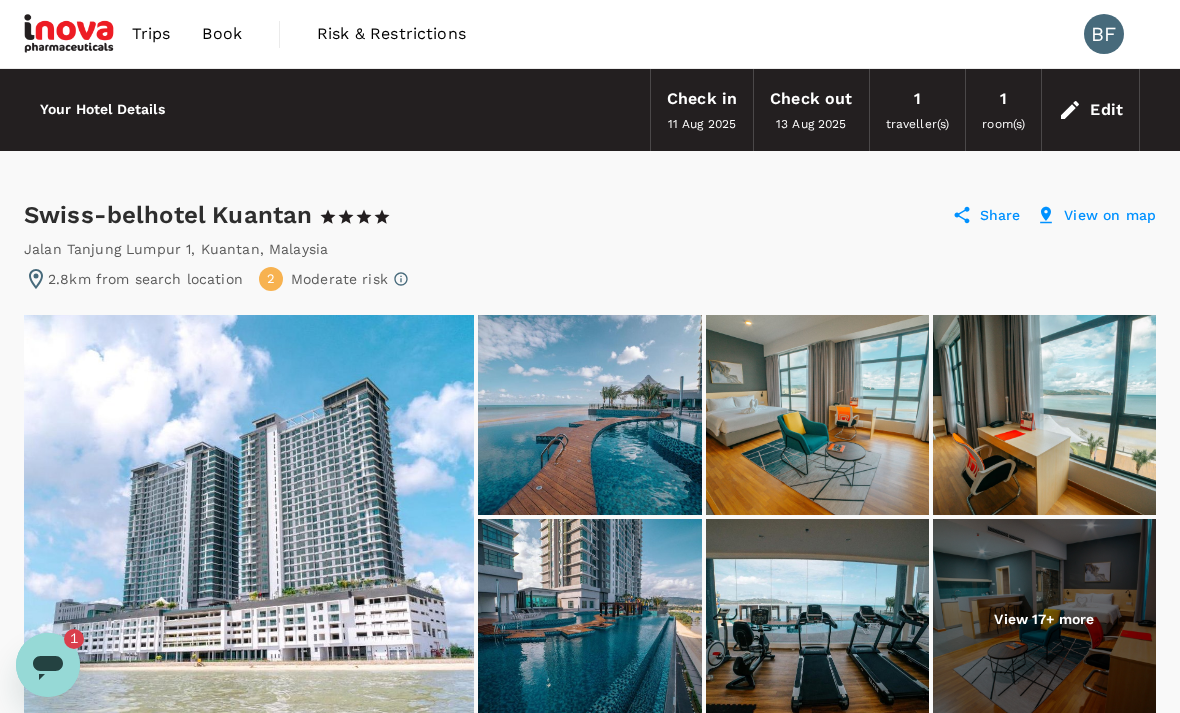 click on "Book" at bounding box center [222, 34] 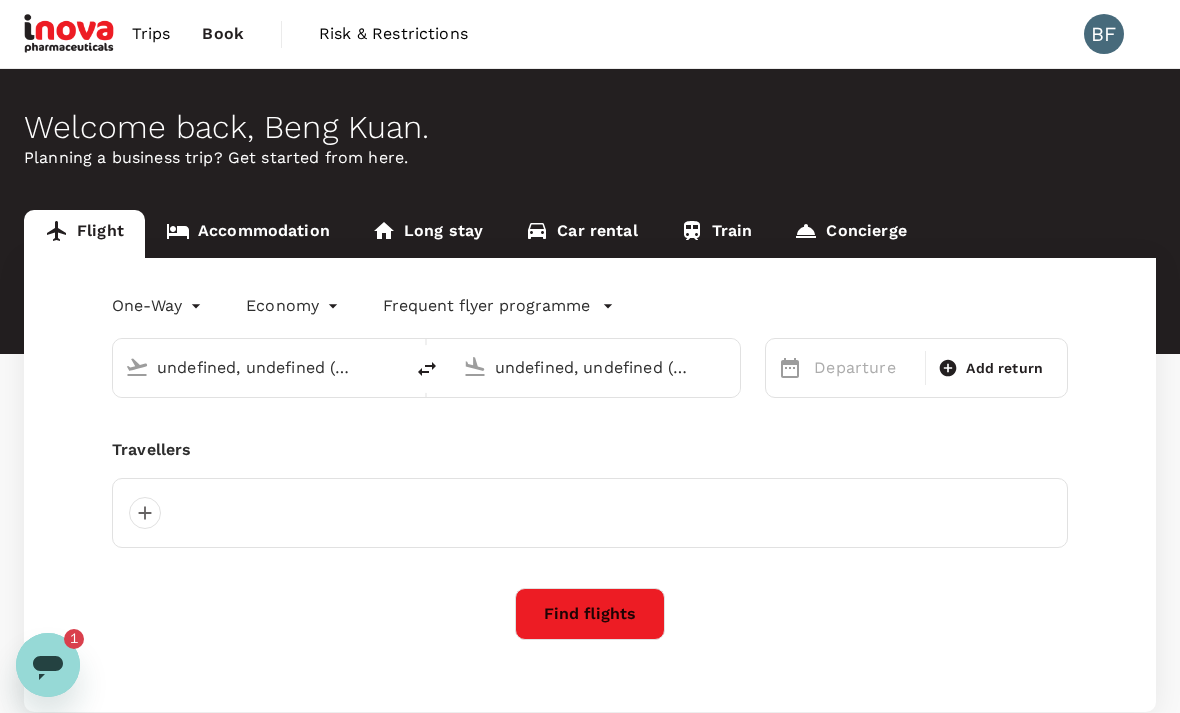 type 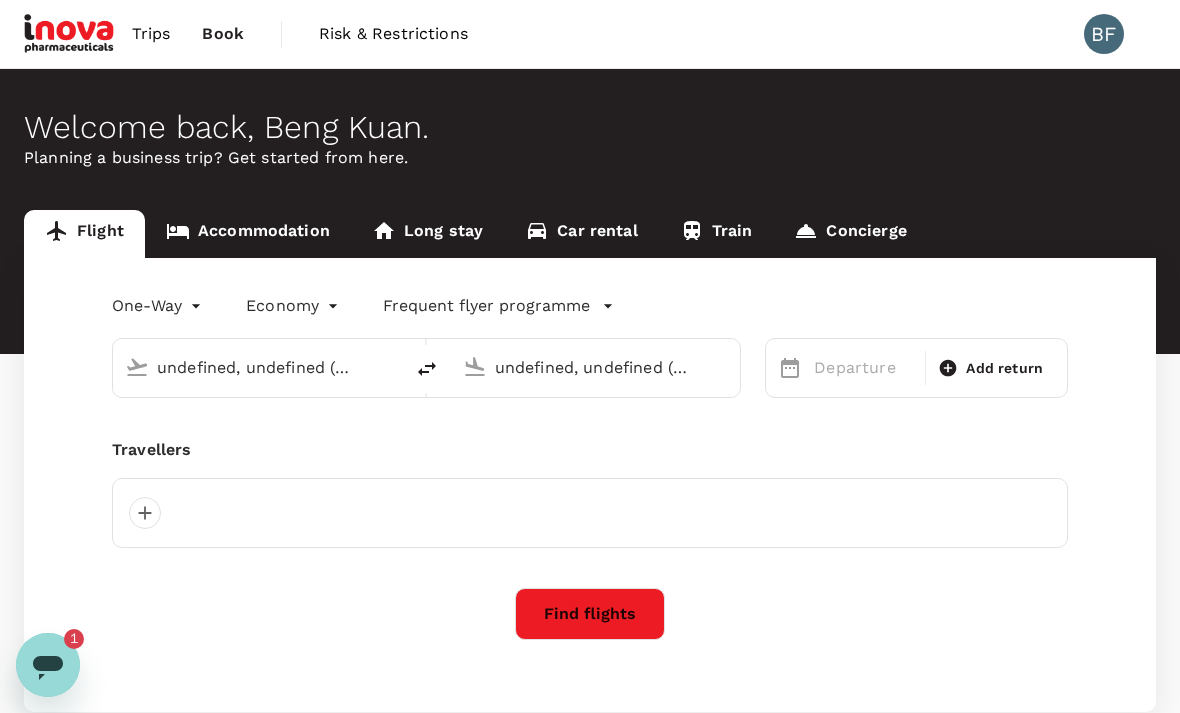 type 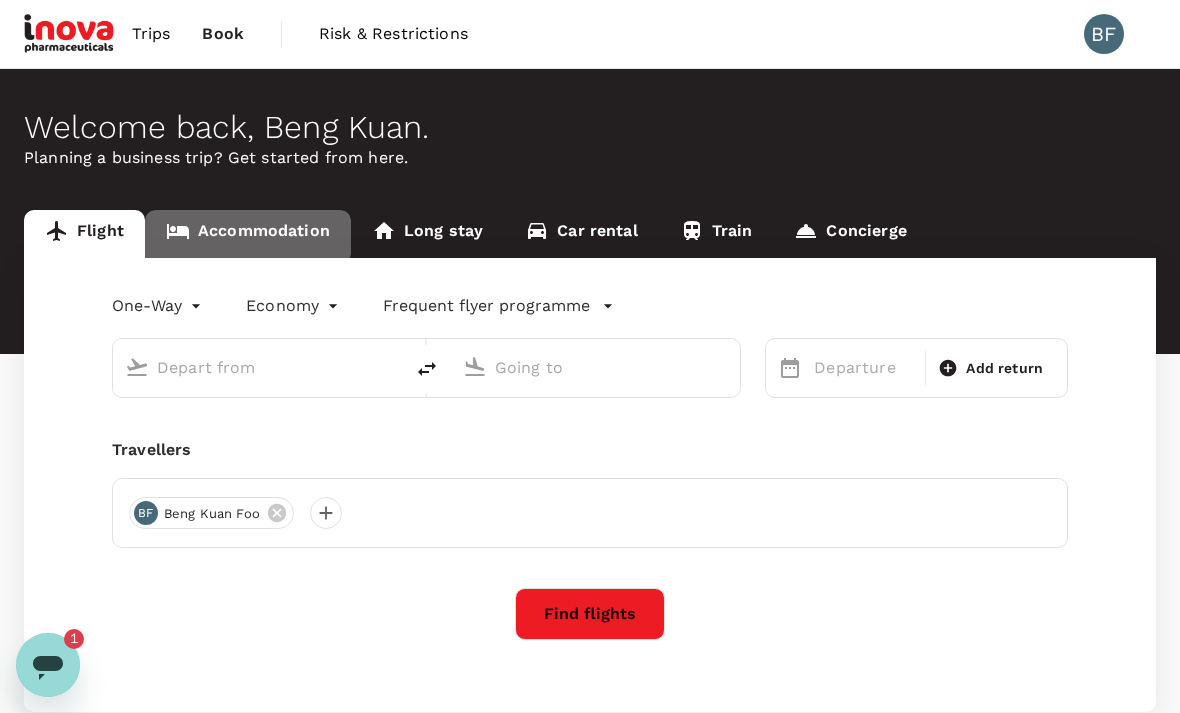 click on "Accommodation" at bounding box center (248, 234) 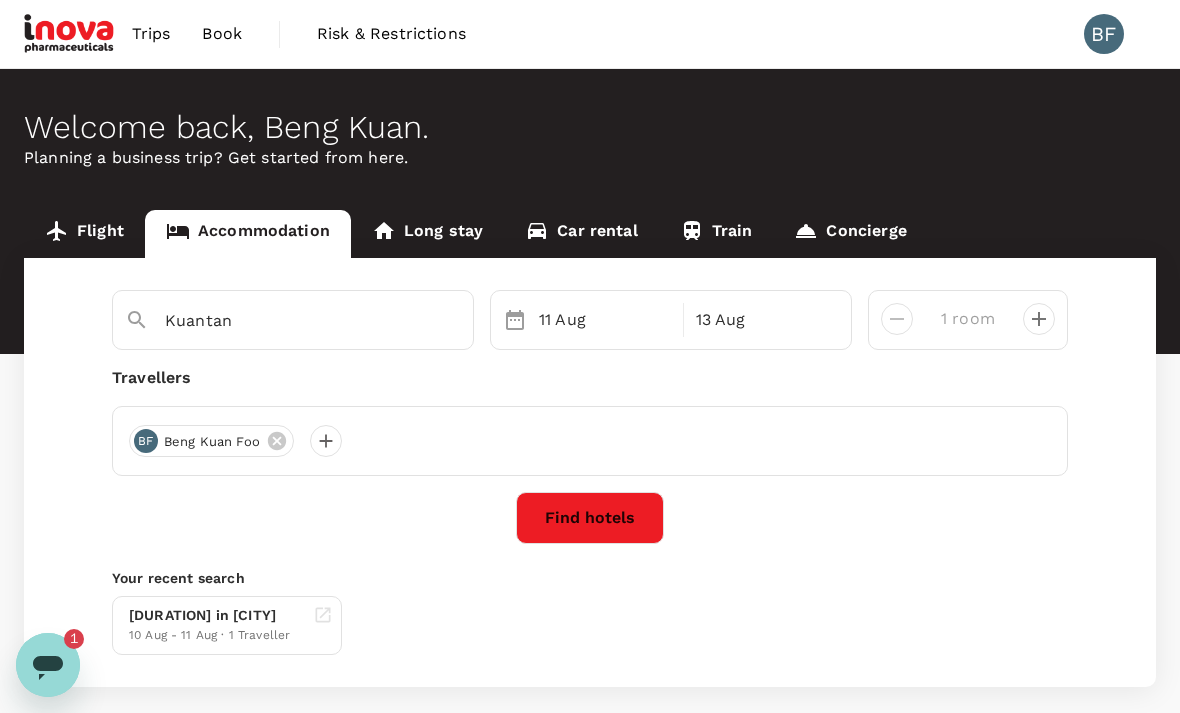 click on "Kuantan" at bounding box center [285, 320] 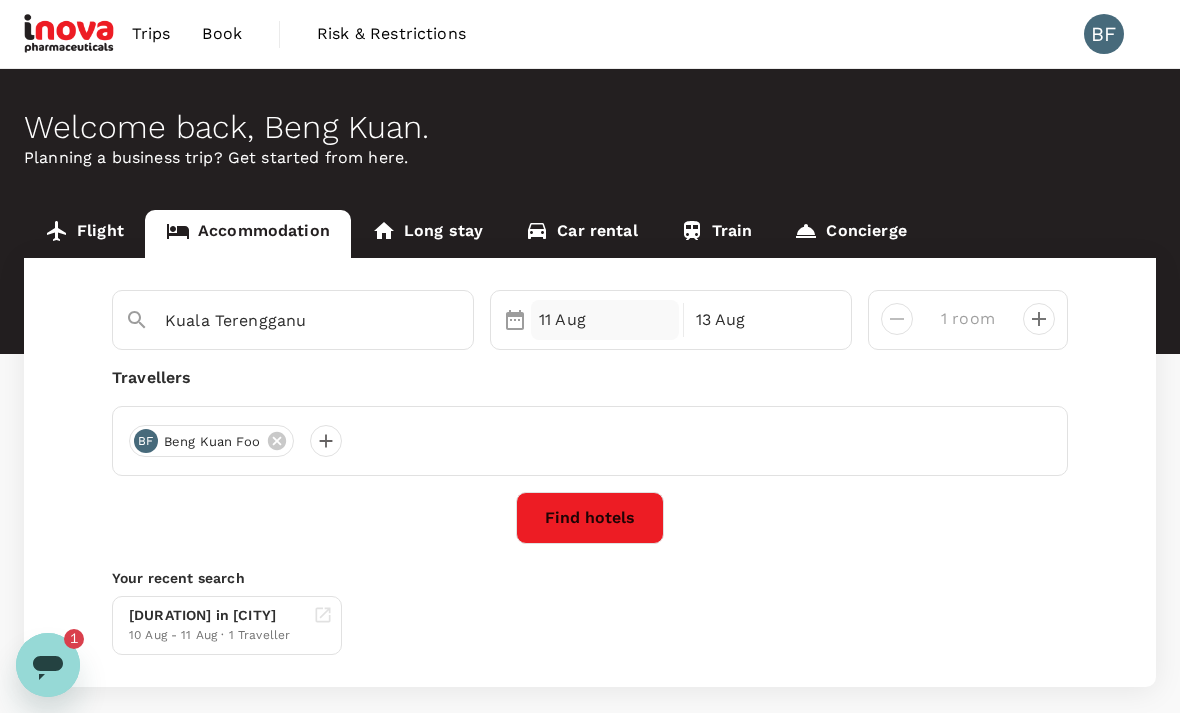 click on "11 Aug" at bounding box center [605, 320] 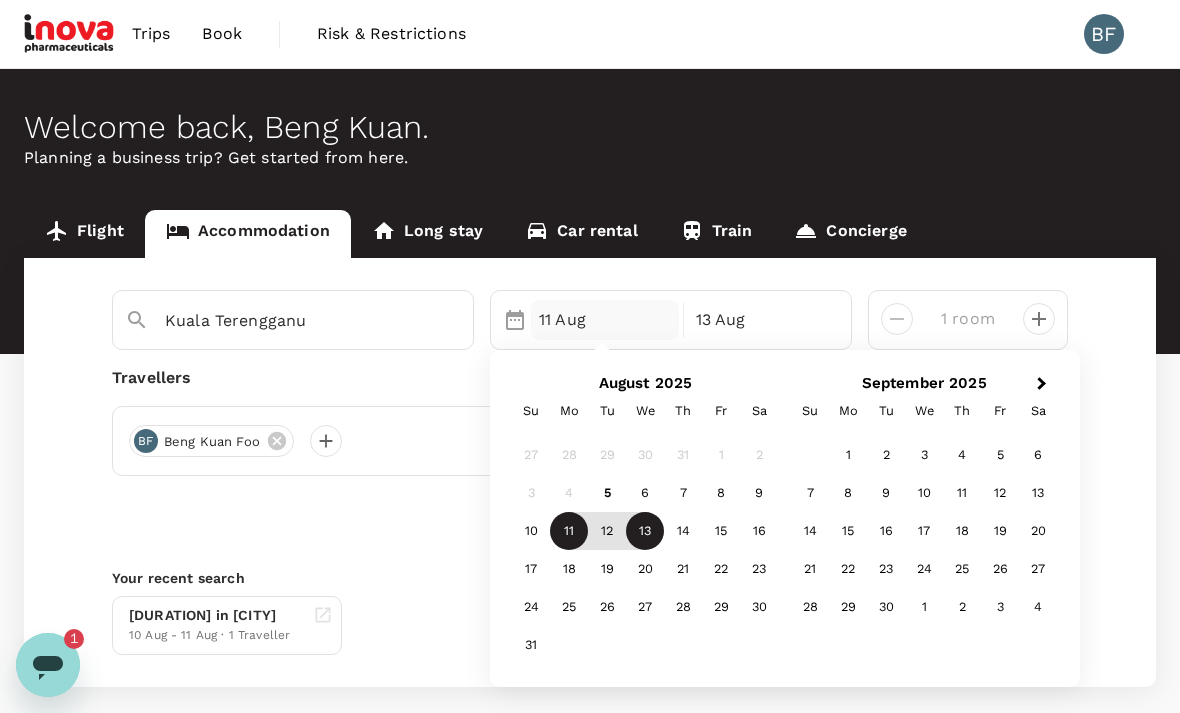 click on "13" at bounding box center (645, 532) 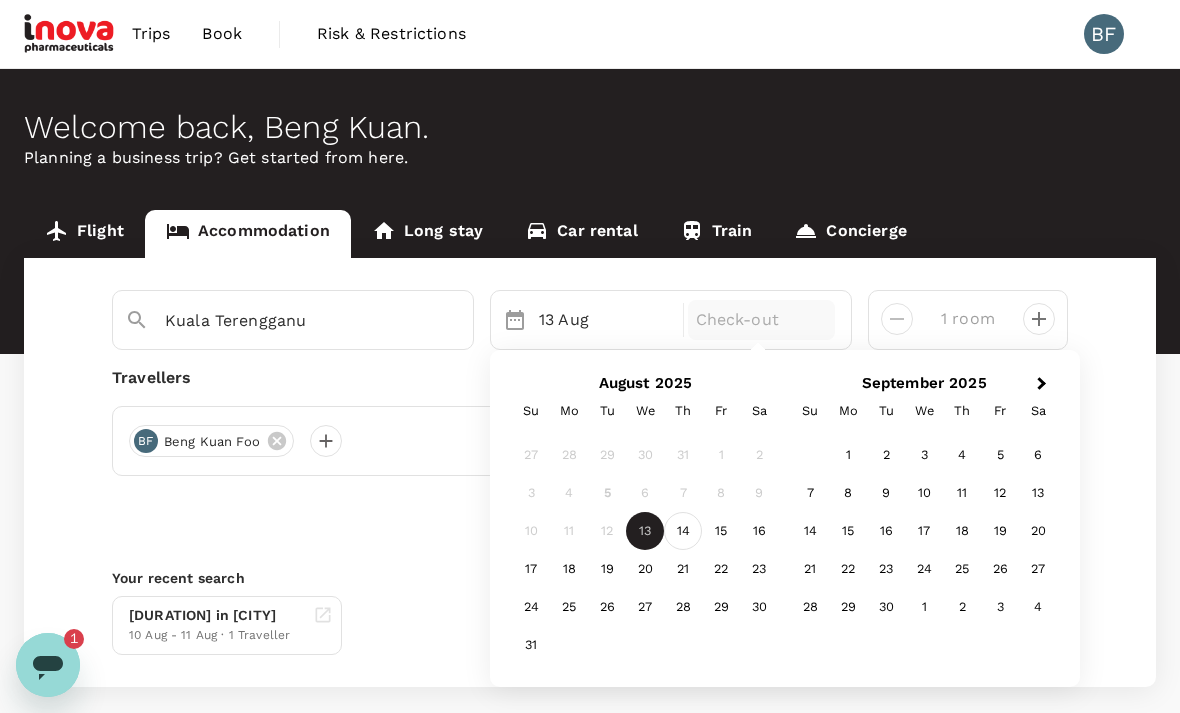 click on "14" at bounding box center [683, 532] 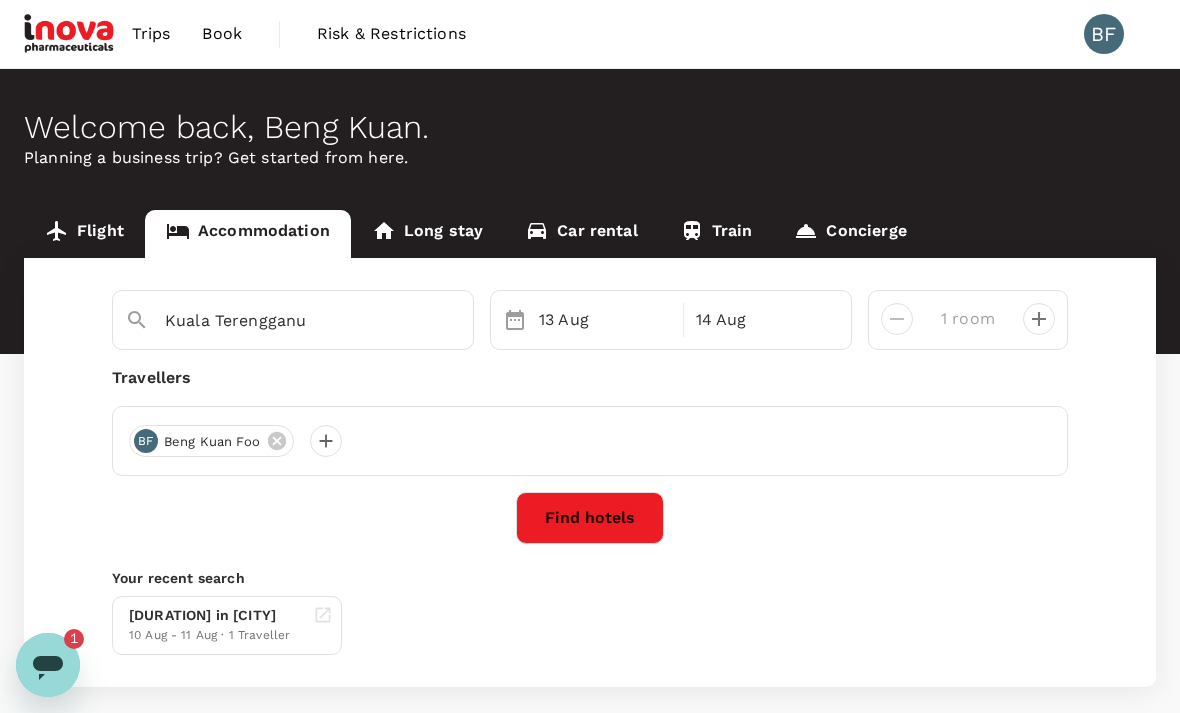 click on "Find hotels" at bounding box center [590, 518] 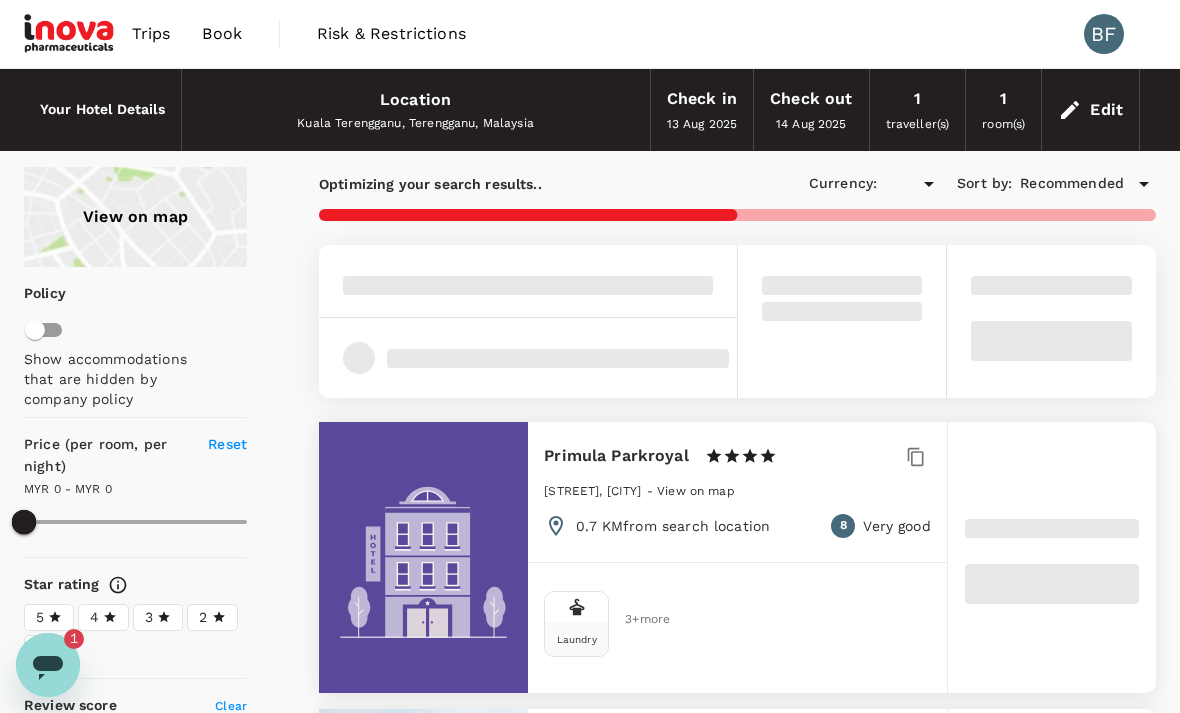 type on "583.75" 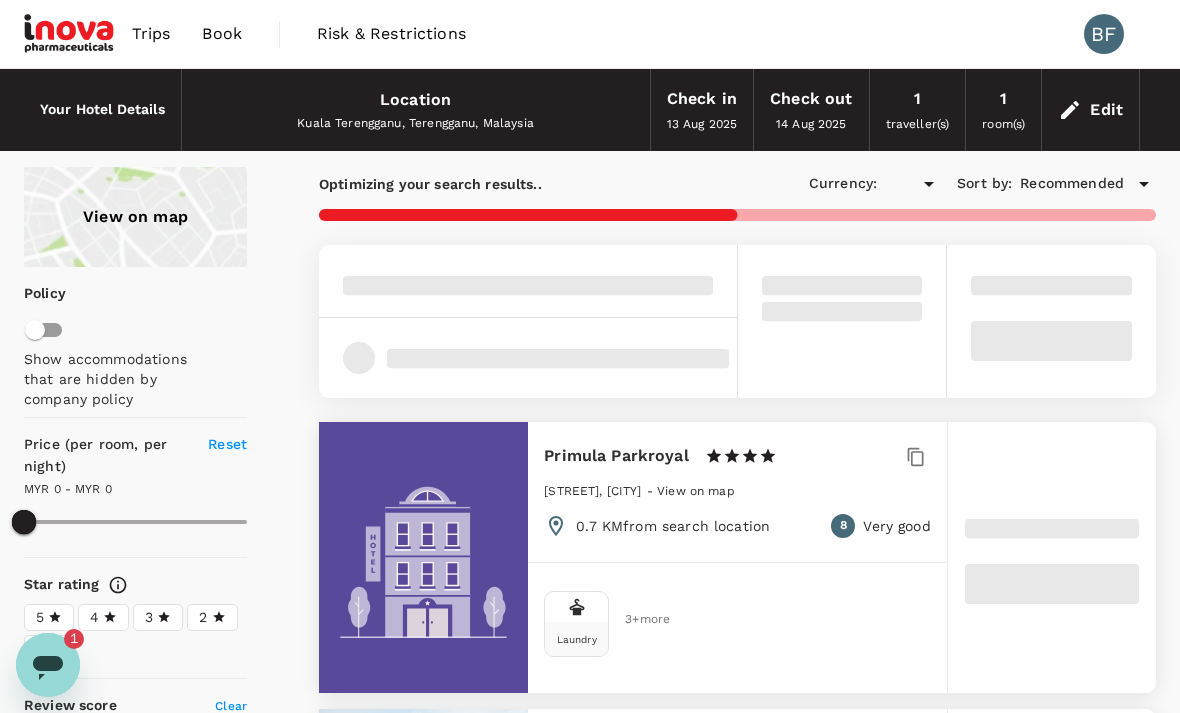 type on "MYR" 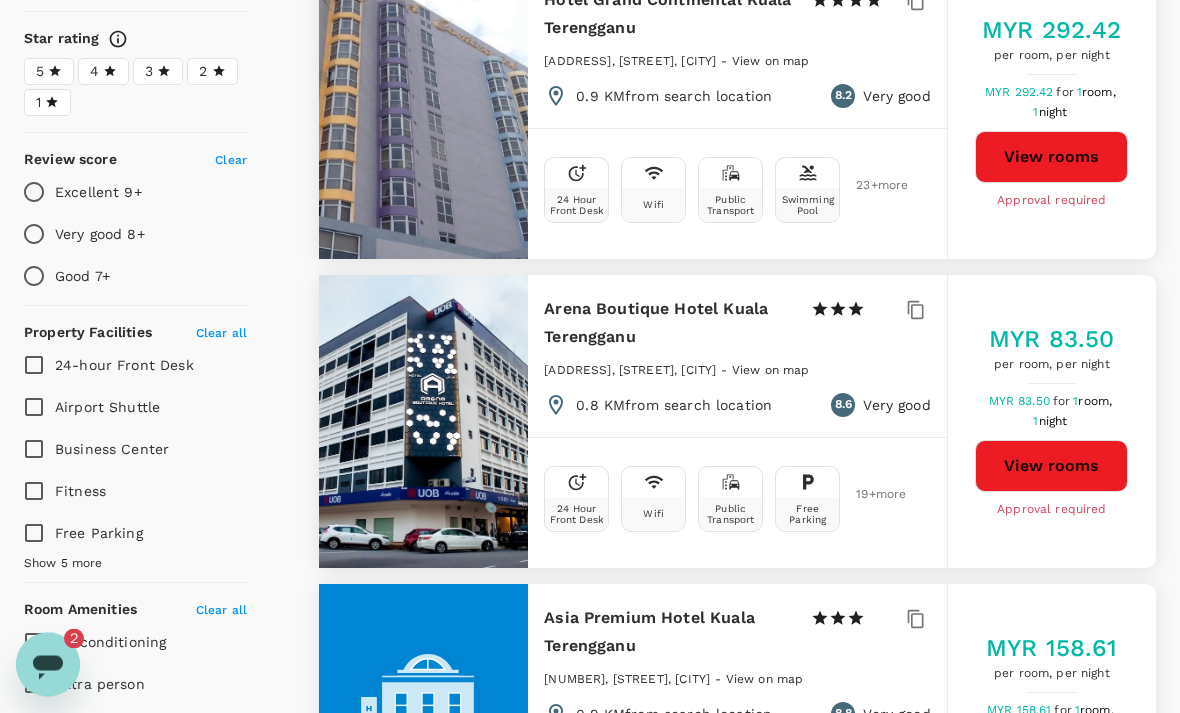 scroll, scrollTop: 544, scrollLeft: 0, axis: vertical 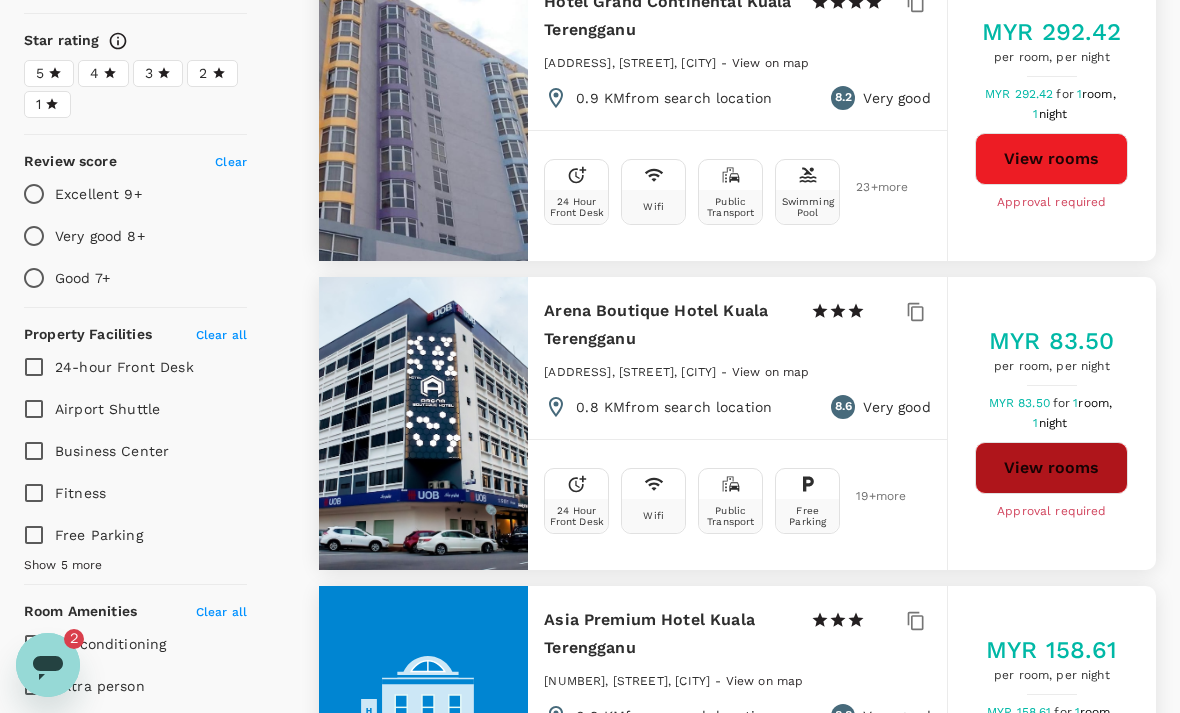 click on "View rooms" at bounding box center [1051, 468] 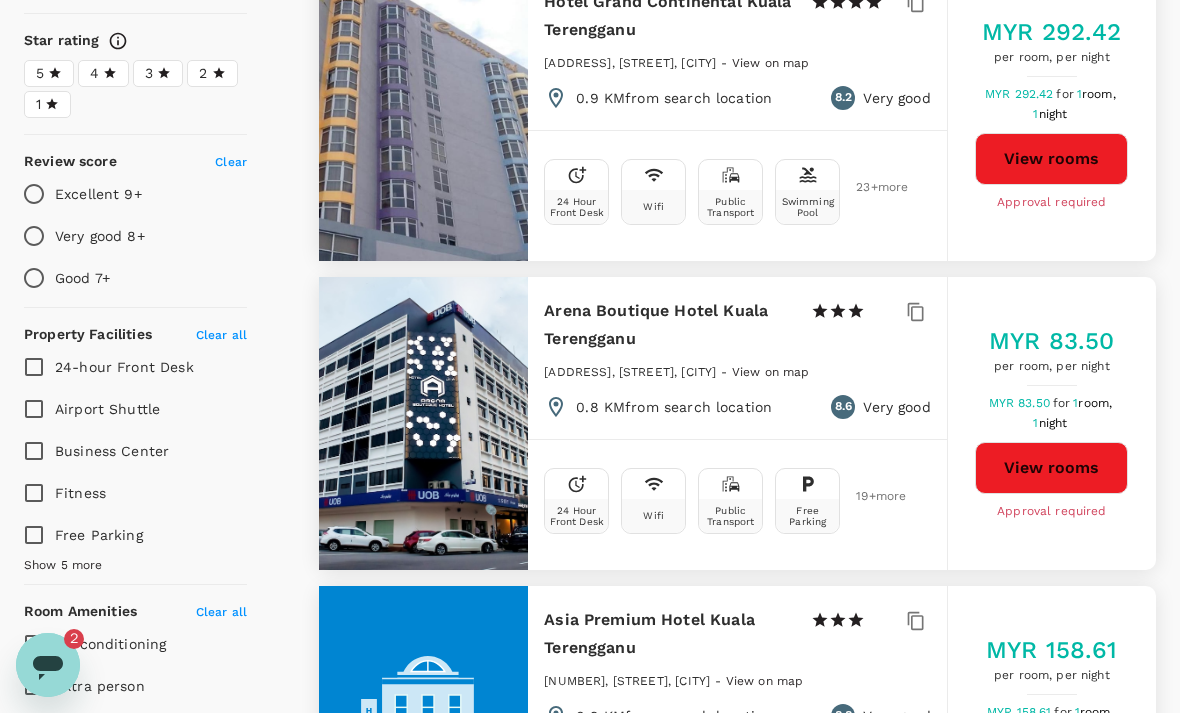 type on "583.75" 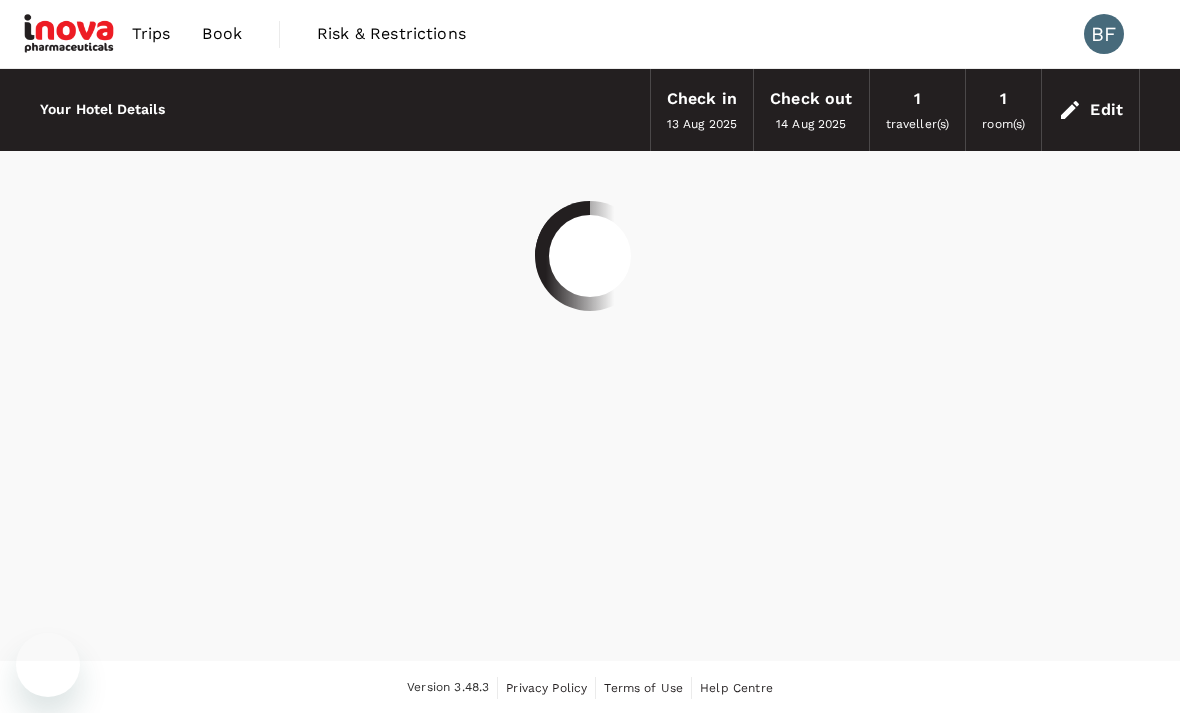 scroll, scrollTop: 0, scrollLeft: 0, axis: both 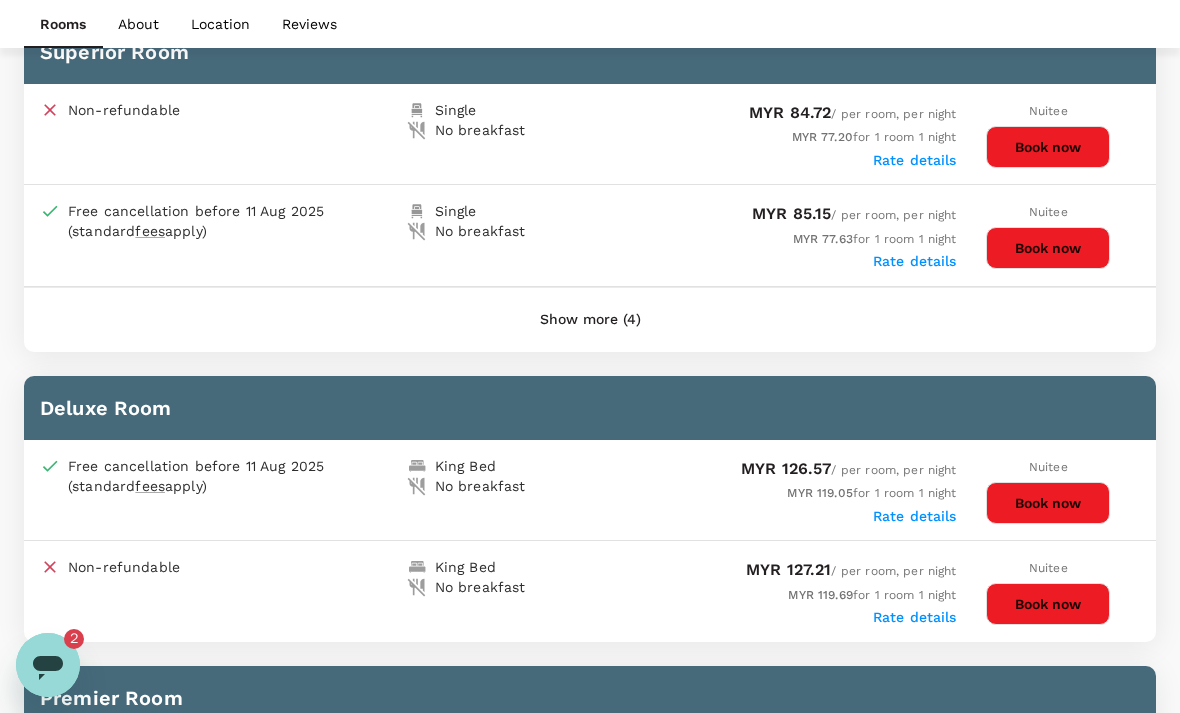 click on "Book now" at bounding box center (1048, 503) 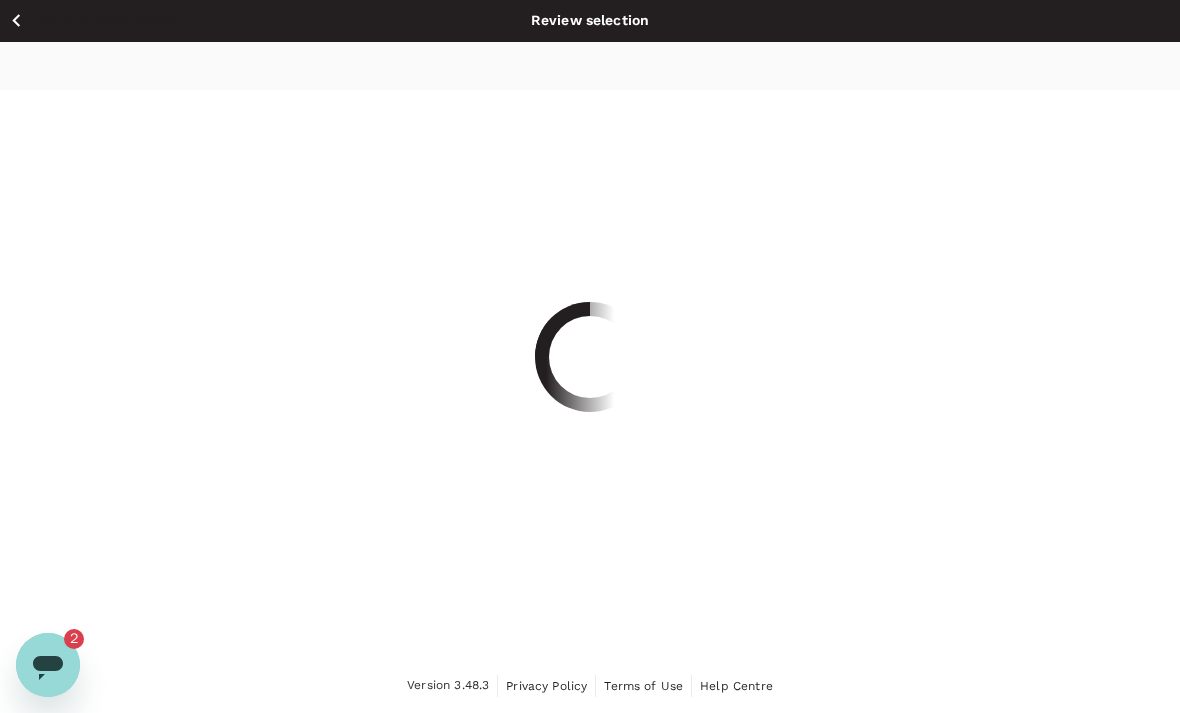 scroll, scrollTop: 63, scrollLeft: 0, axis: vertical 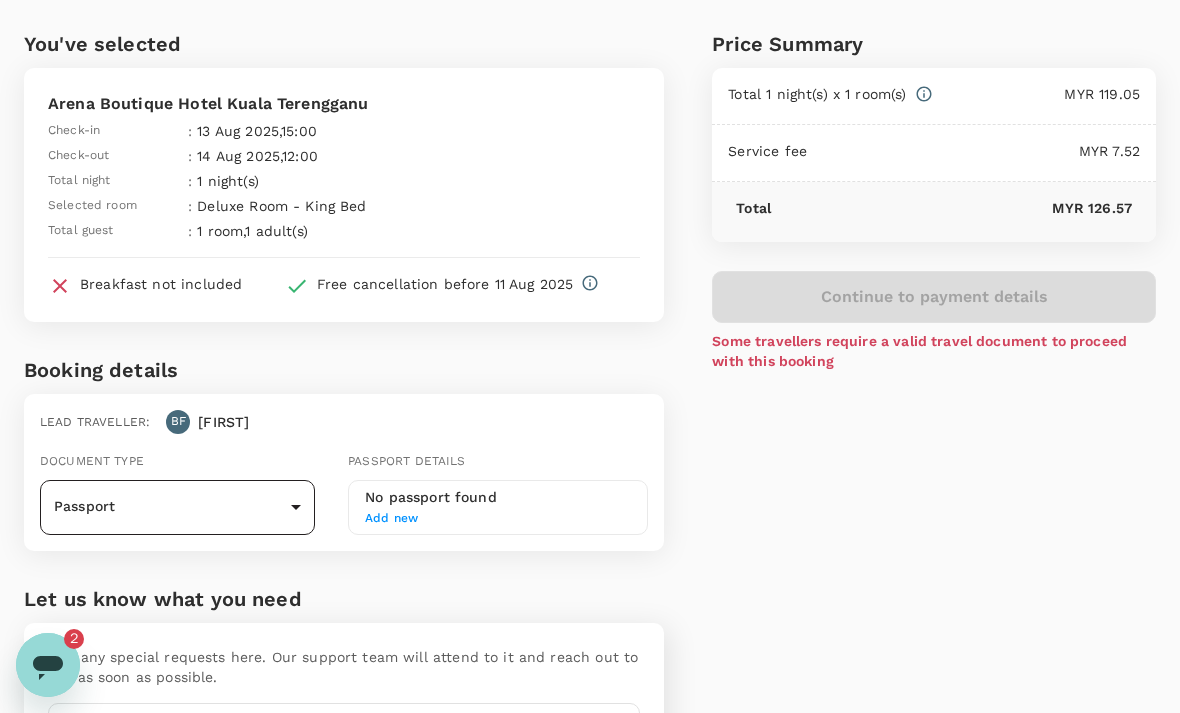 click on "Back to hotel details Review selection You've selected Arena Boutique Hotel [CITY] [STATE] Check-in : [DATE] ,  15:00 Check-out : [DATE] ,  12:00 Total night : 1   night(s) Selected room : Deluxe Room - King Bed Total guest : 1   room ,  1   adult(s) Breakfast not included Free cancellation before [DATE] Booking details Lead traveller : BF [FIRST] Document type Passport Passport ​ Passport details No passport found Add new Let us know what you need Add any special requests here. Our support team will attend to it and reach out to you as soon as possible. x ​ Price Summary Total 1 night(s) x 1 room(s) MYR 119.05 Service fee MYR 7.52 Total MYR 126.57 Continue to payment details Some travellers require a valid travel document to proceed with this booking Version 3.48.3 Privacy Policy Terms of Use Help Centre Edit View details" at bounding box center [590, 411] 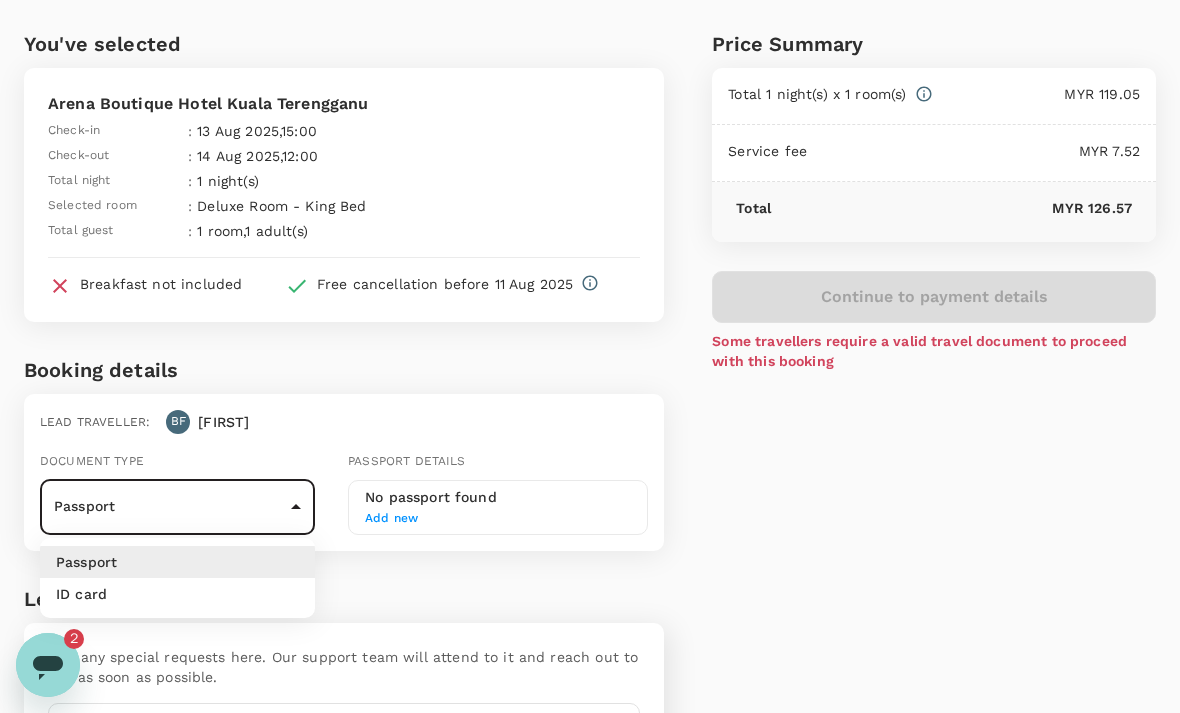 click on "ID card" at bounding box center [177, 594] 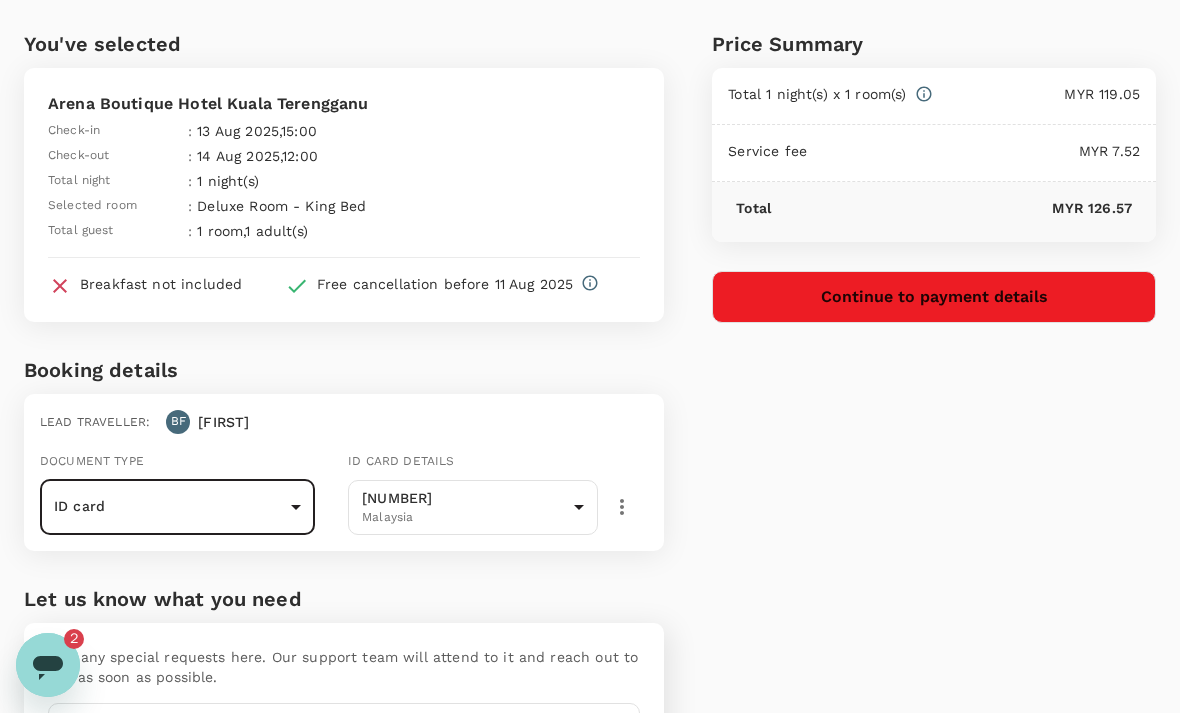 click on "Continue to payment details" at bounding box center (934, 297) 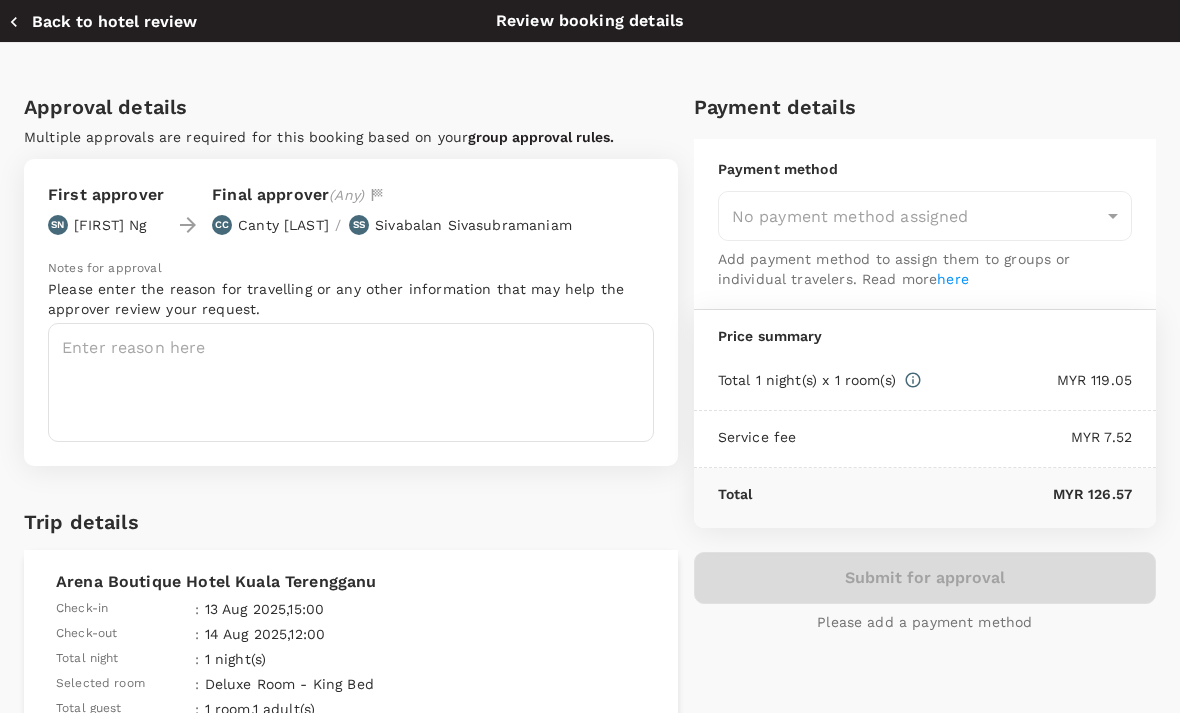 type on "9f8e9c79-23f6-426d-826d-2a23002dd50d" 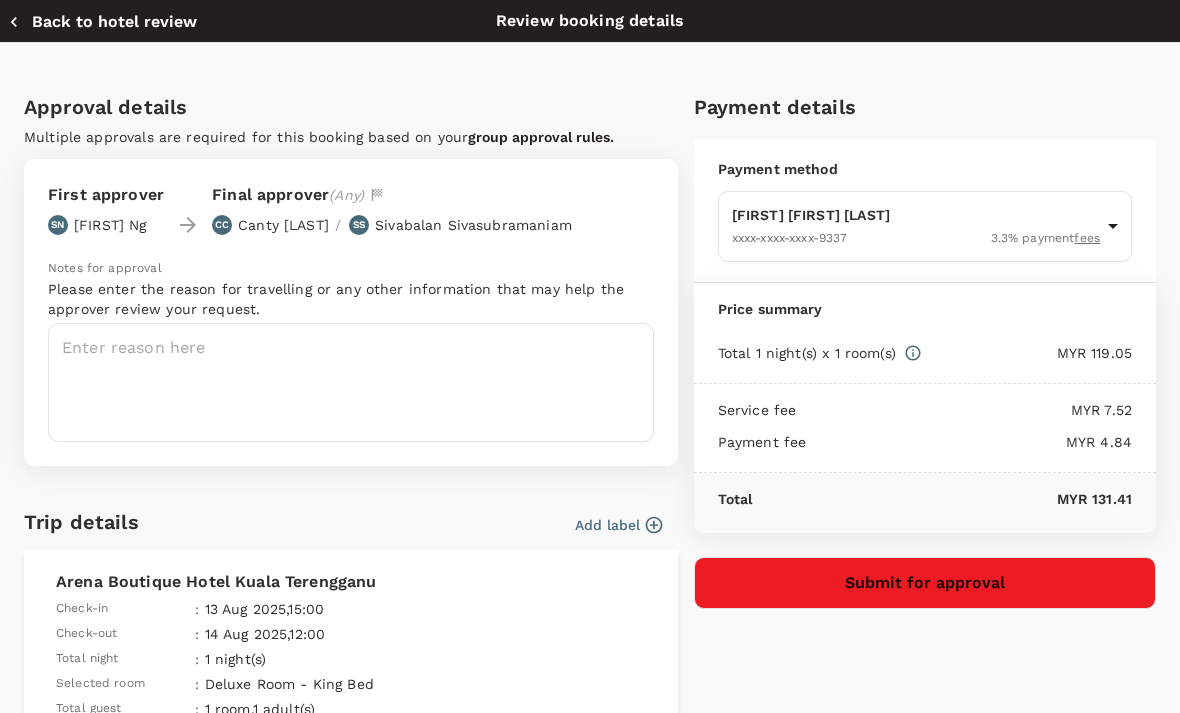 scroll, scrollTop: 0, scrollLeft: 0, axis: both 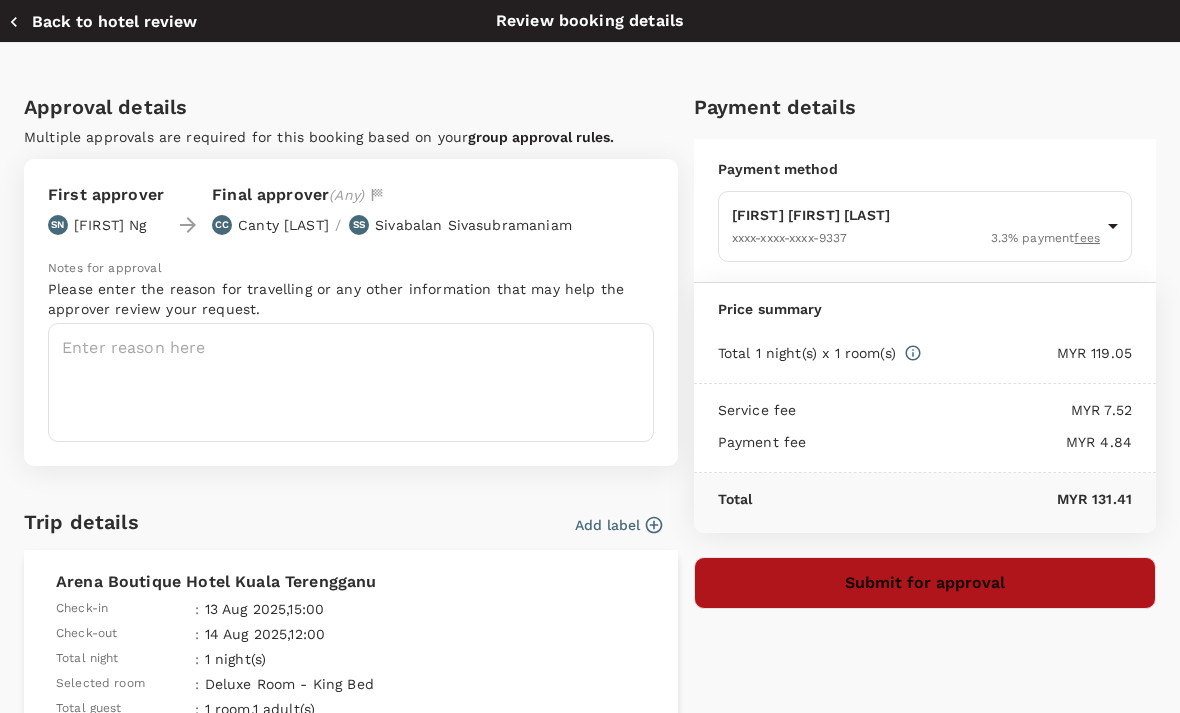 click on "Submit for approval" at bounding box center [925, 583] 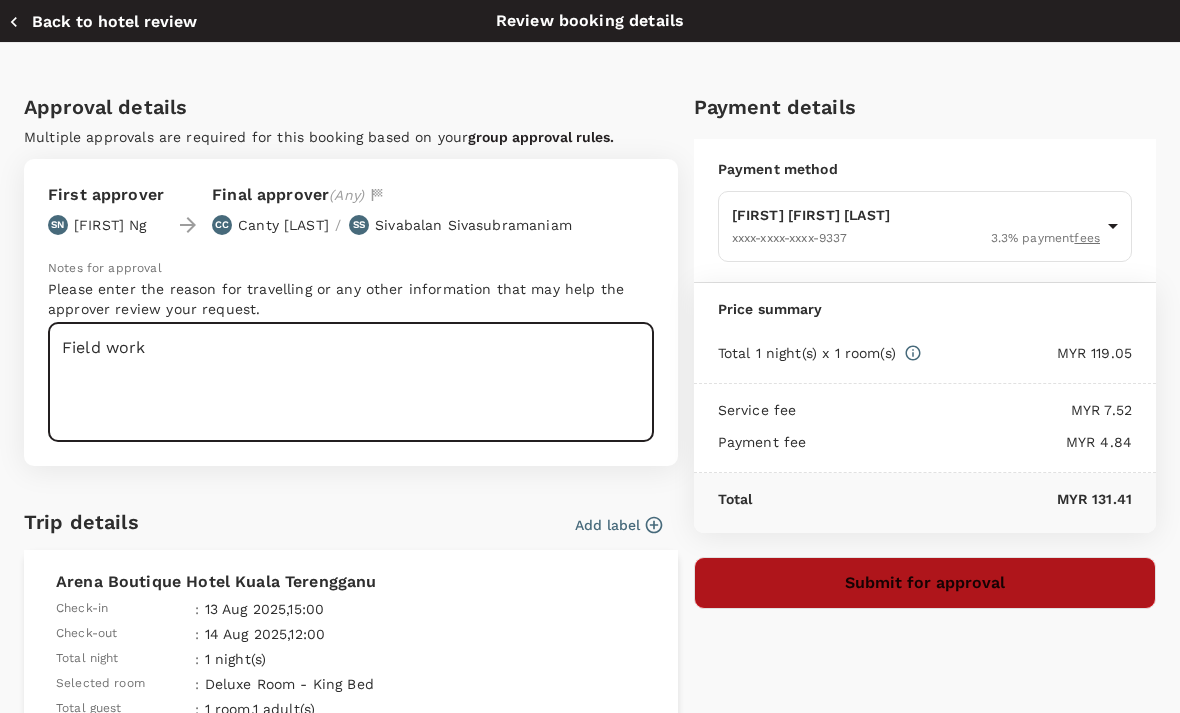 type on "Field work" 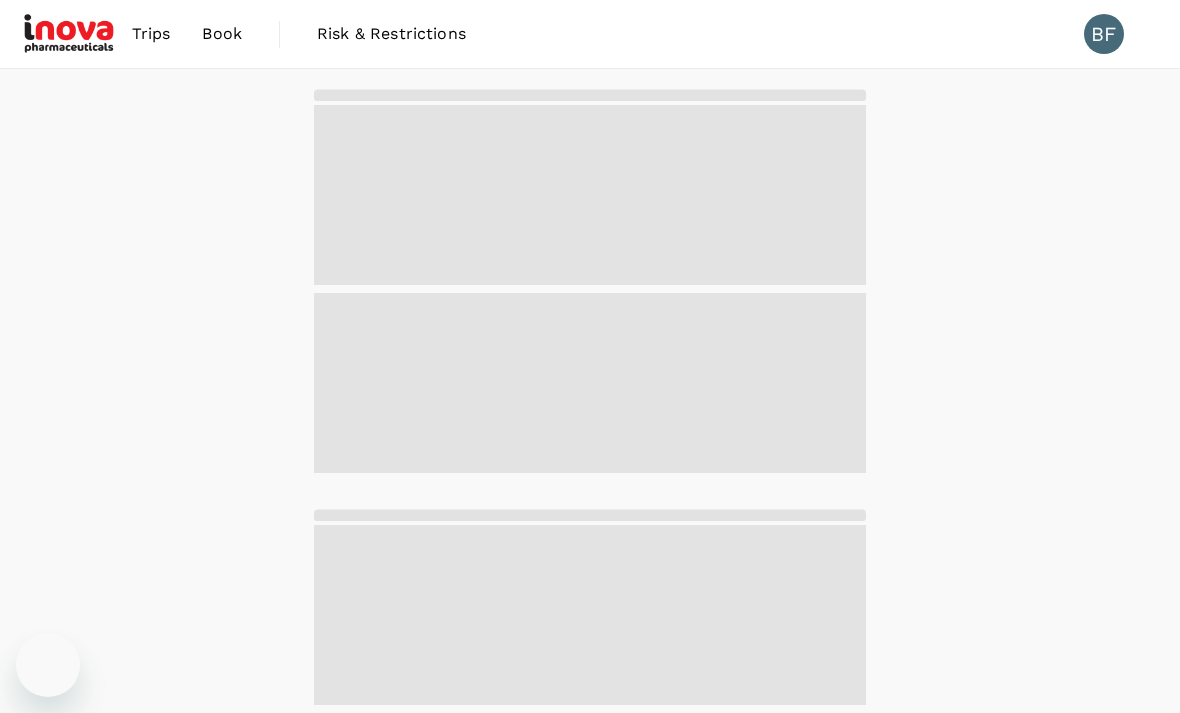 scroll, scrollTop: 0, scrollLeft: 0, axis: both 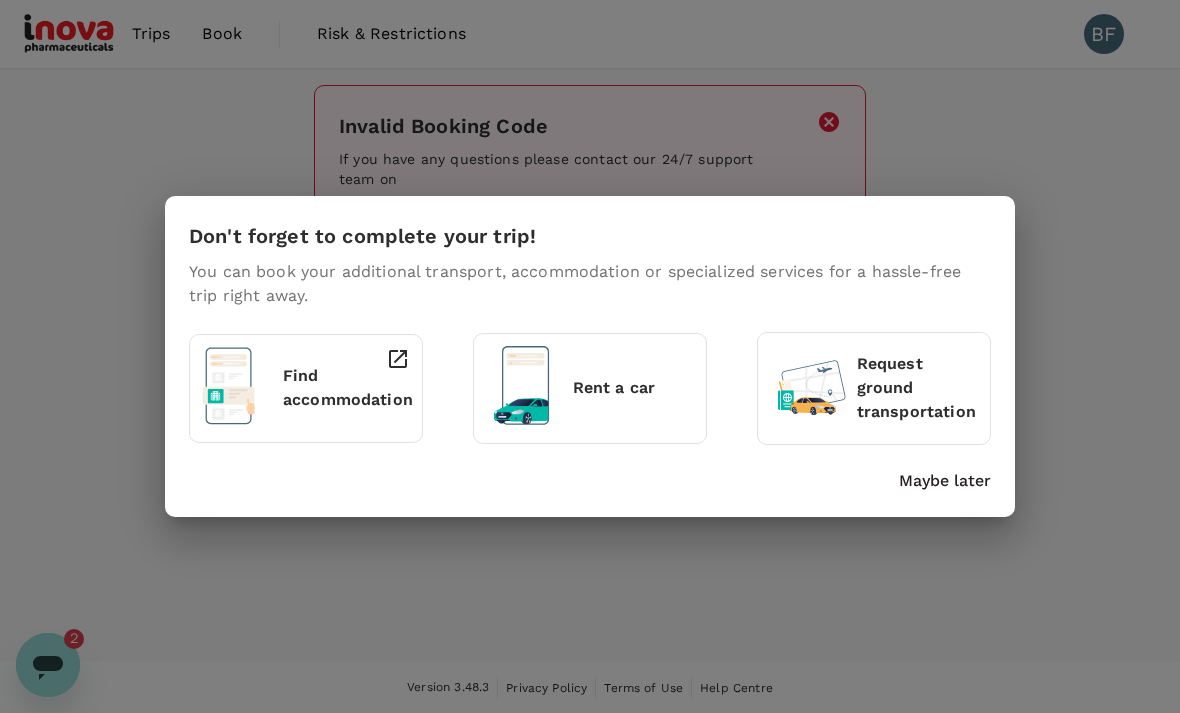 click on "Maybe later" at bounding box center (945, 481) 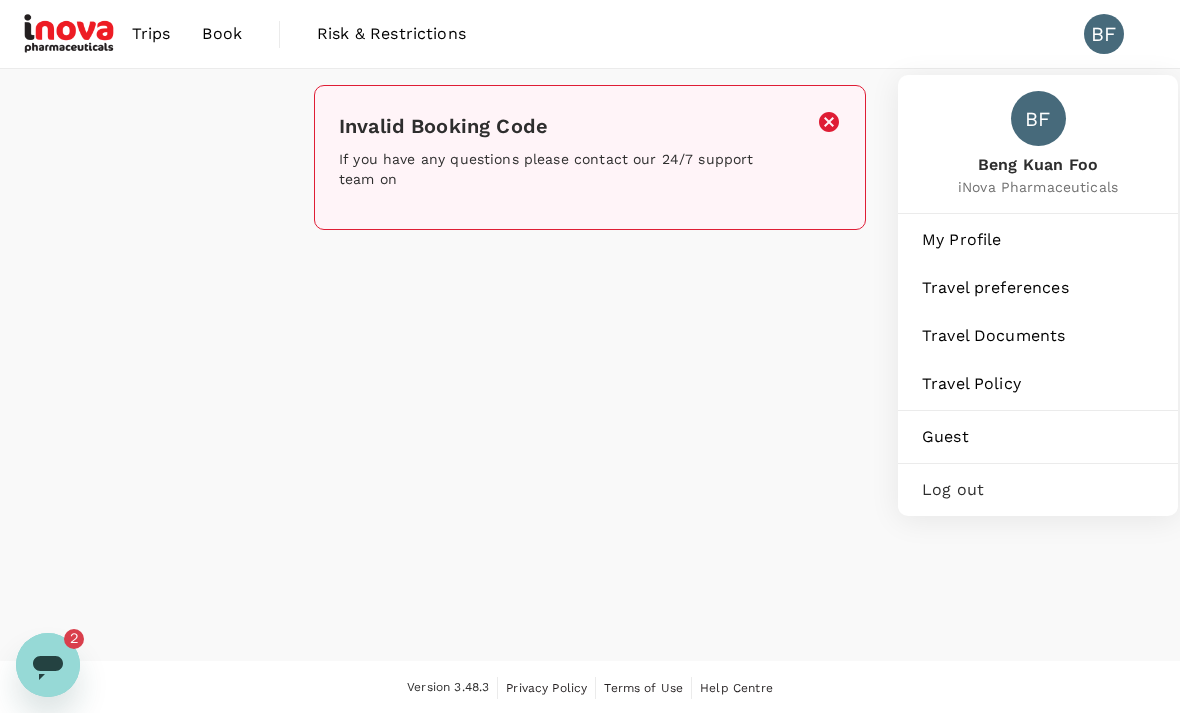 click on "Log out" at bounding box center (1038, 490) 